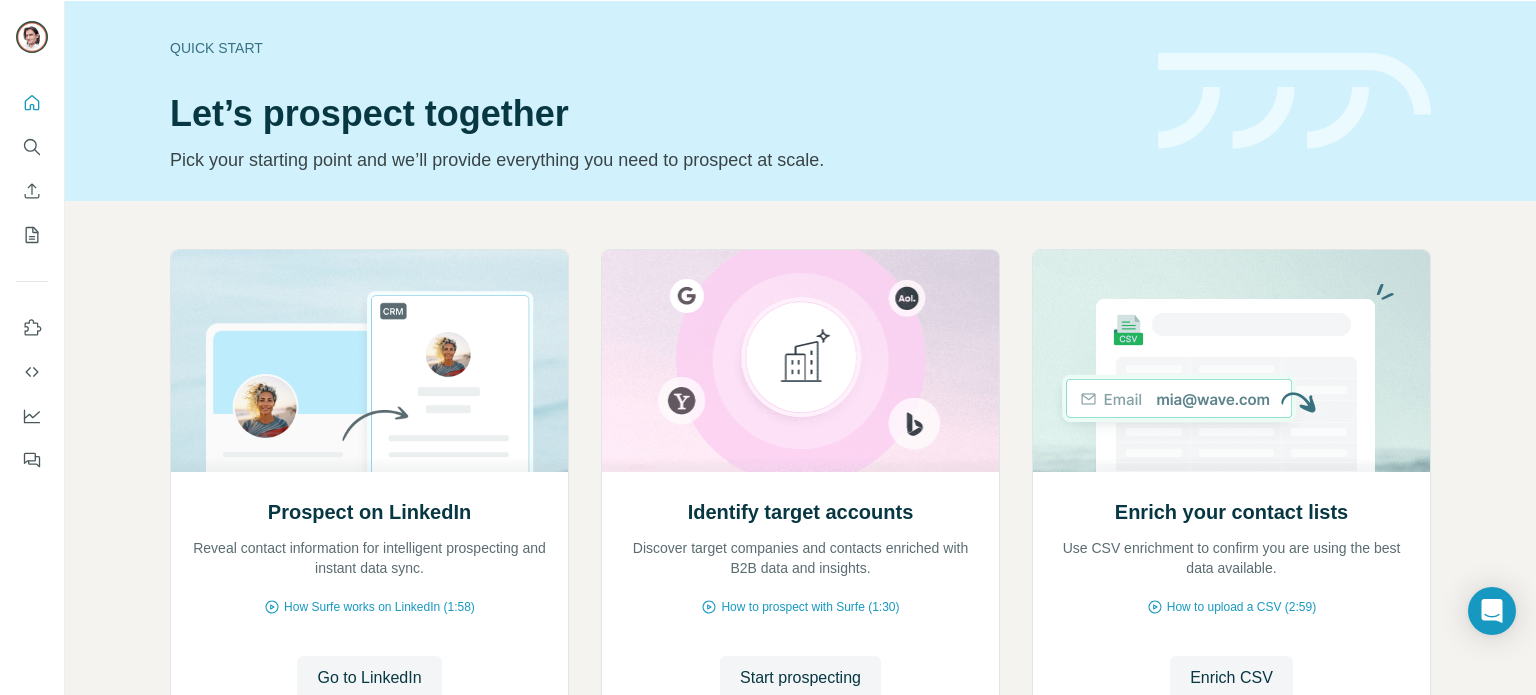 scroll, scrollTop: 0, scrollLeft: 0, axis: both 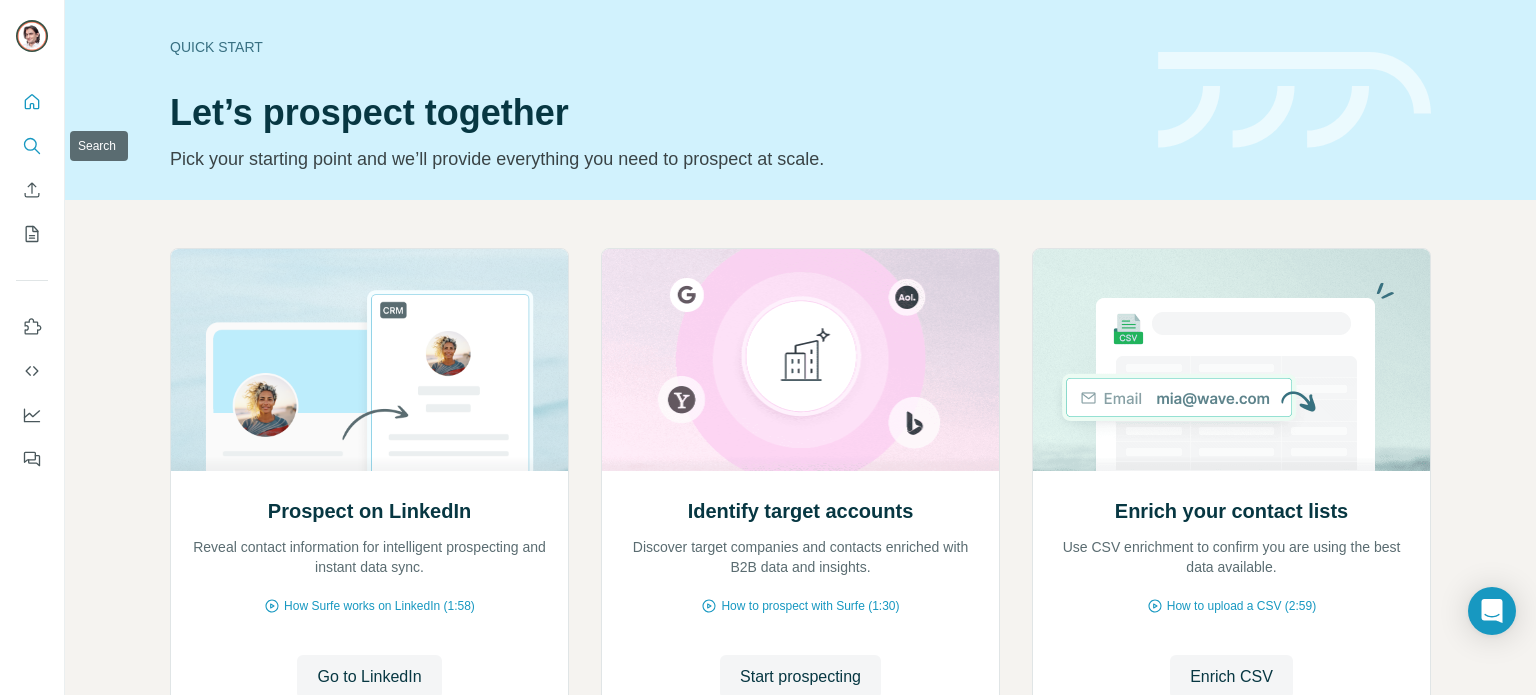 click 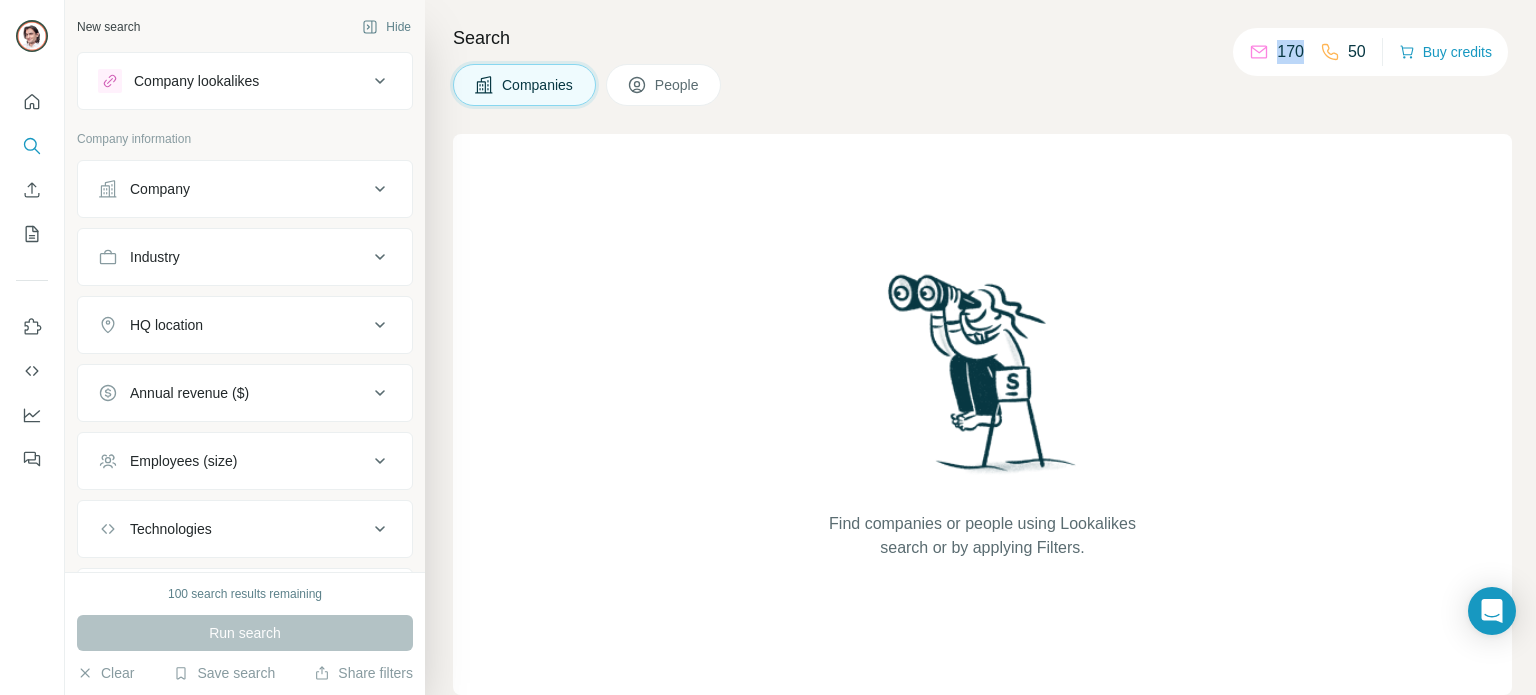 drag, startPoint x: 1271, startPoint y: 51, endPoint x: 1303, endPoint y: 55, distance: 32.24903 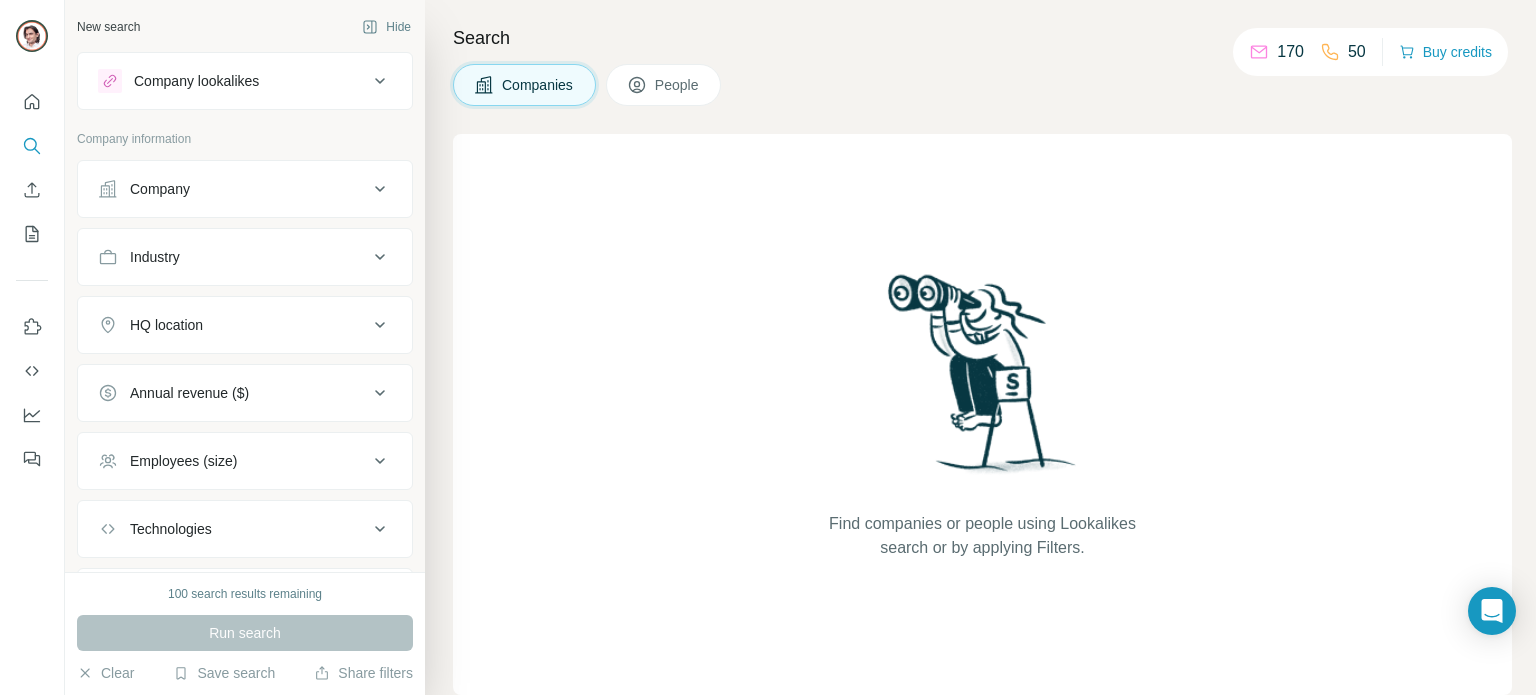 click 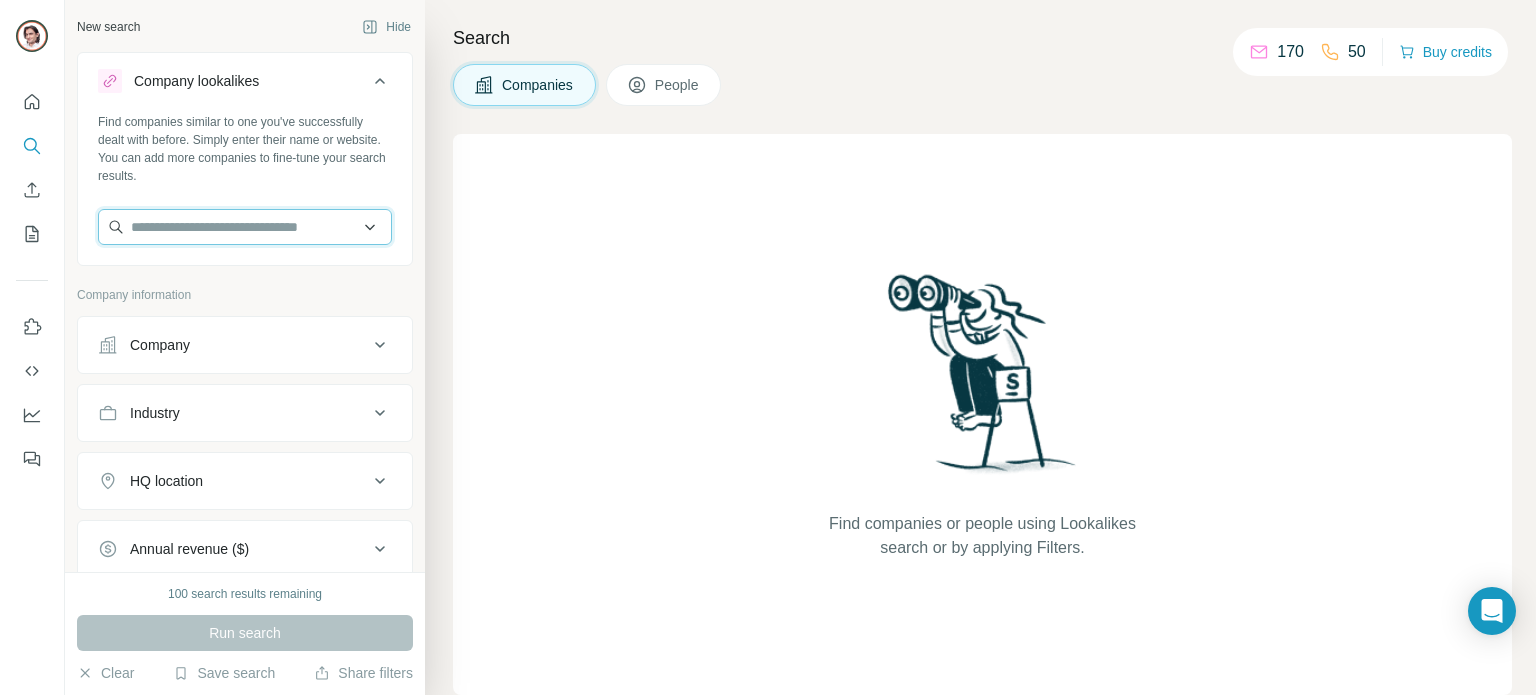 click at bounding box center [245, 227] 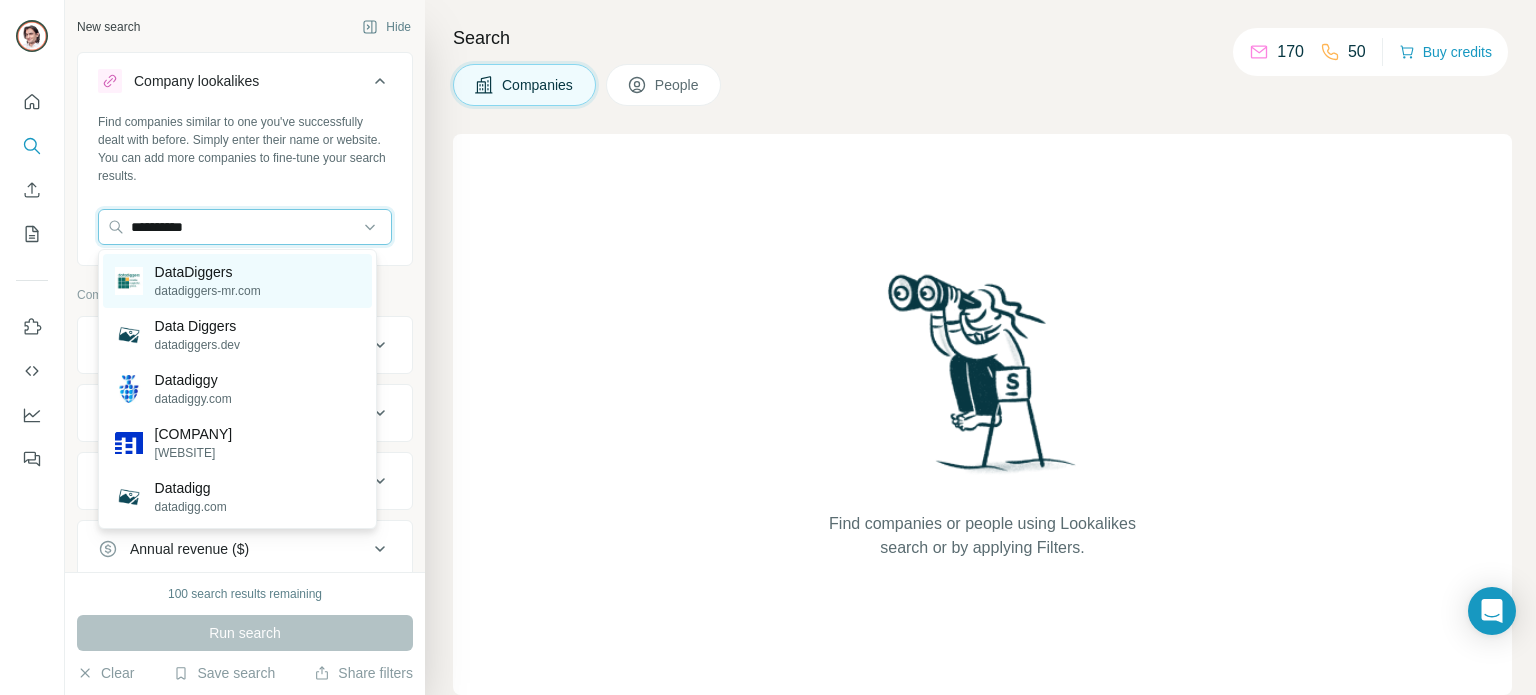type on "**********" 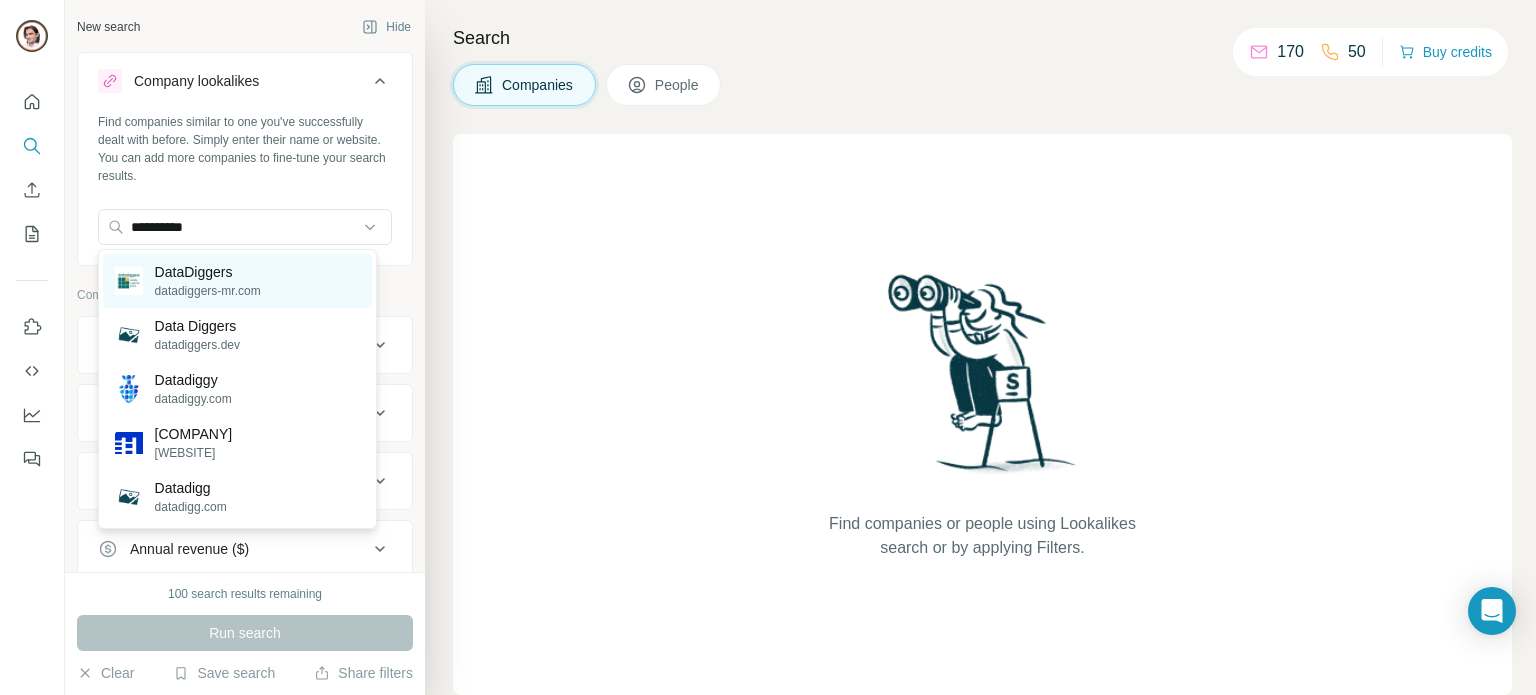 click on "[COMPANY_NAME] [WEBSITE]" at bounding box center [237, 281] 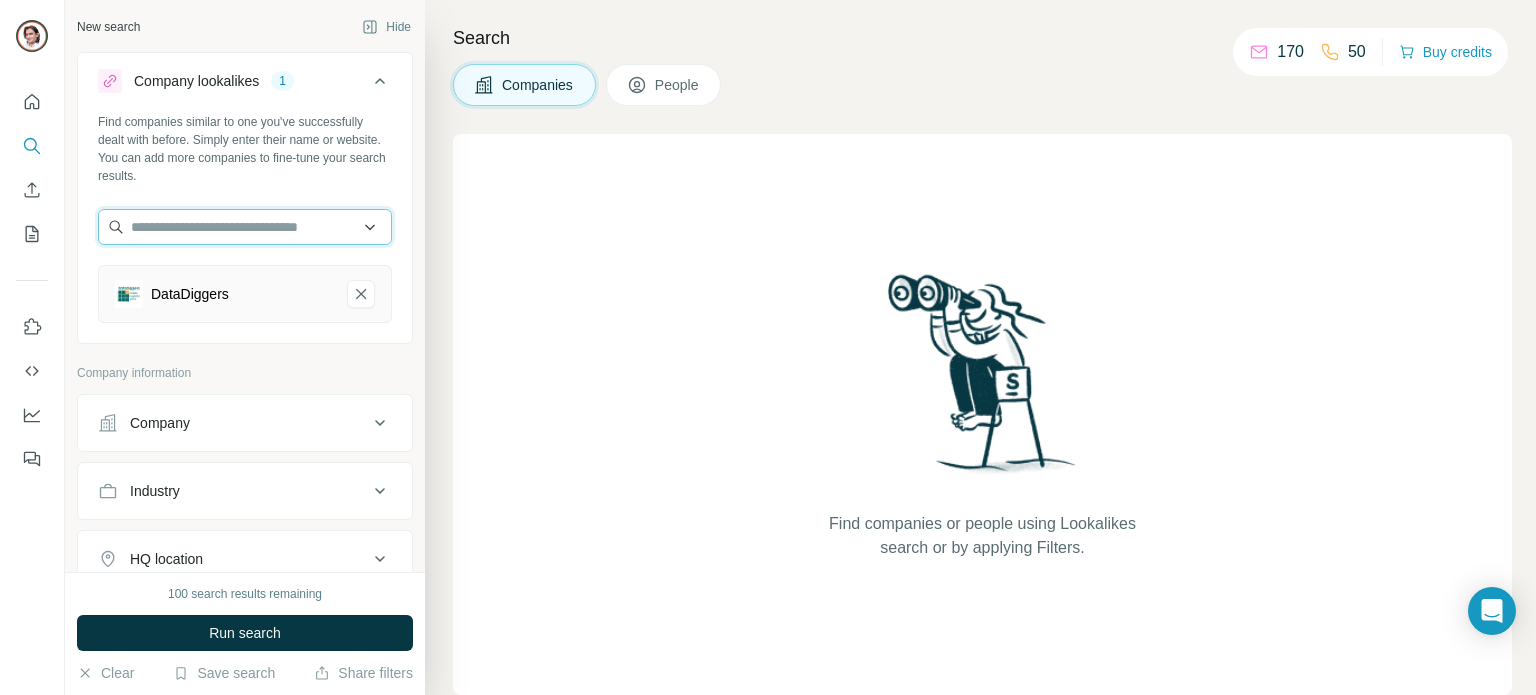 click at bounding box center [245, 227] 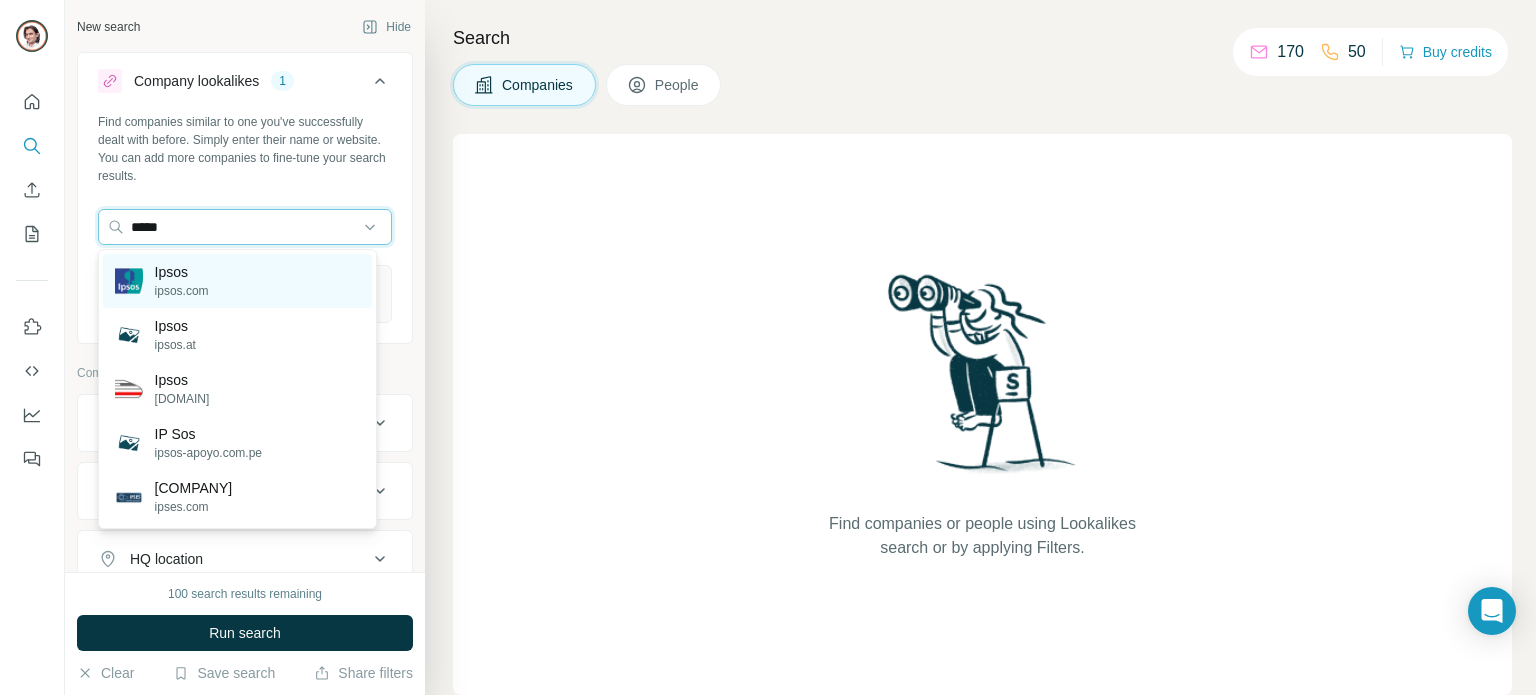 type on "*****" 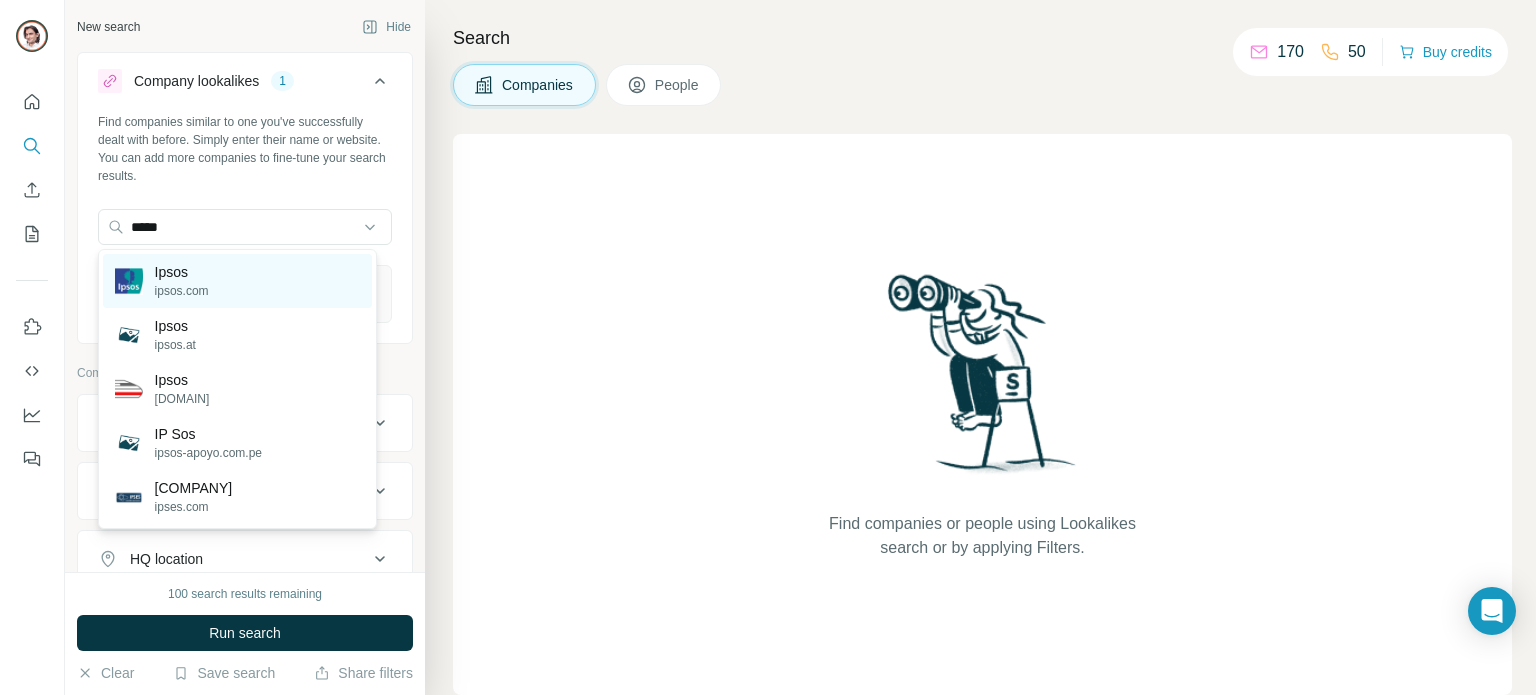 click on "Ipsos ipsos.com" at bounding box center (237, 281) 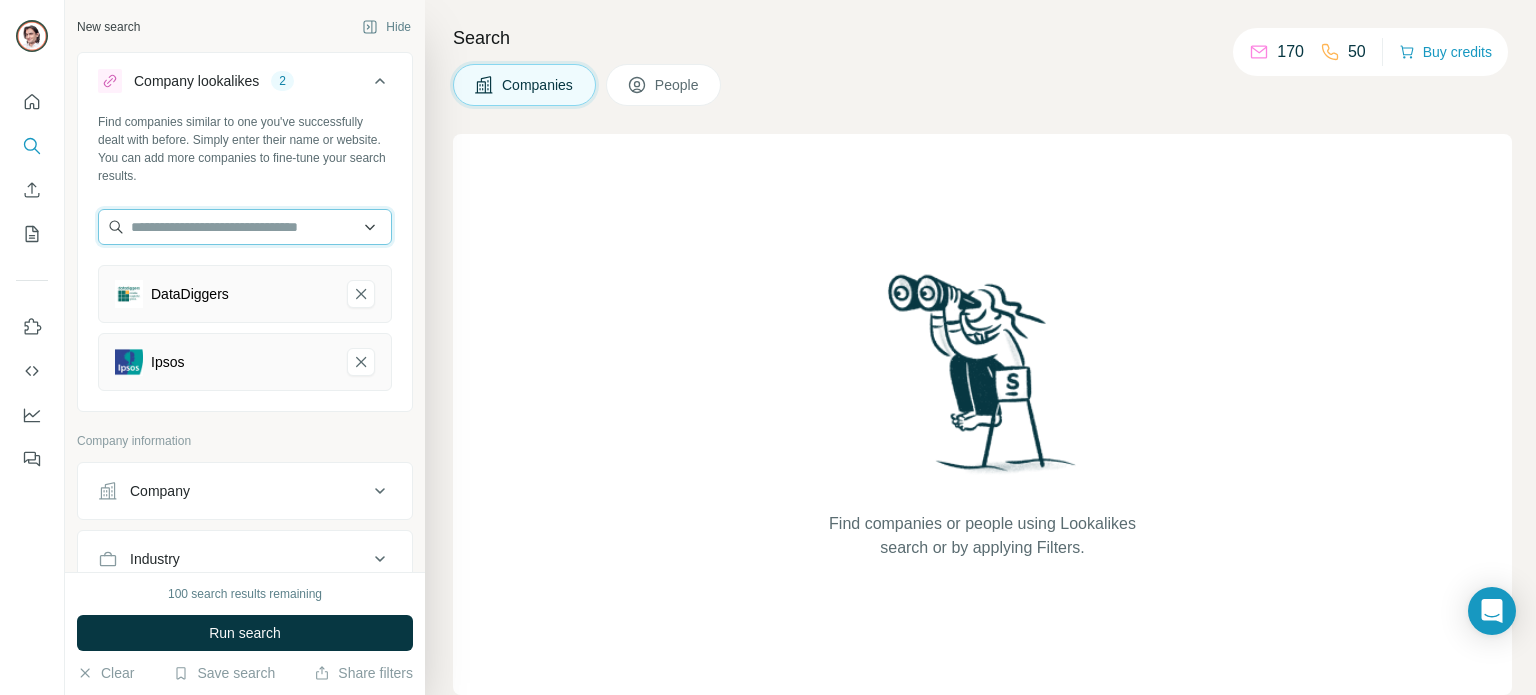 click at bounding box center [245, 227] 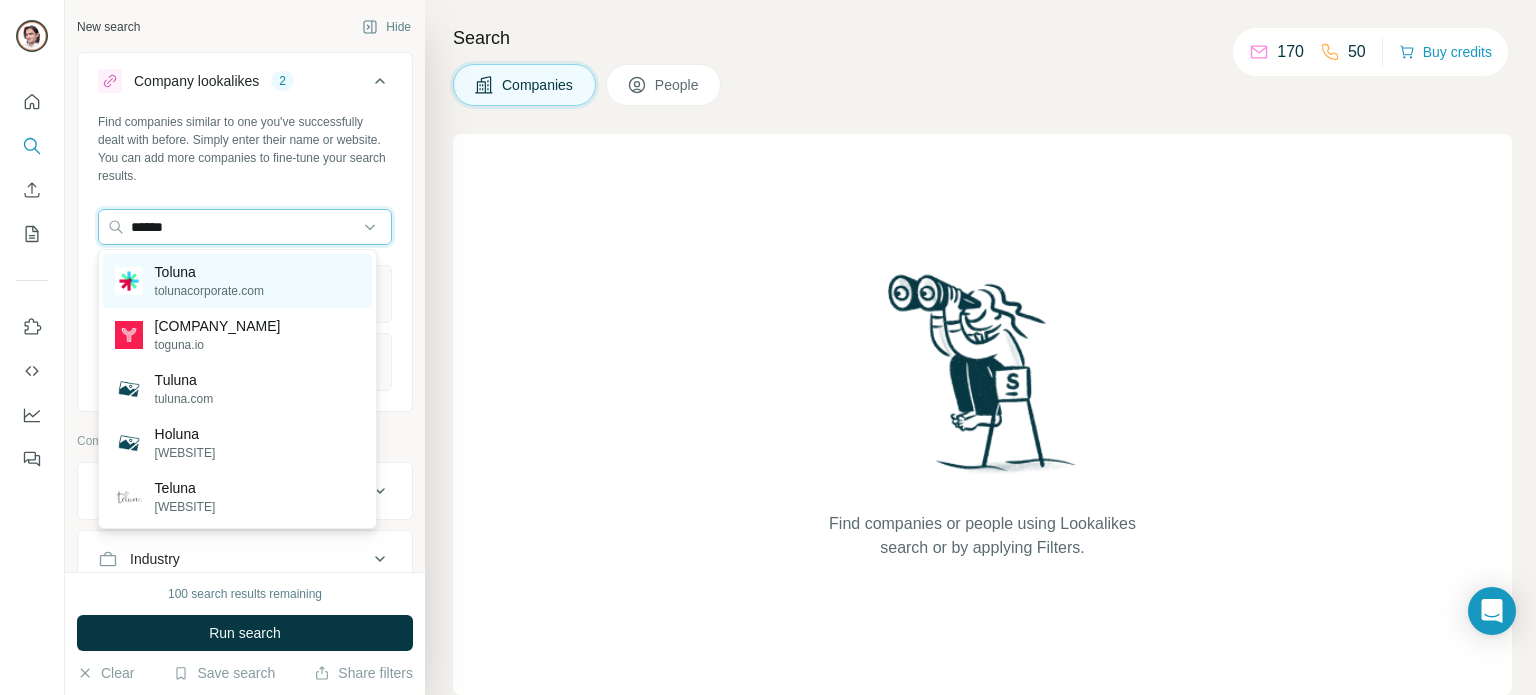 type on "******" 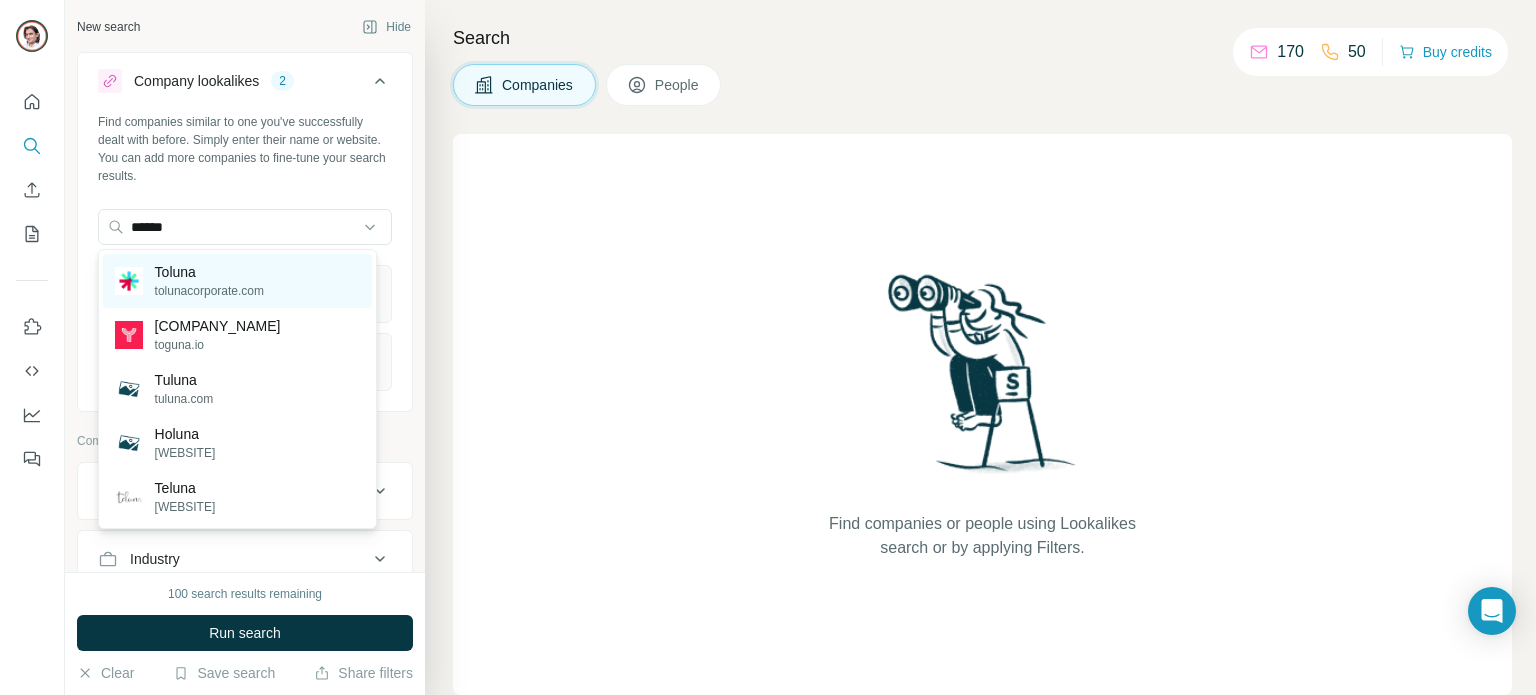 click on "Toluna" at bounding box center [209, 272] 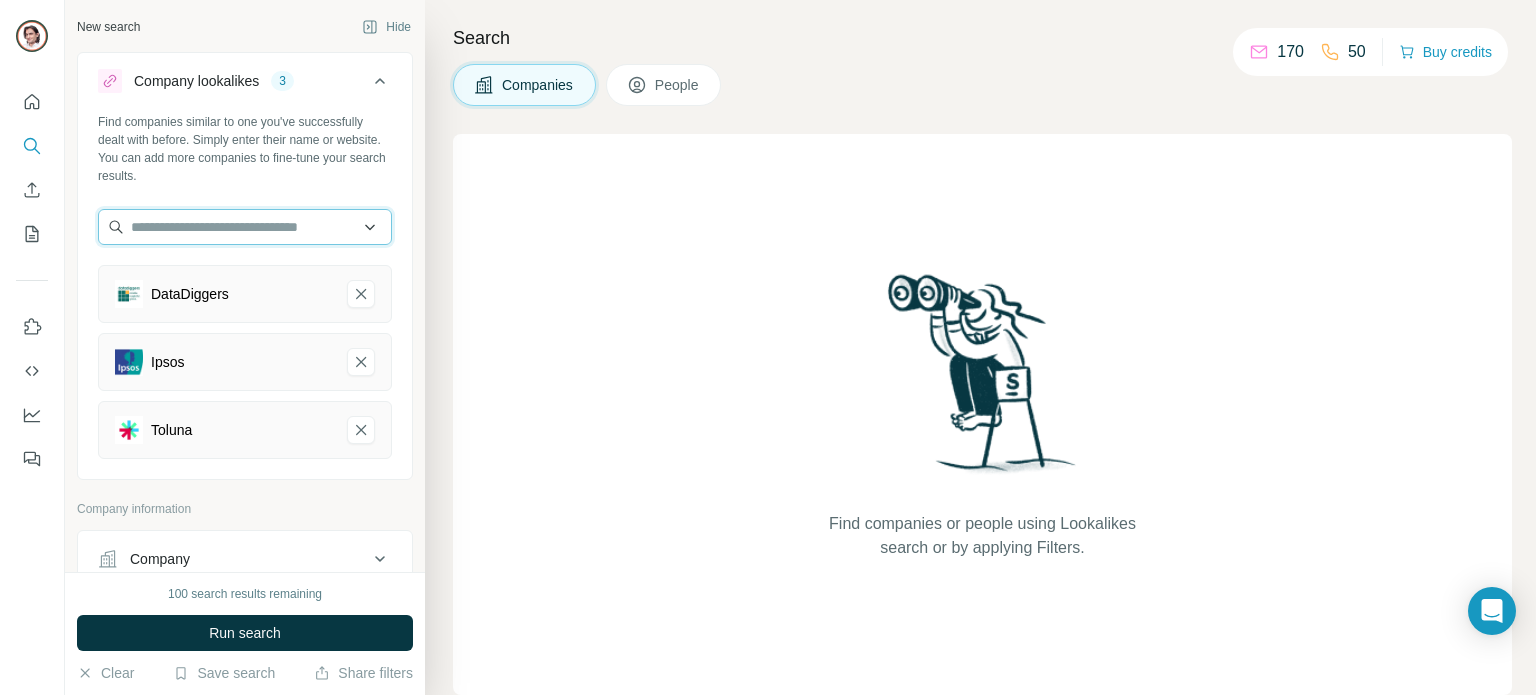 click at bounding box center [245, 227] 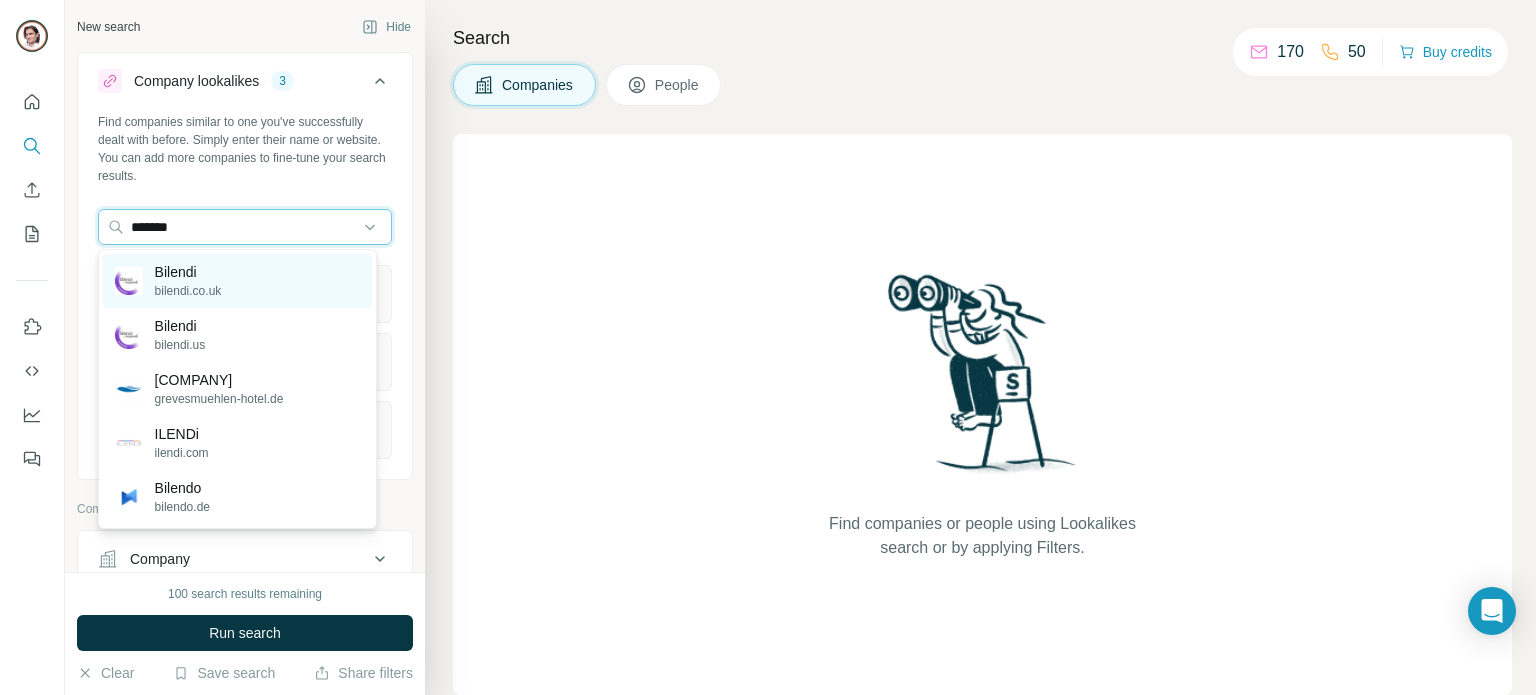 type on "*******" 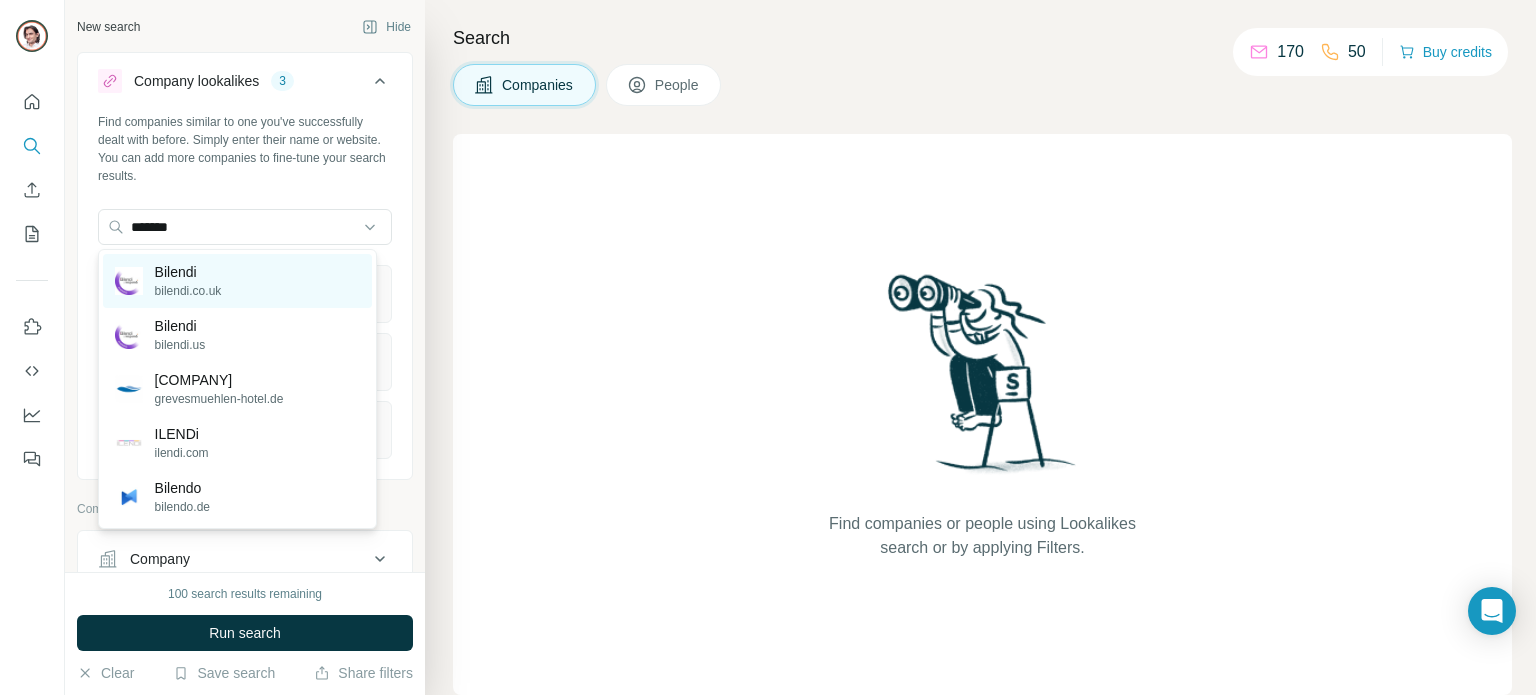 click on "[COMPANY_NAME] [DOMAIN]" at bounding box center [237, 281] 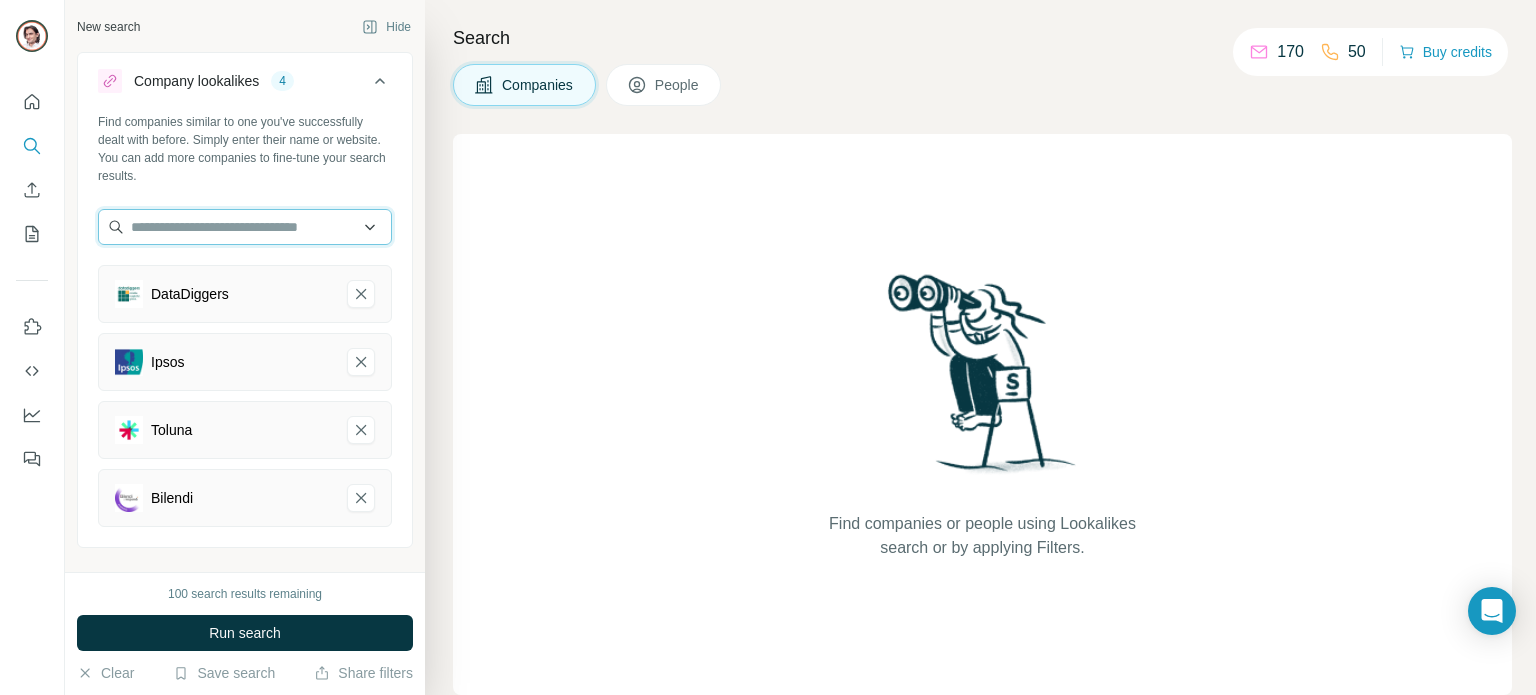 click at bounding box center [245, 227] 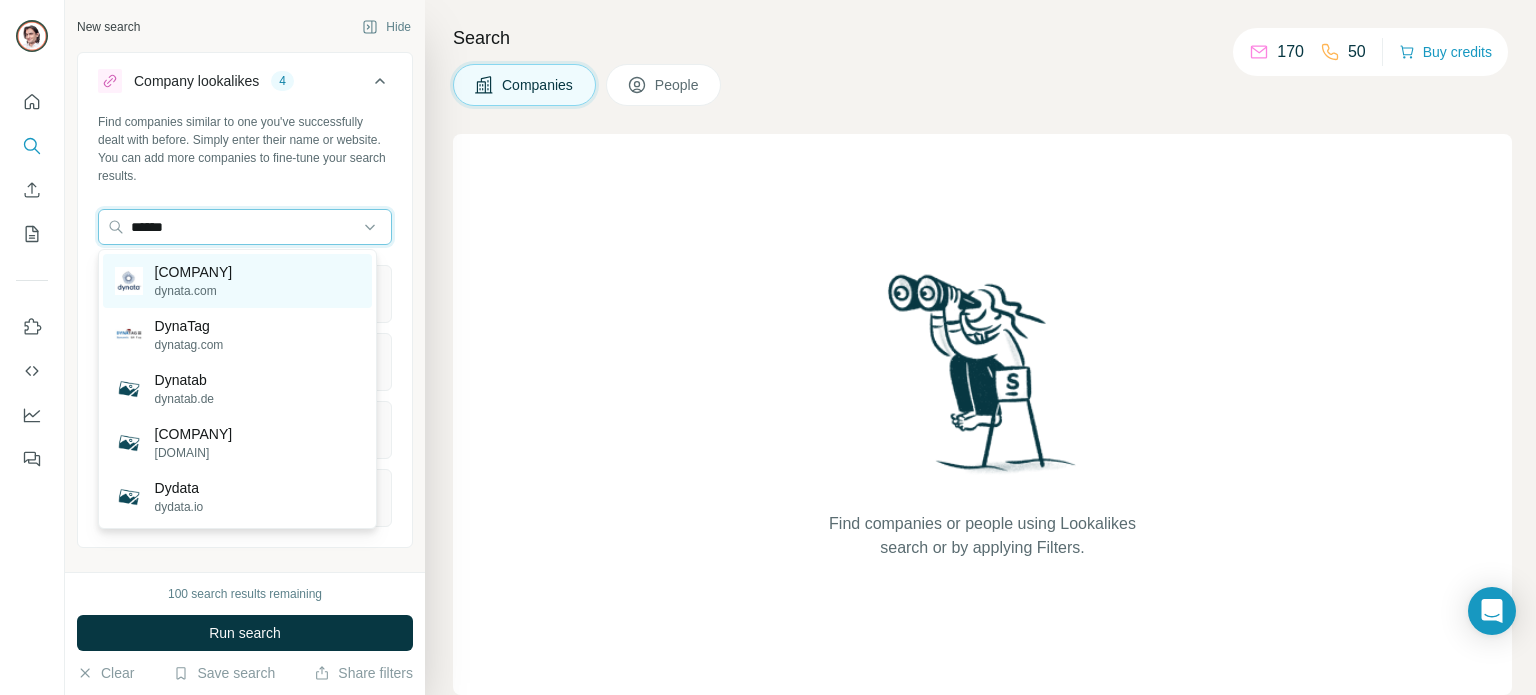 type on "******" 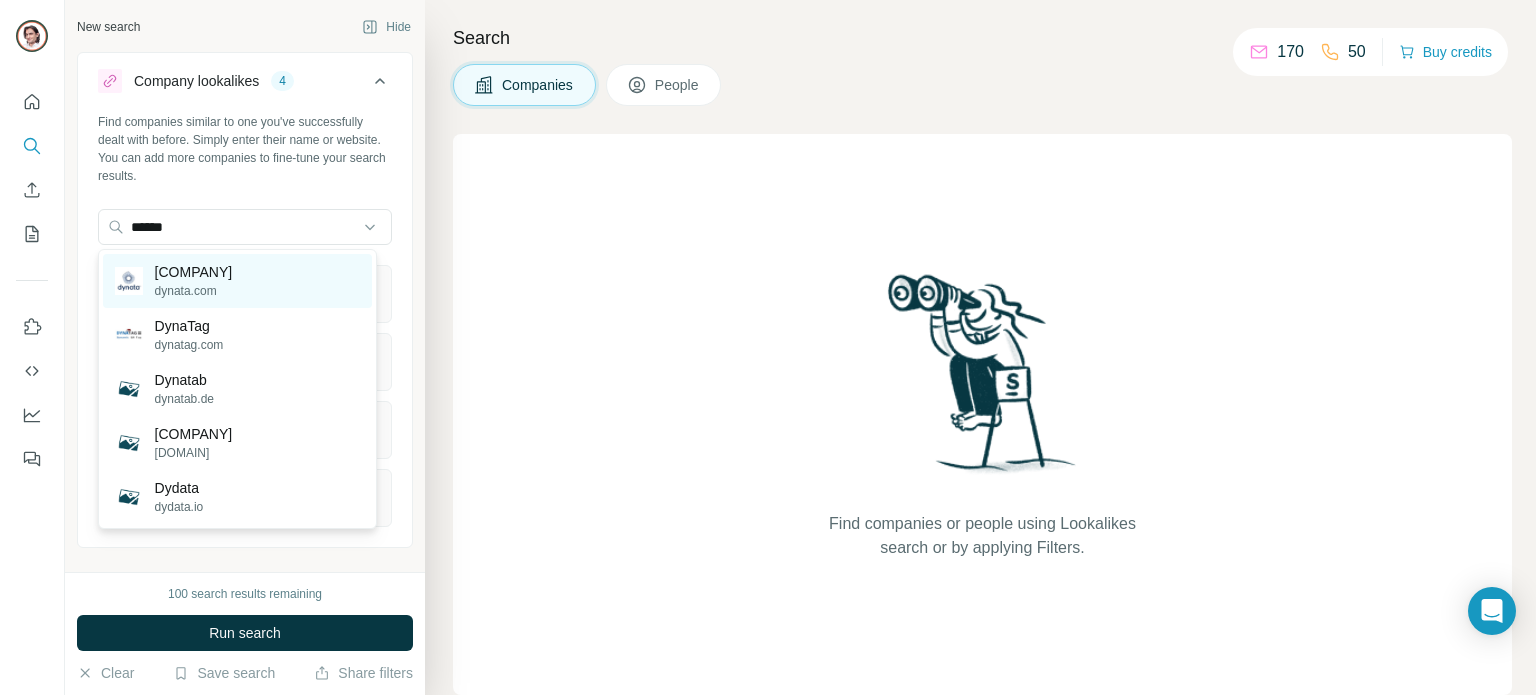 click on "Dynata dynata.com" at bounding box center [237, 281] 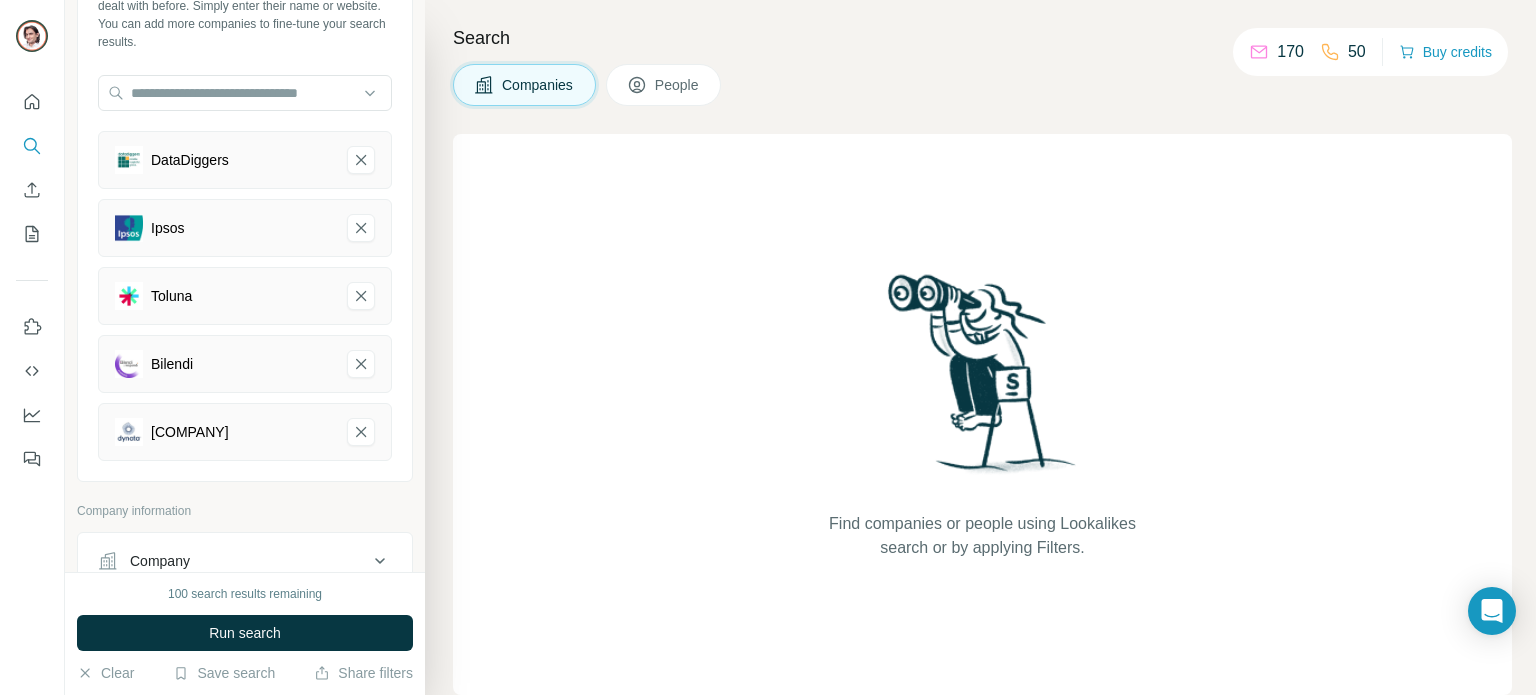 scroll, scrollTop: 100, scrollLeft: 0, axis: vertical 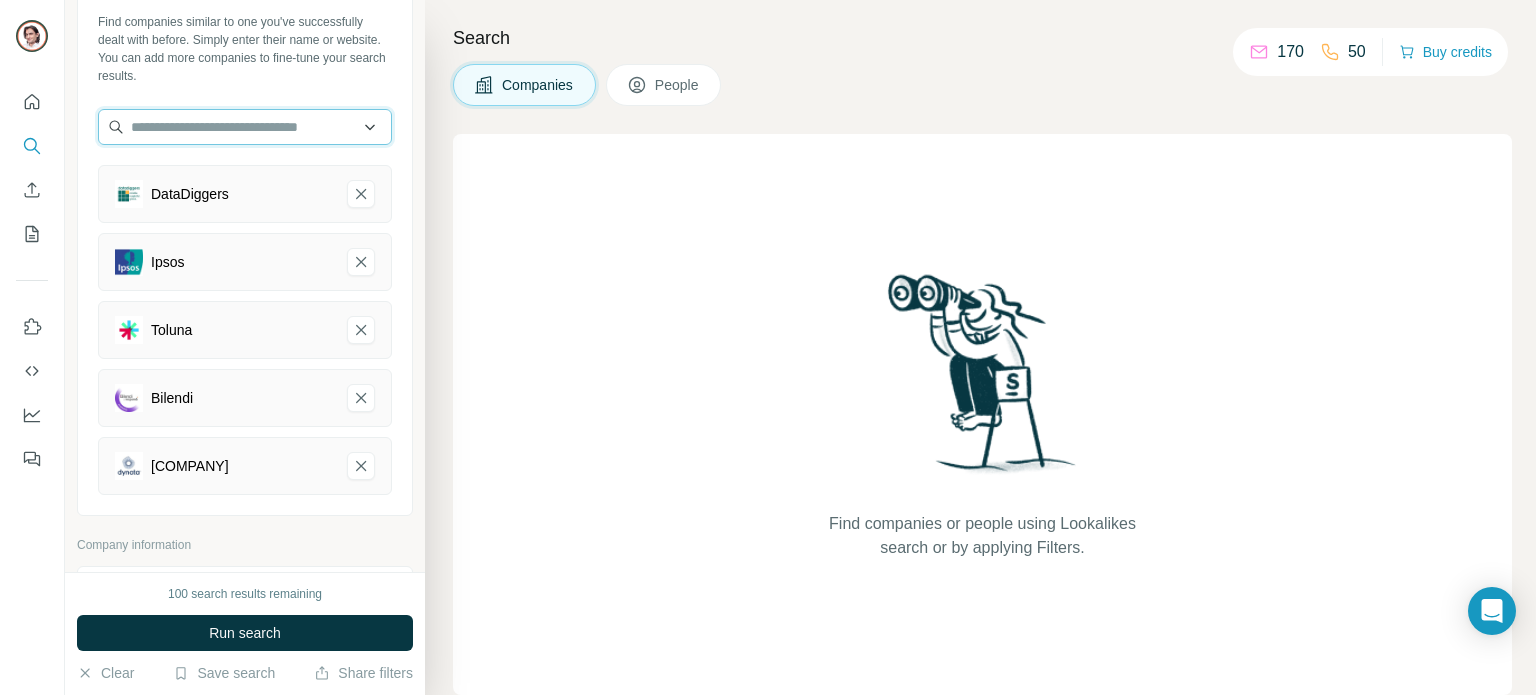 click at bounding box center [245, 127] 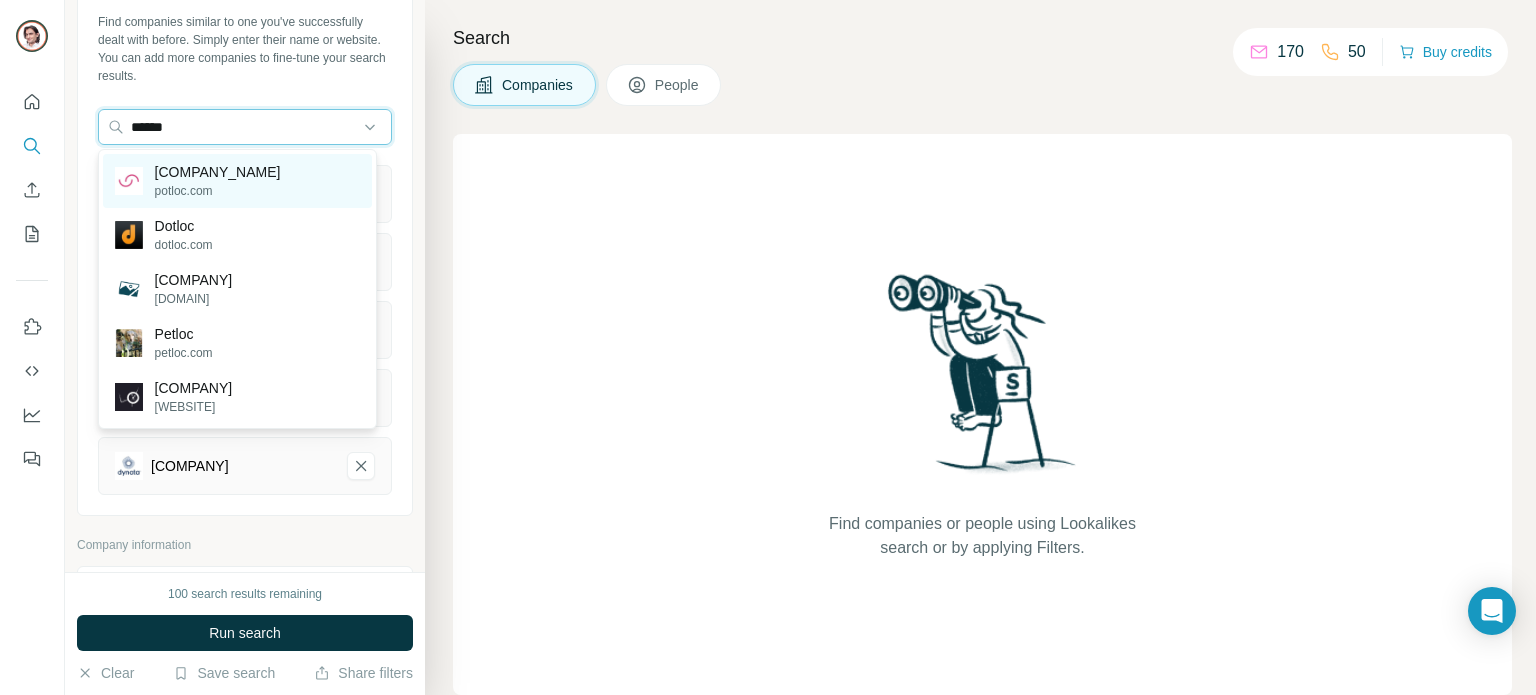 type on "******" 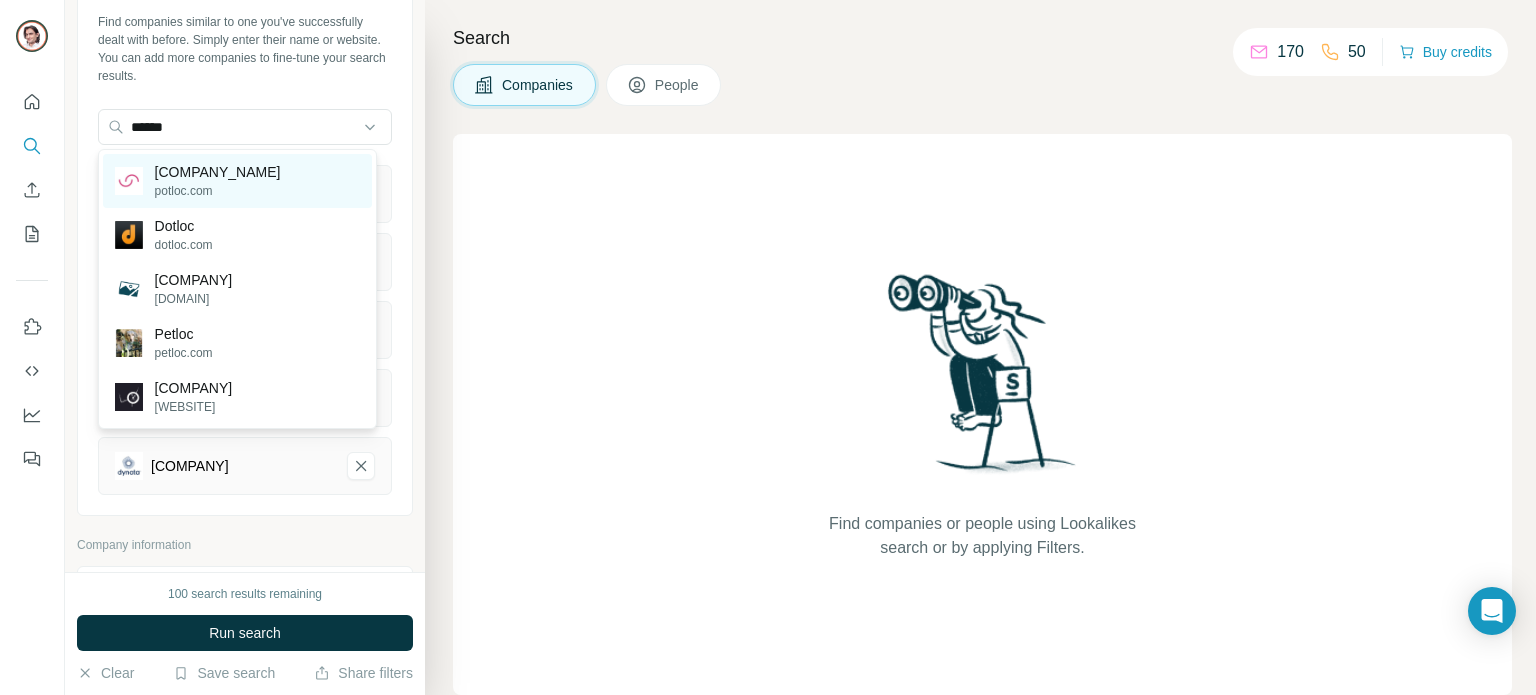 click on "[COMPANY] [WEBSITE]" at bounding box center (237, 181) 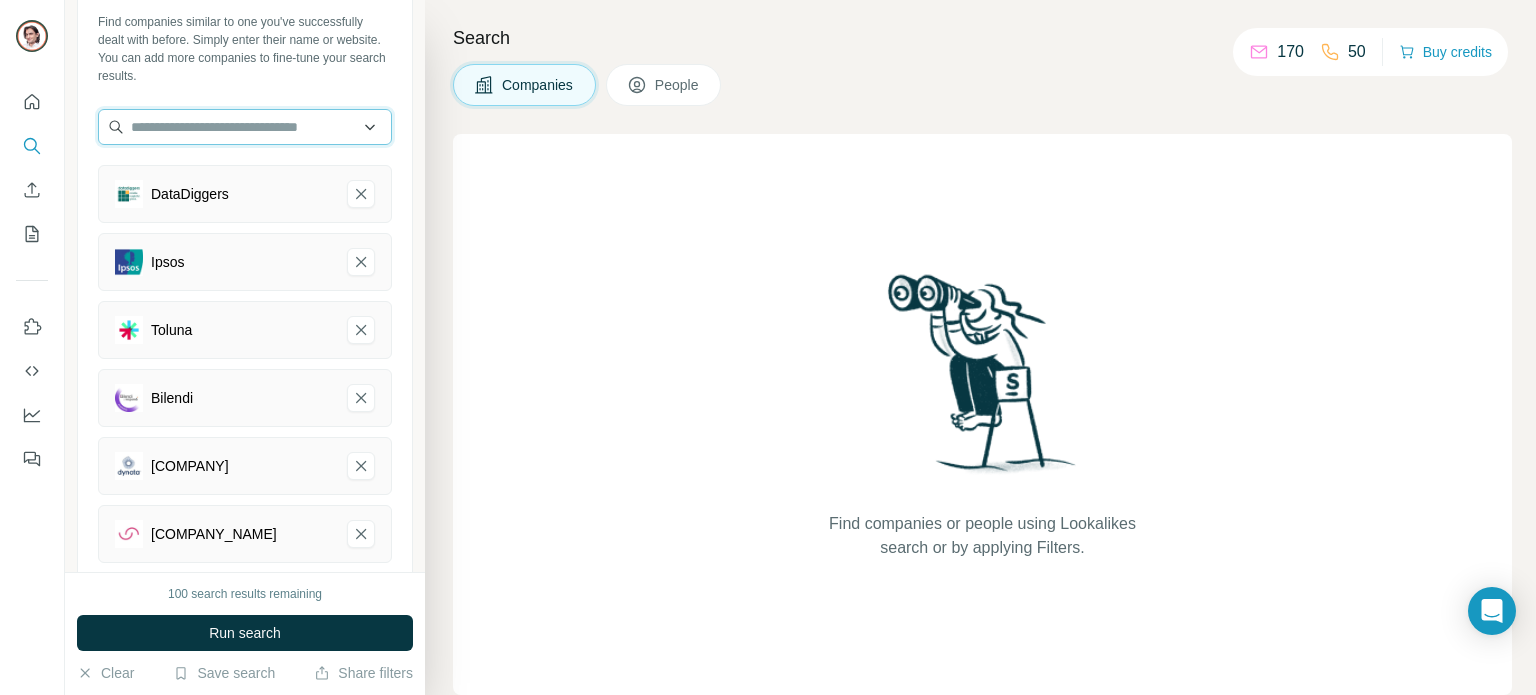 click at bounding box center (245, 127) 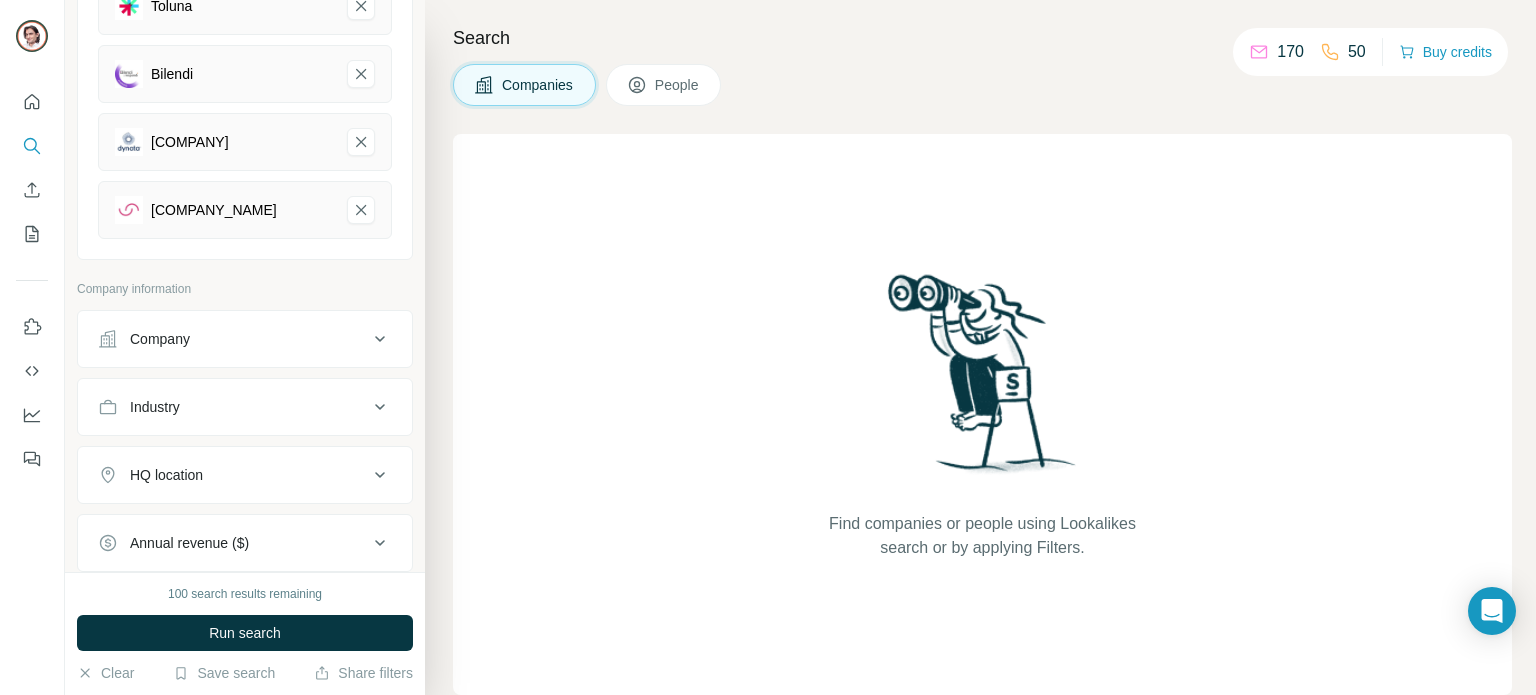 scroll, scrollTop: 500, scrollLeft: 0, axis: vertical 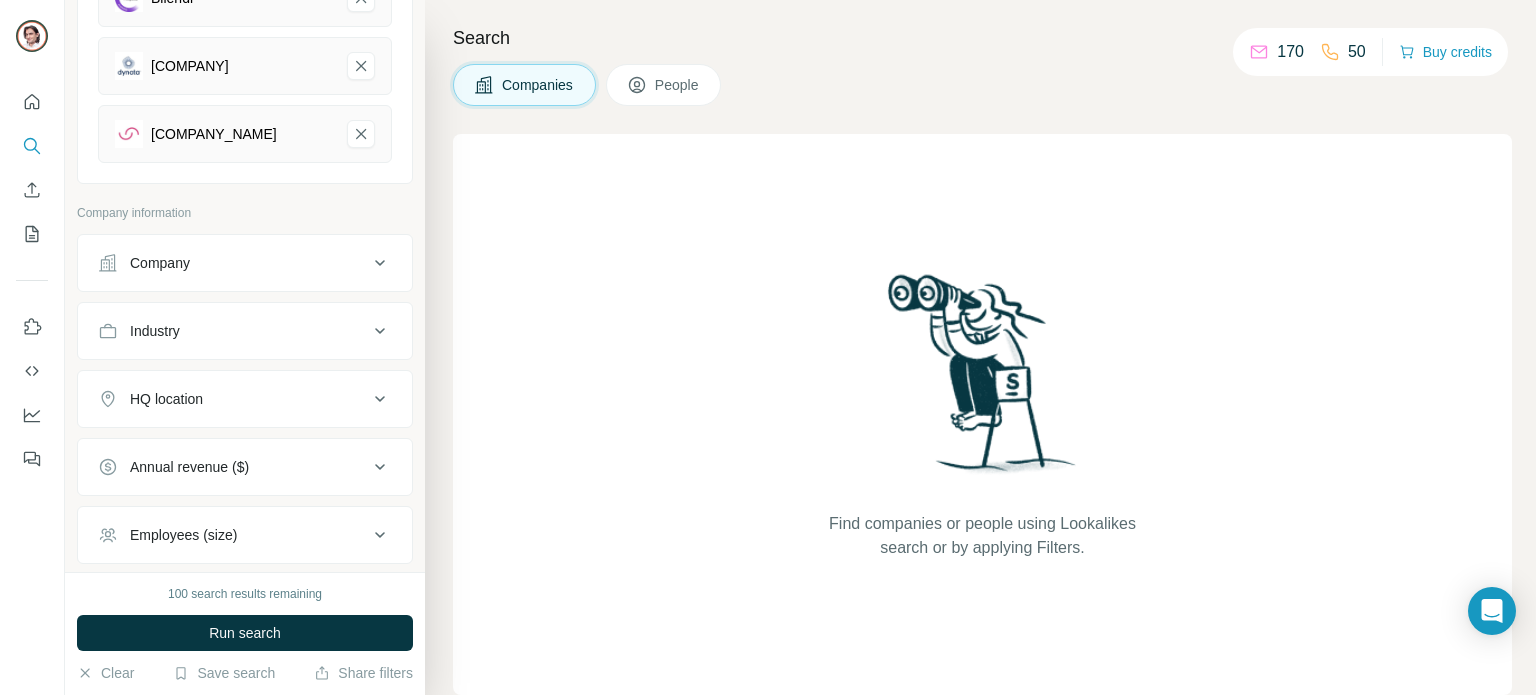 click on "Industry" at bounding box center [233, 331] 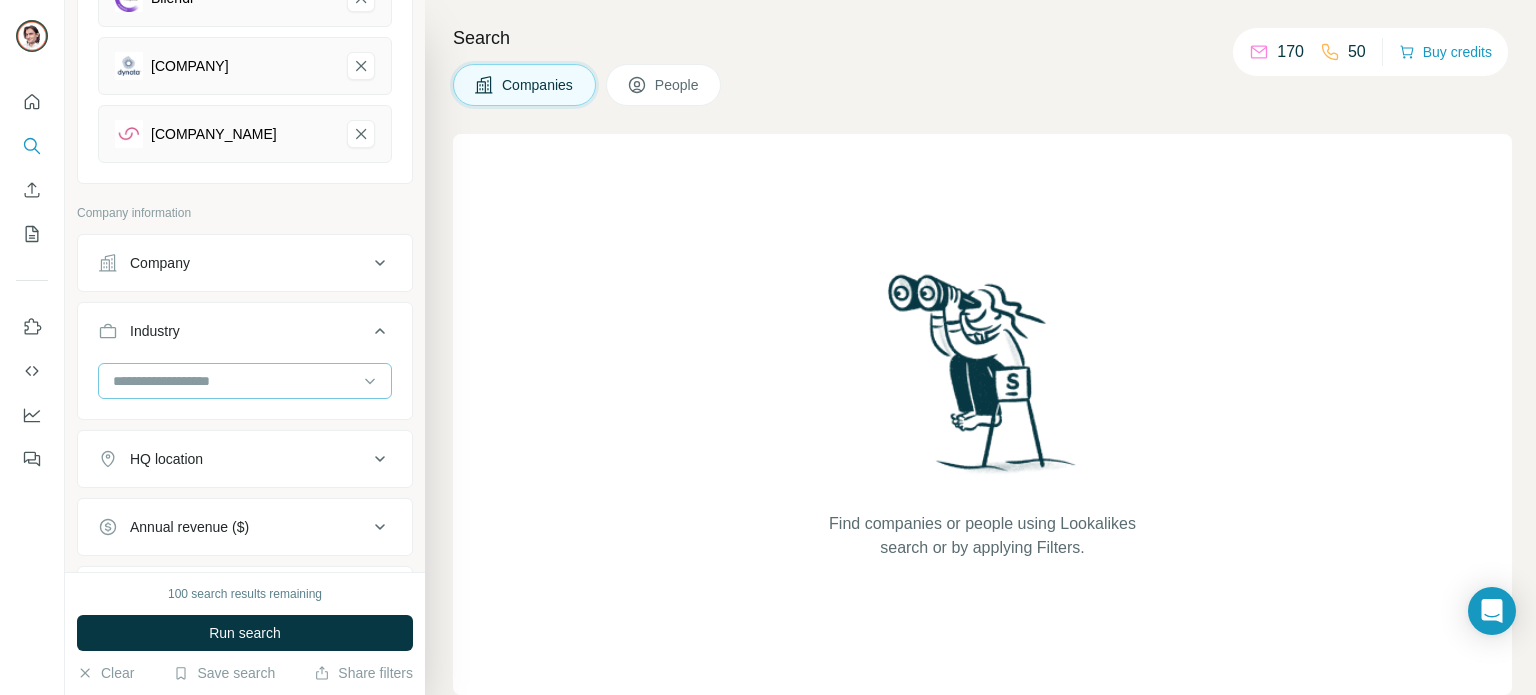 click at bounding box center [234, 381] 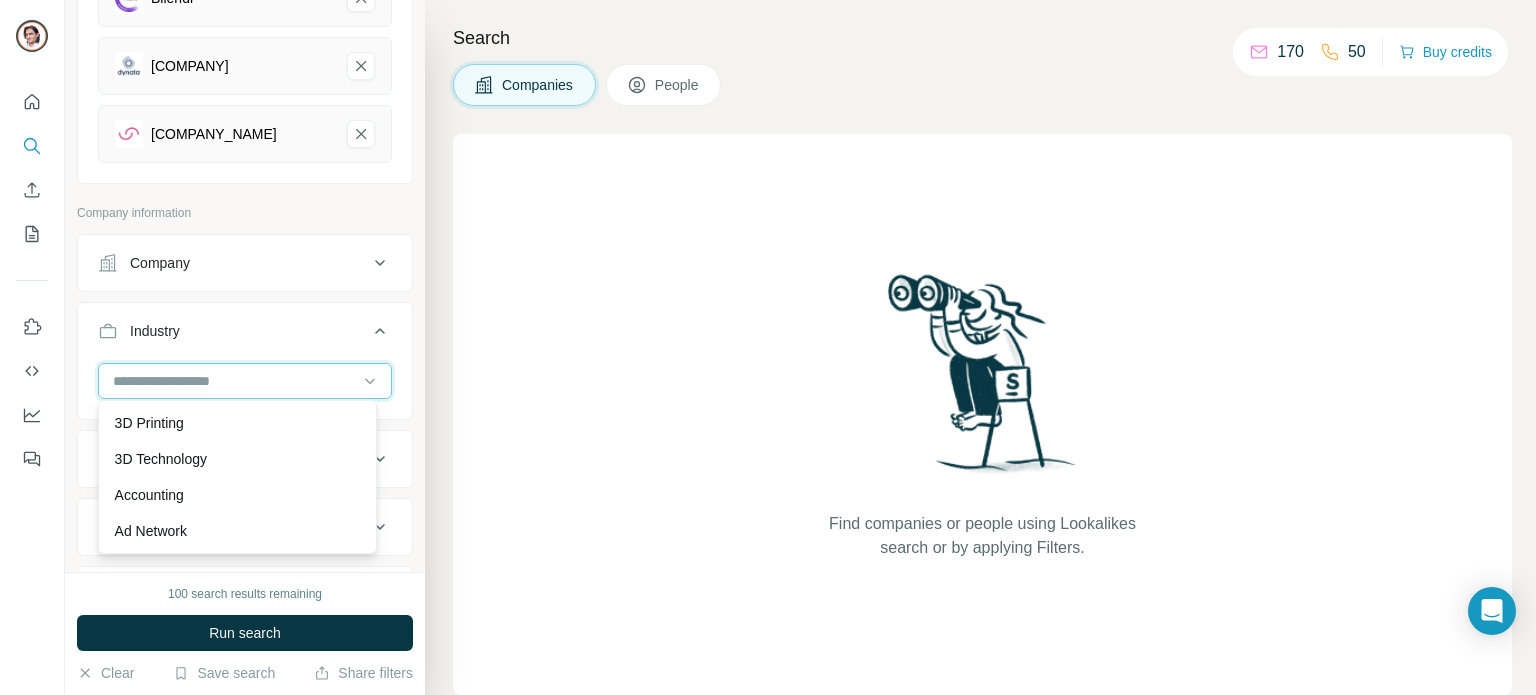 click at bounding box center [234, 381] 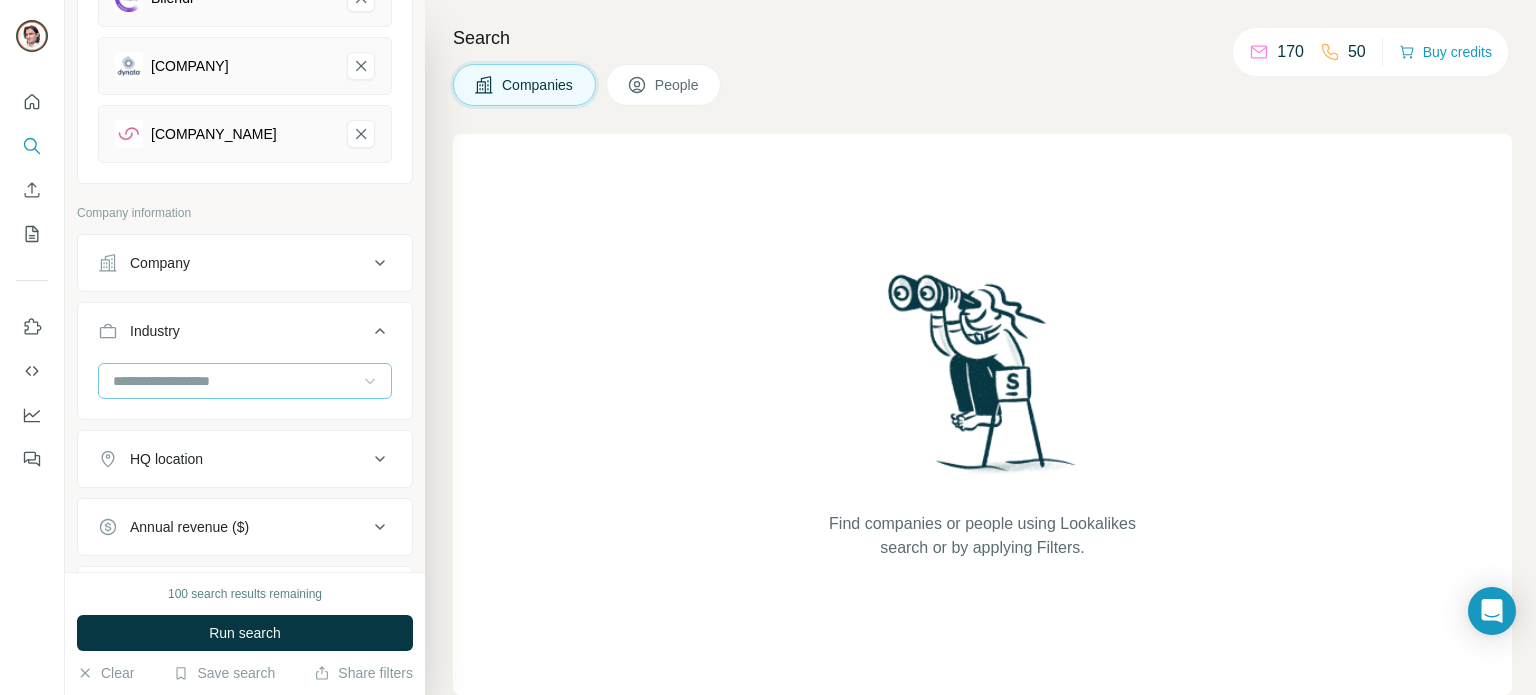 click 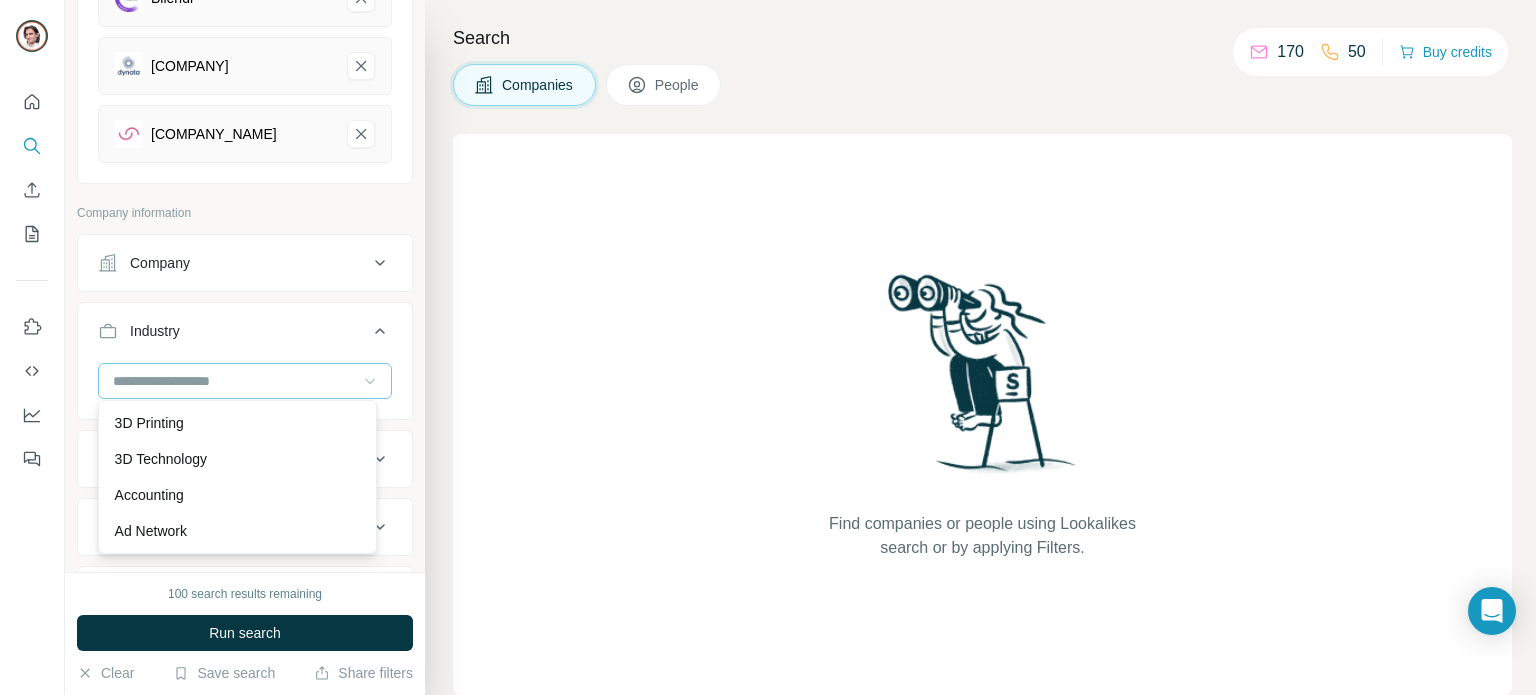 click 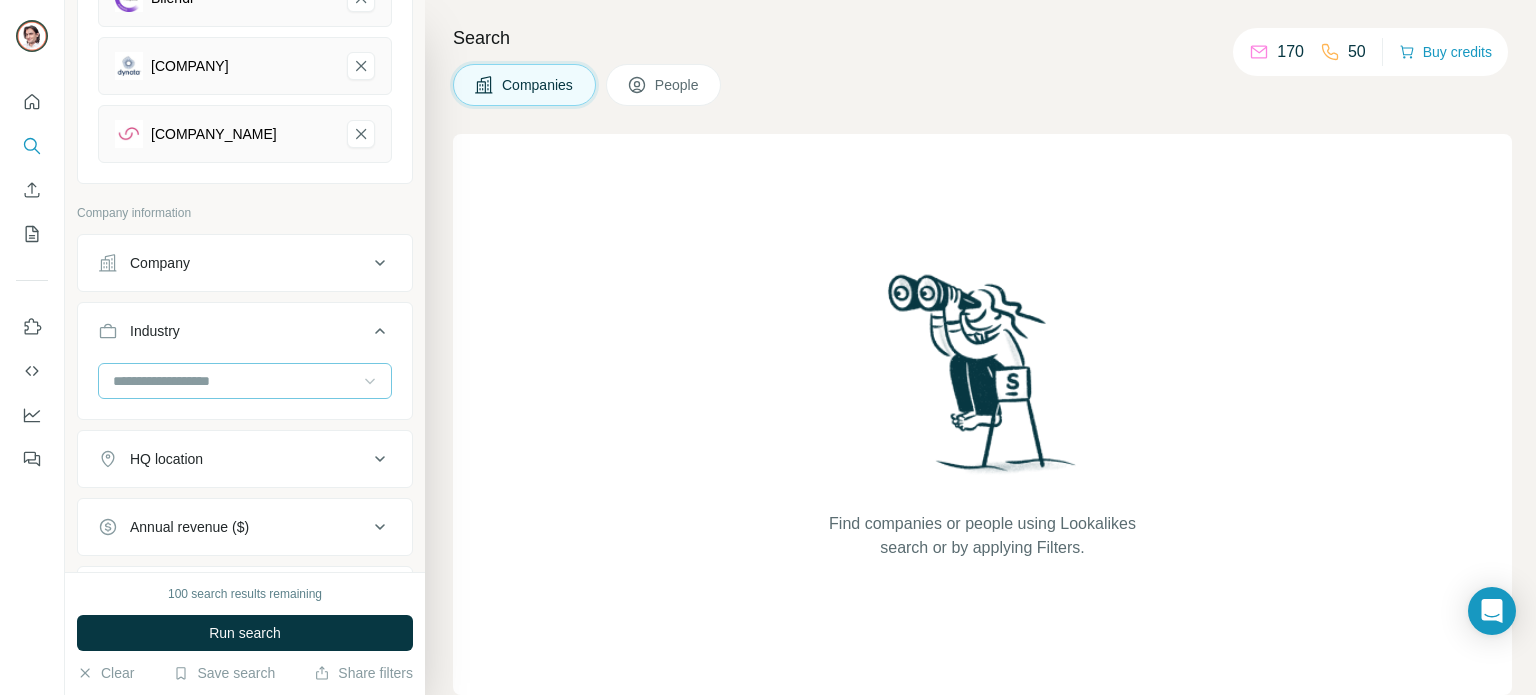 click 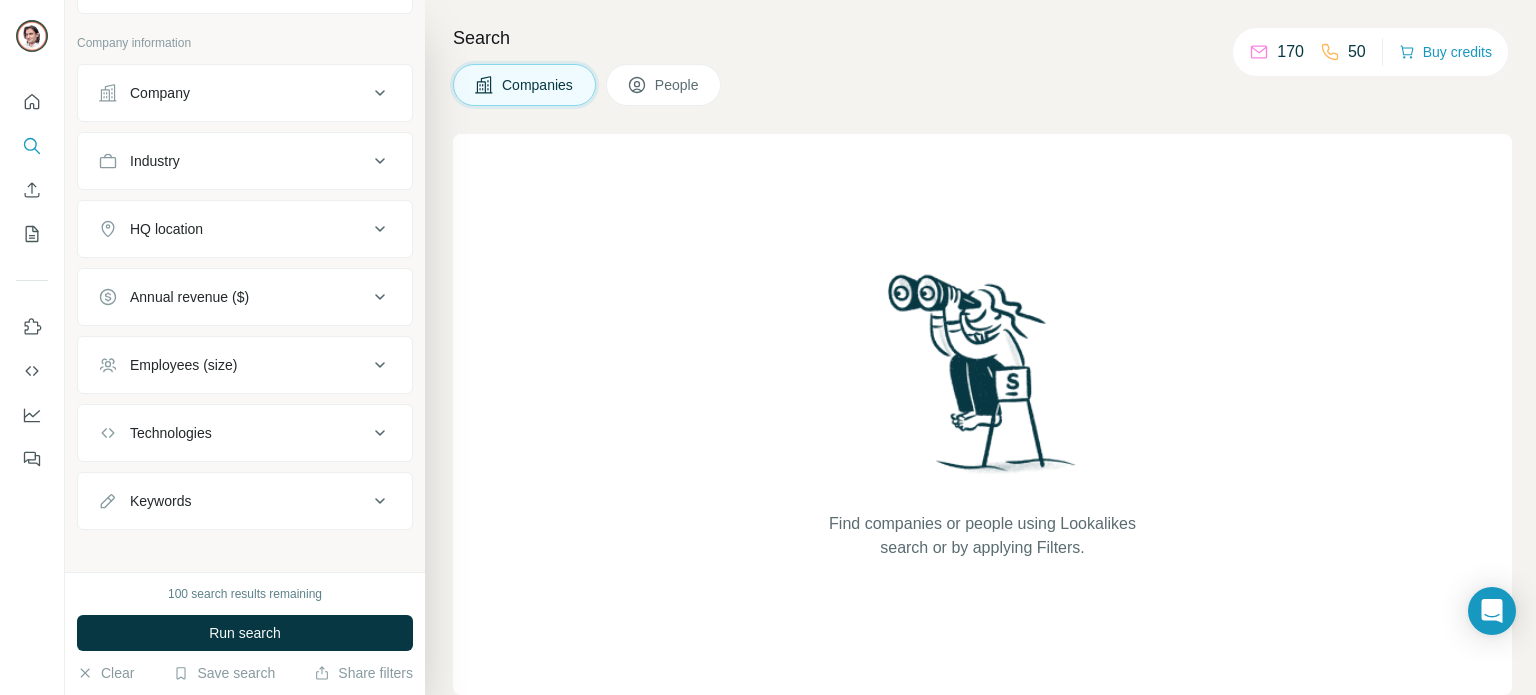 scroll, scrollTop: 677, scrollLeft: 0, axis: vertical 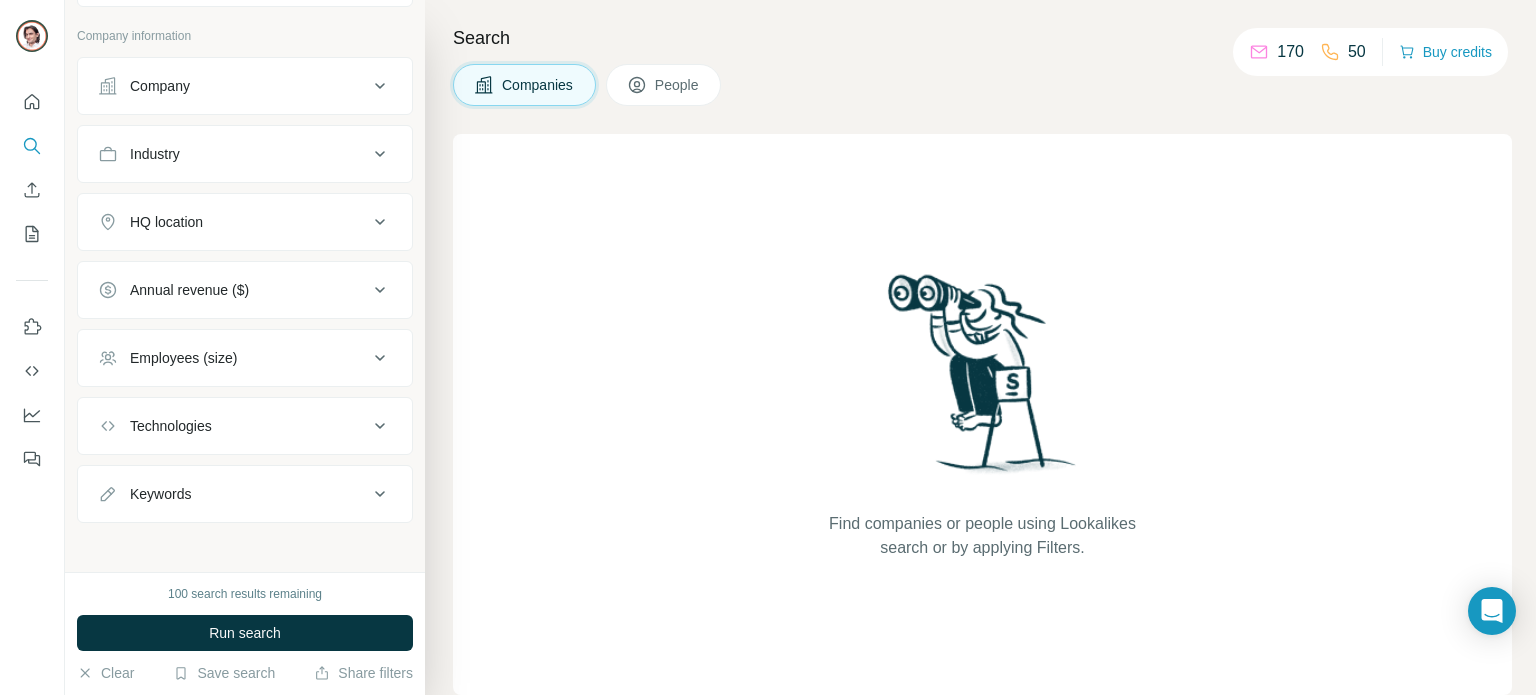 click 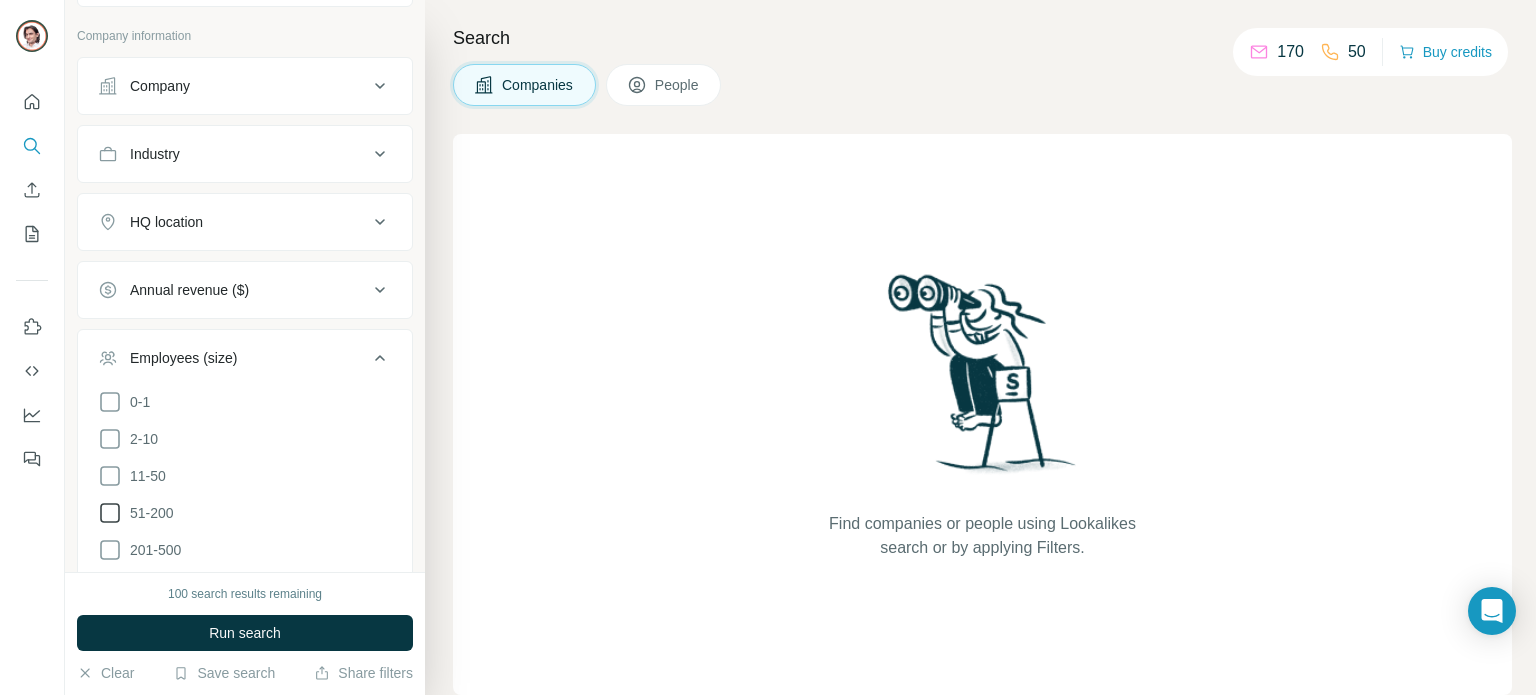 click 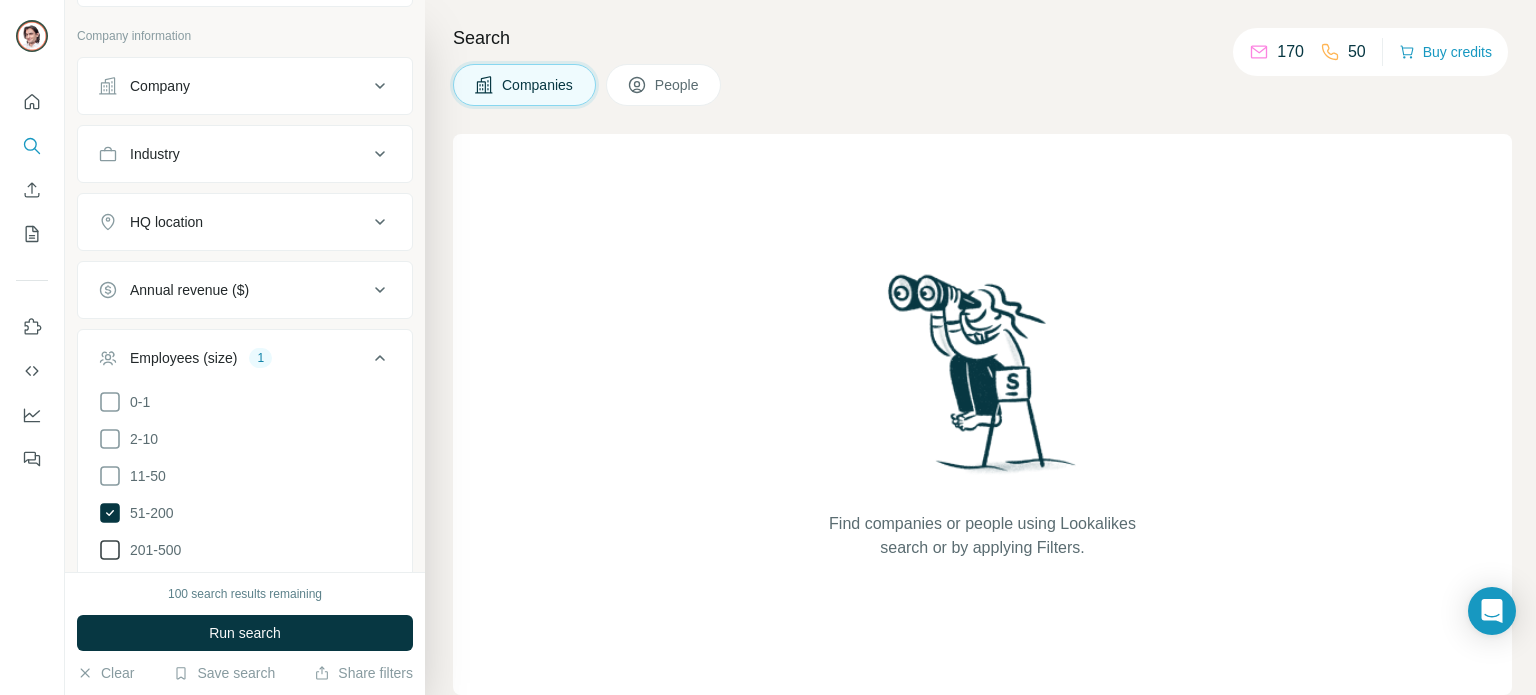 click 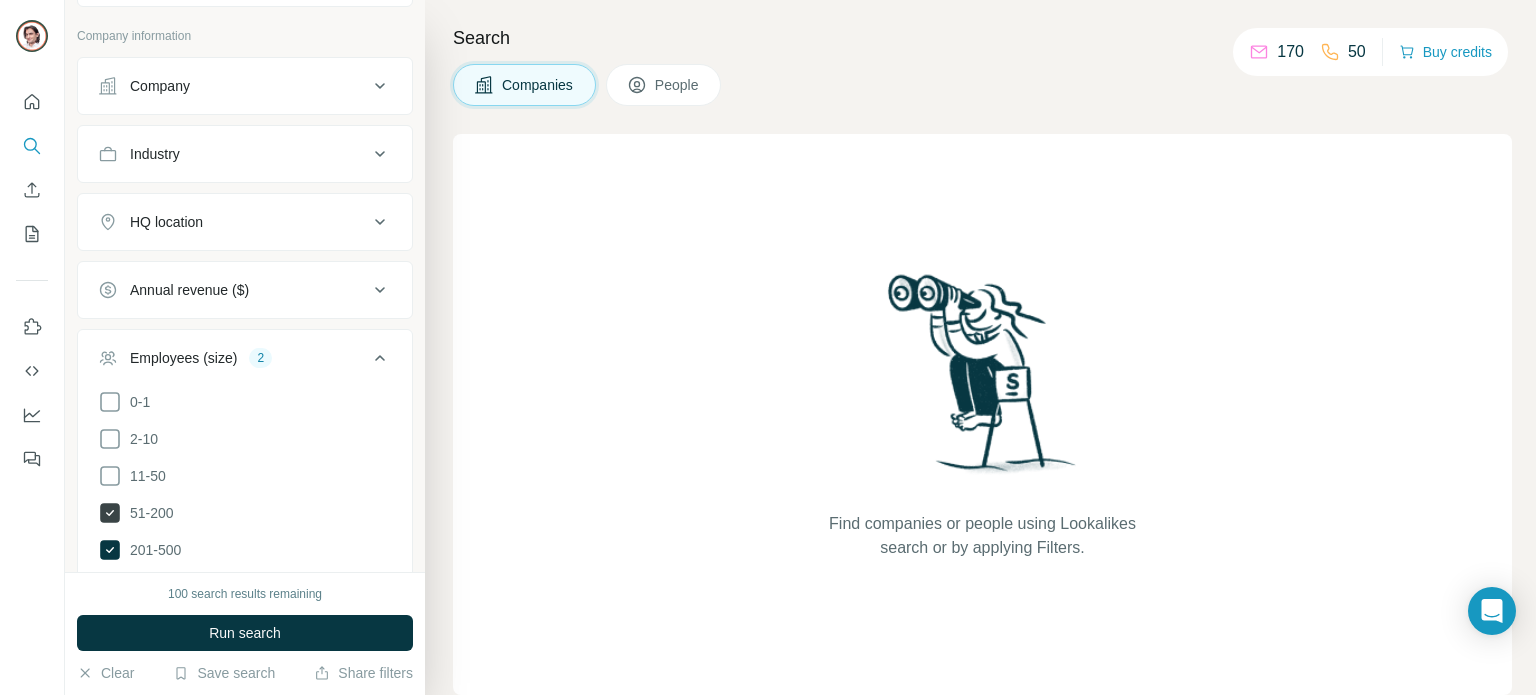 scroll, scrollTop: 777, scrollLeft: 0, axis: vertical 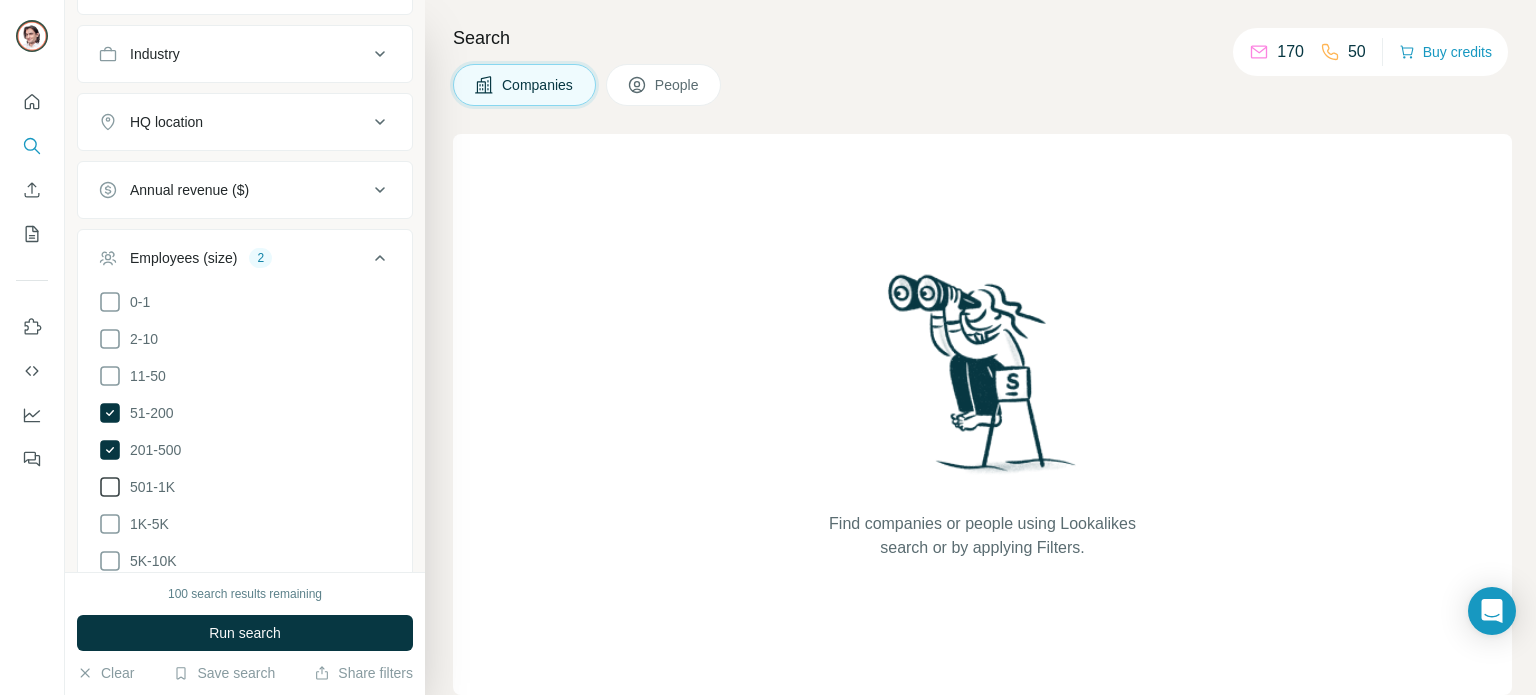 click 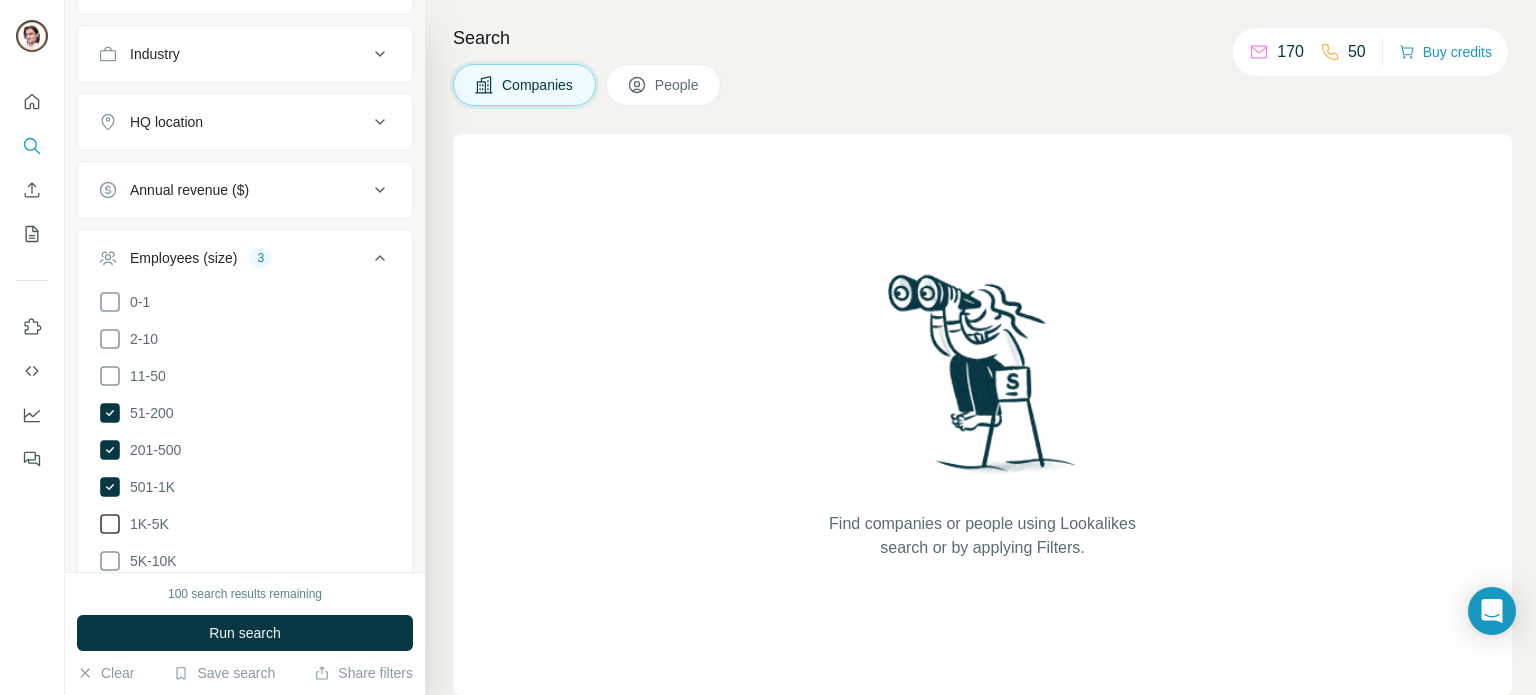 click 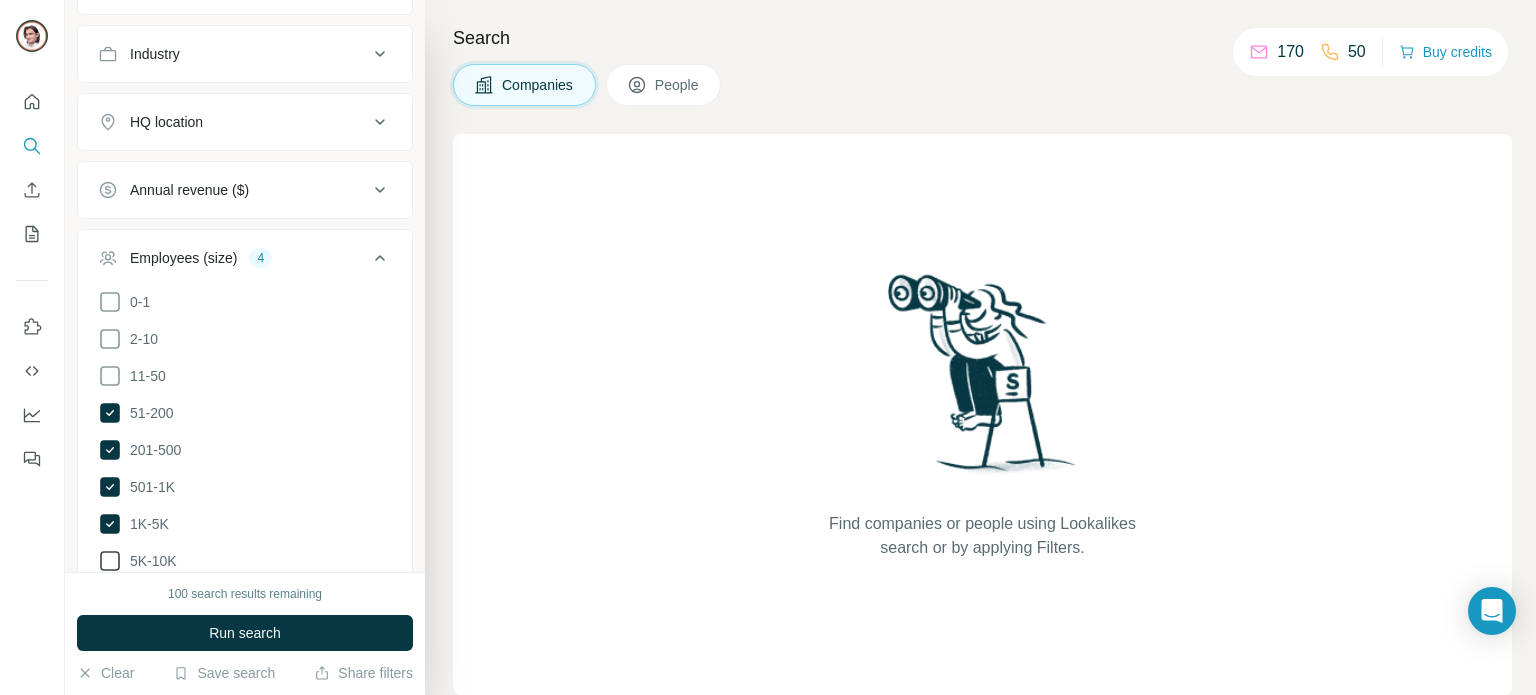 click 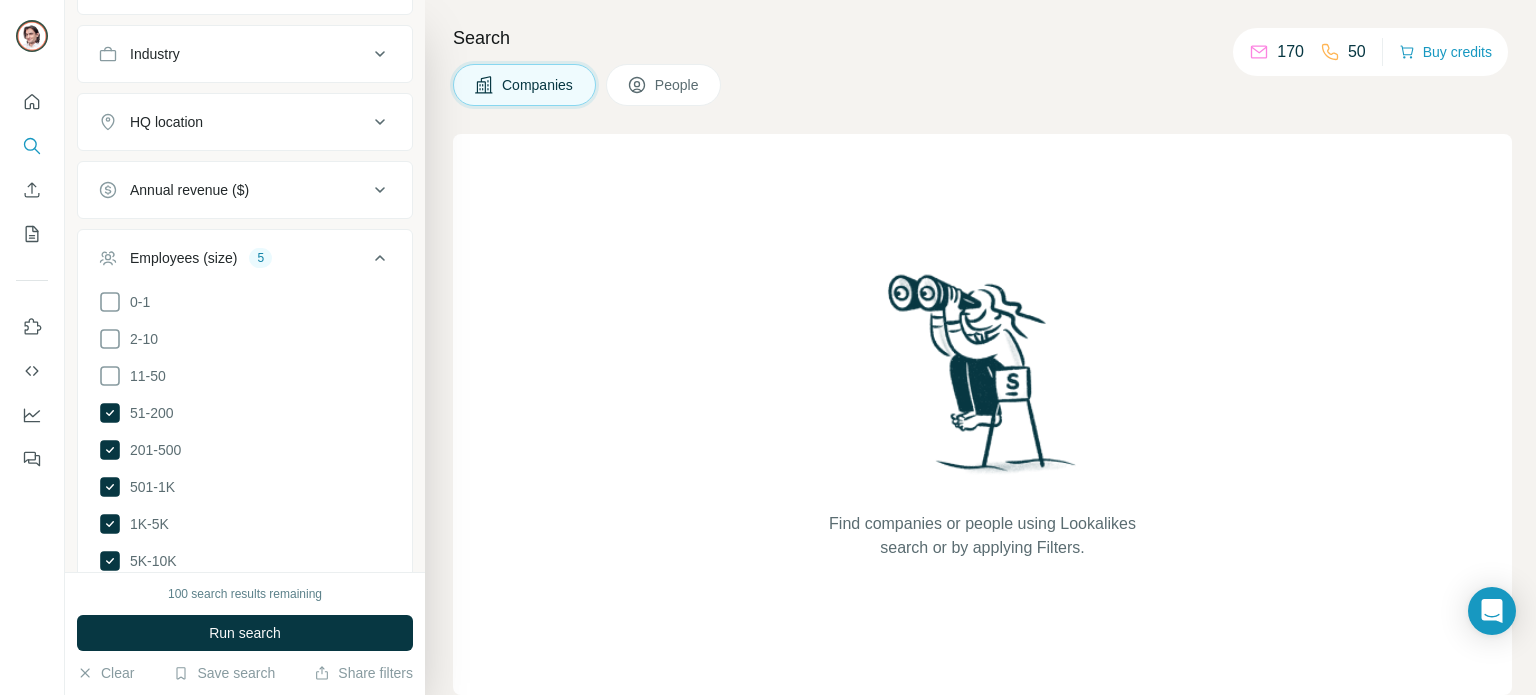 scroll, scrollTop: 877, scrollLeft: 0, axis: vertical 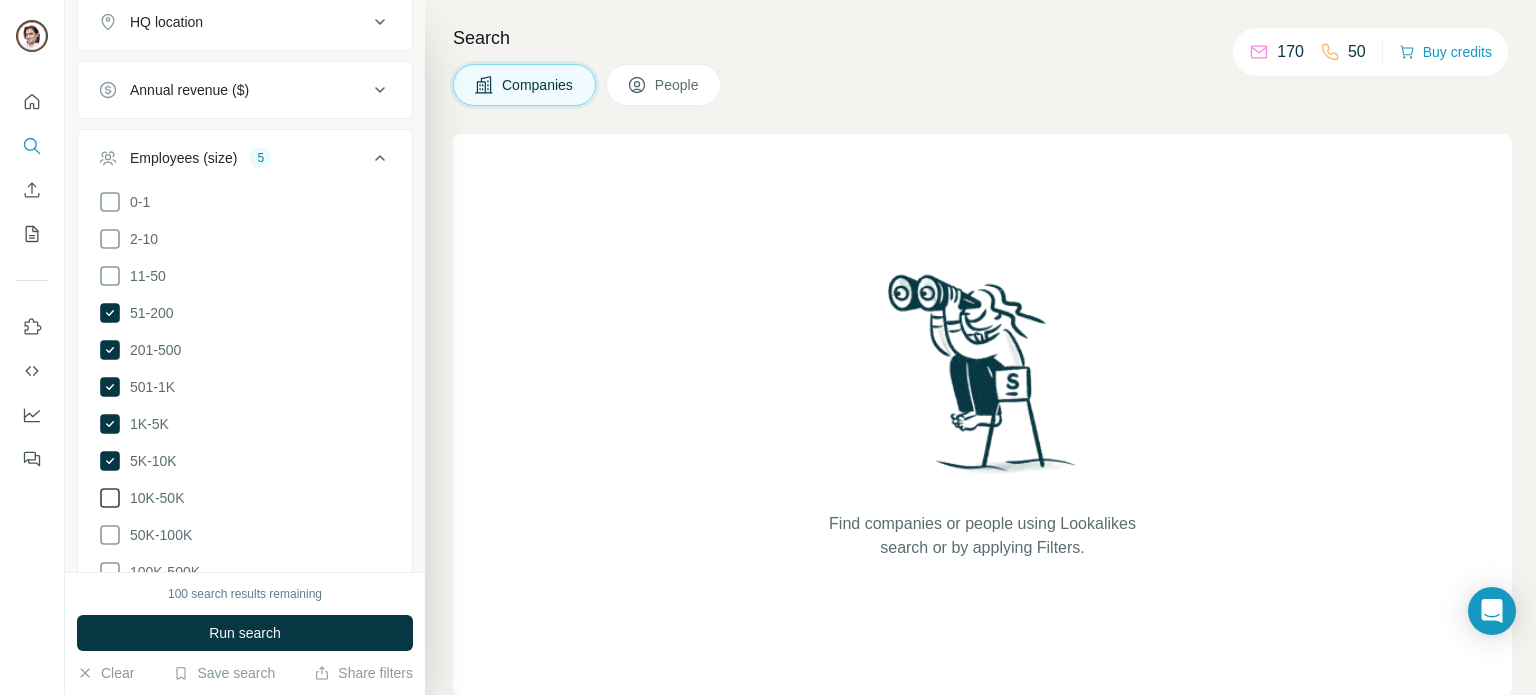 click 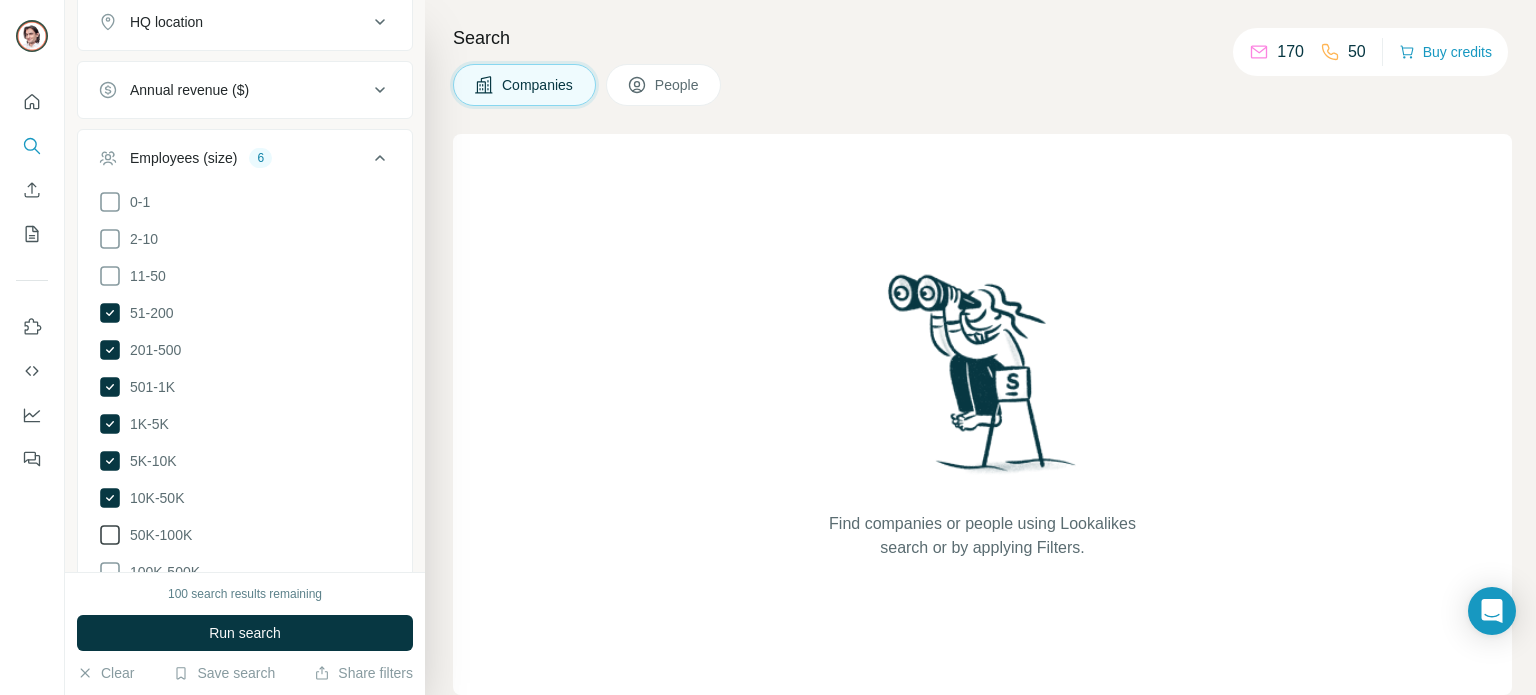 click 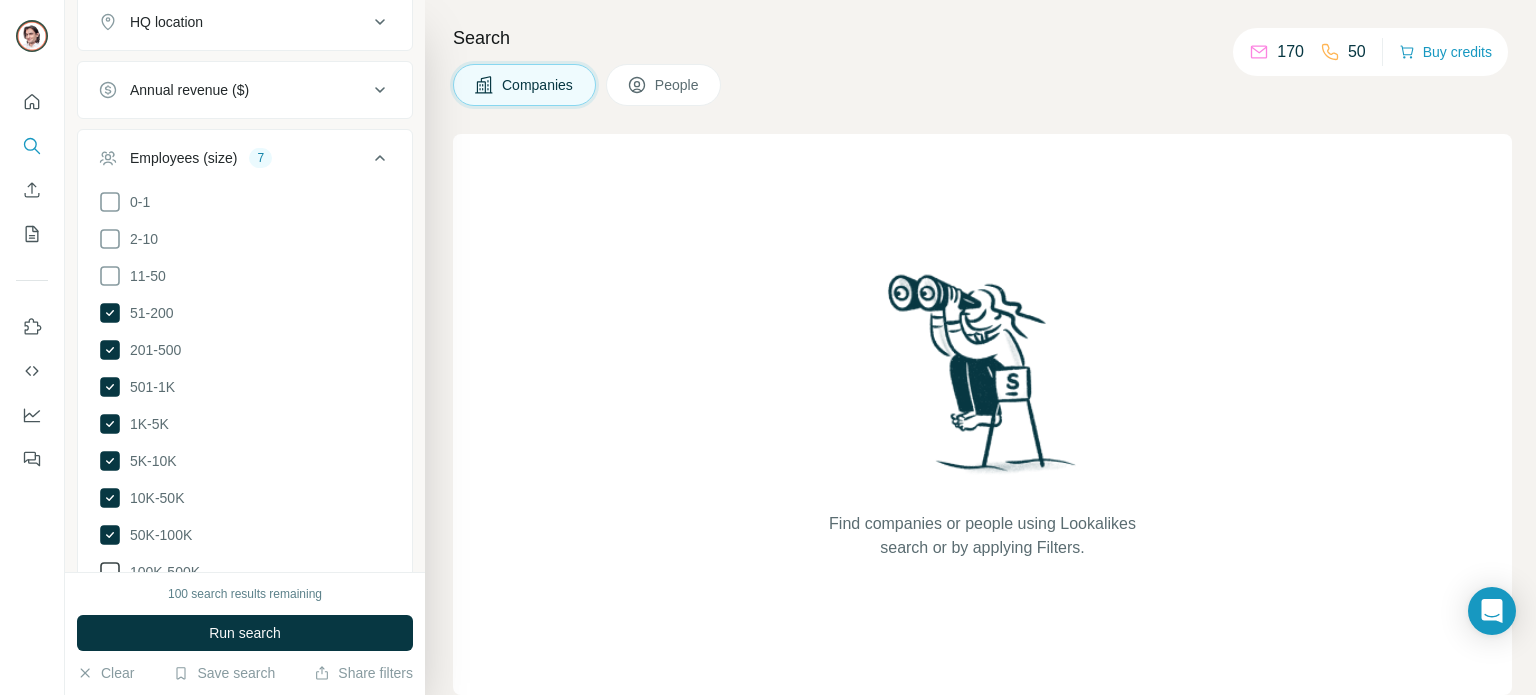 click on "100K-500K" at bounding box center (161, 572) 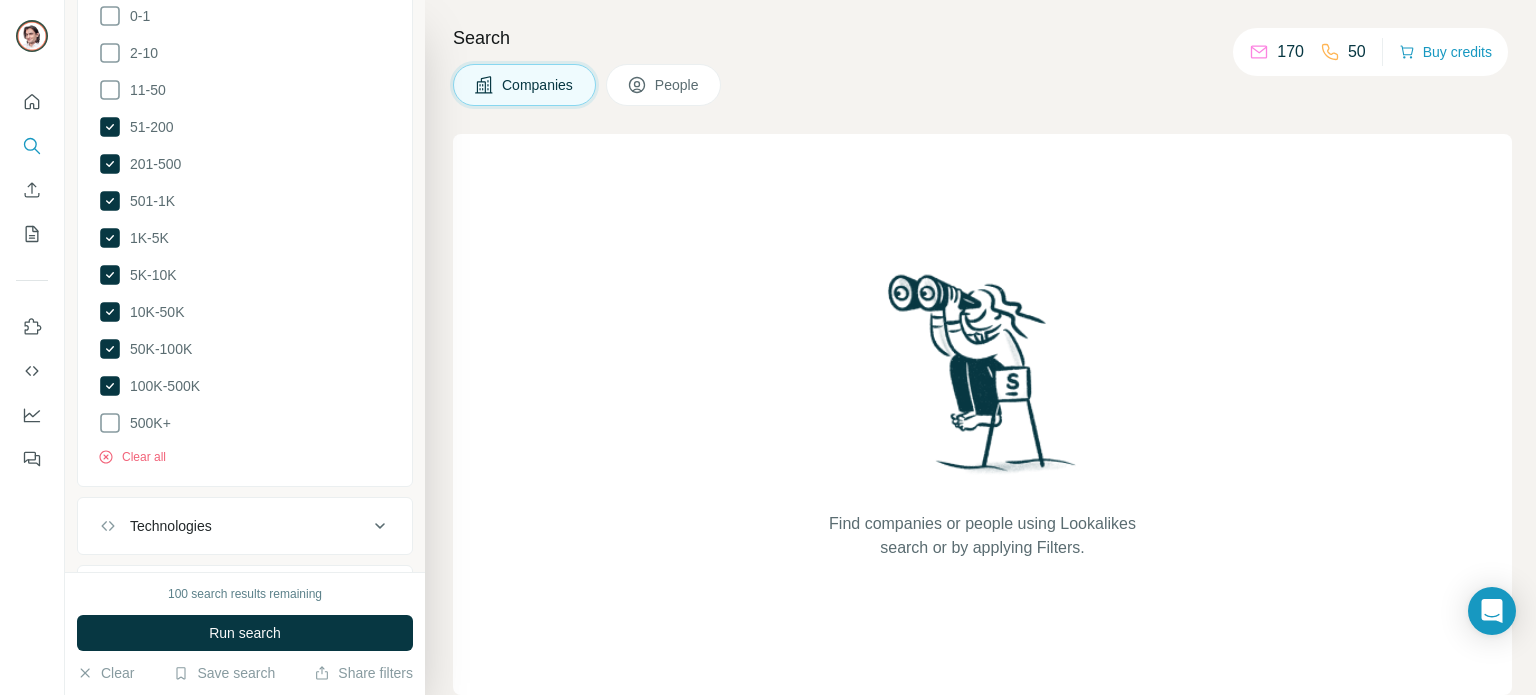 scroll, scrollTop: 1080, scrollLeft: 0, axis: vertical 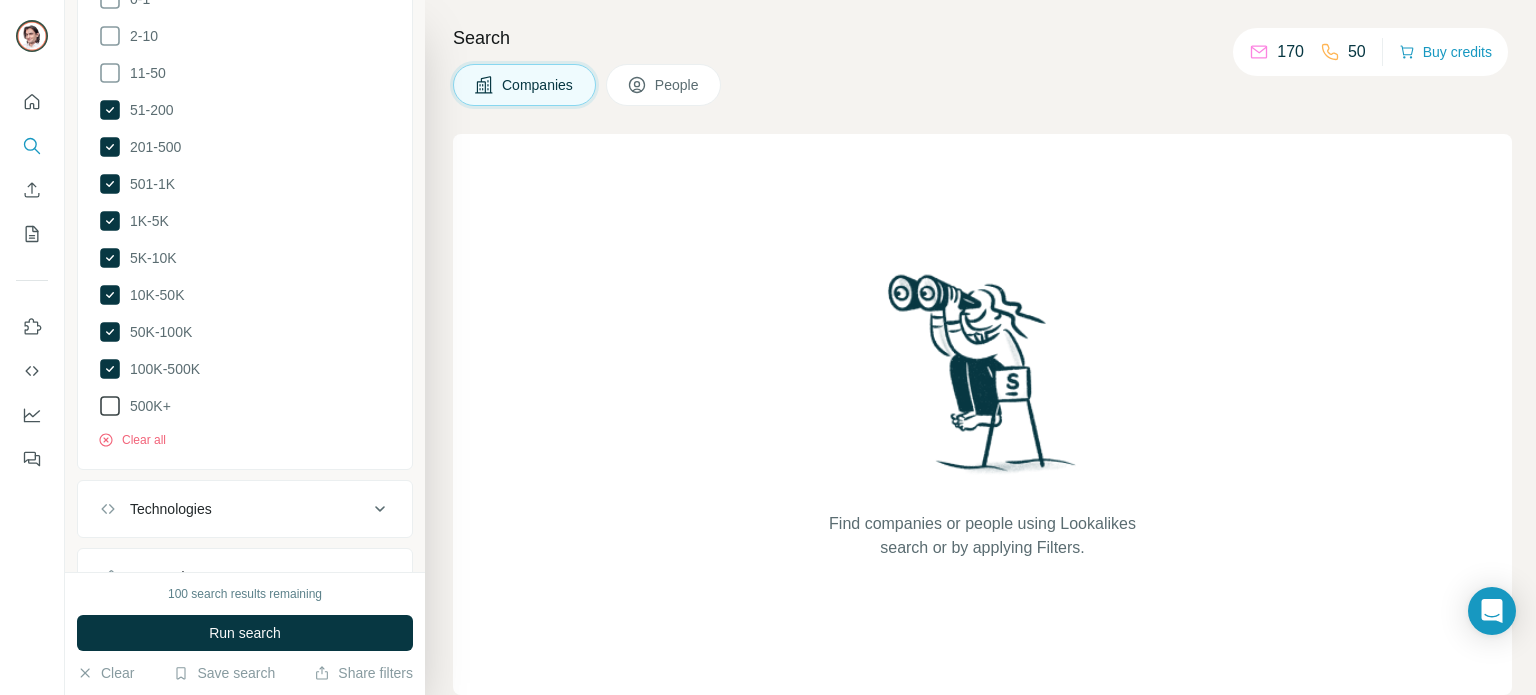 click 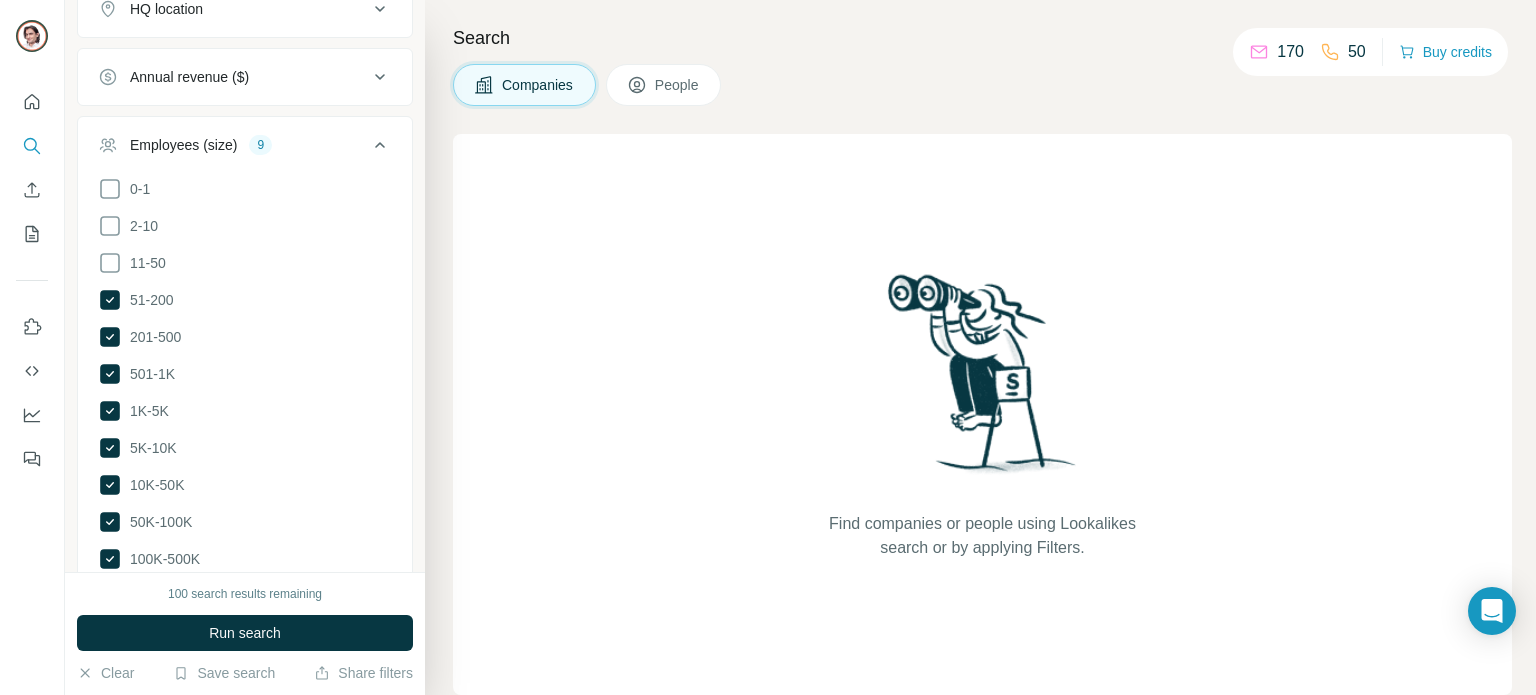 scroll, scrollTop: 780, scrollLeft: 0, axis: vertical 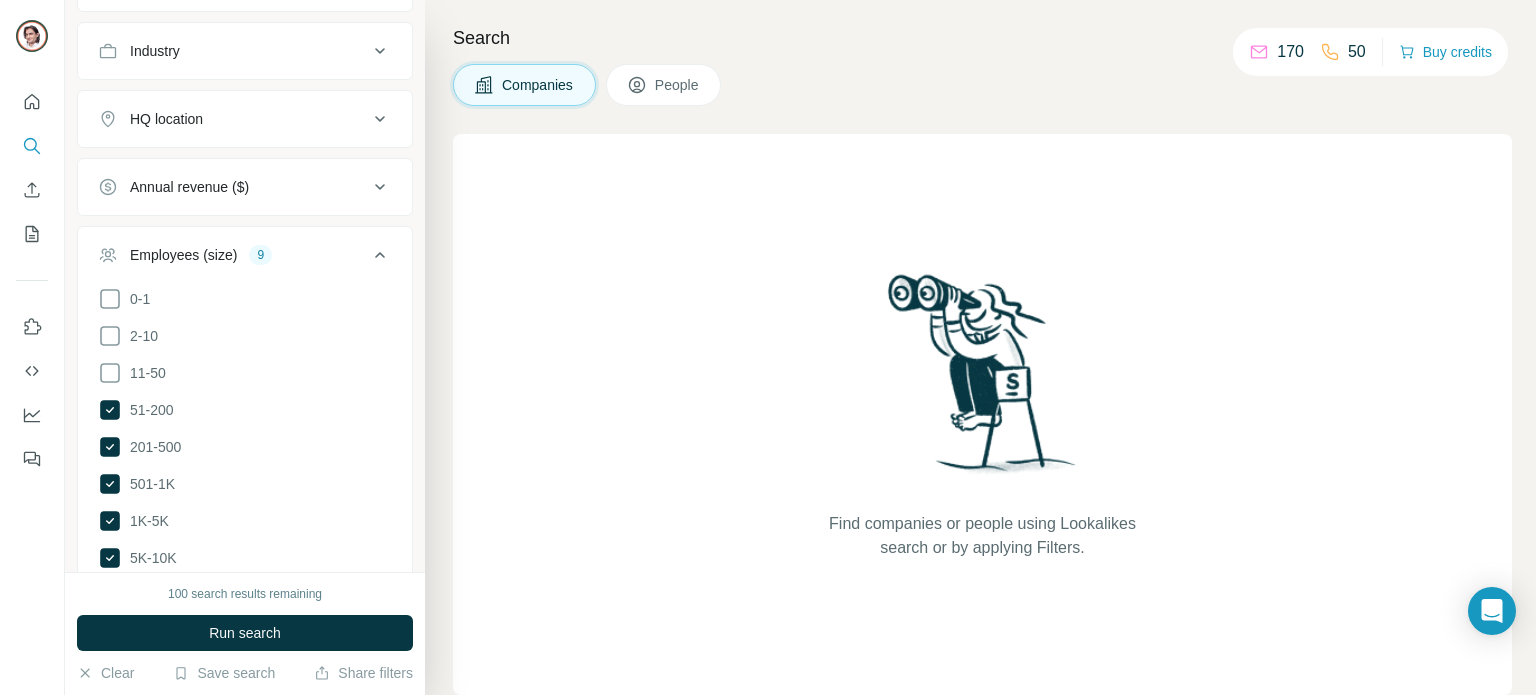 click 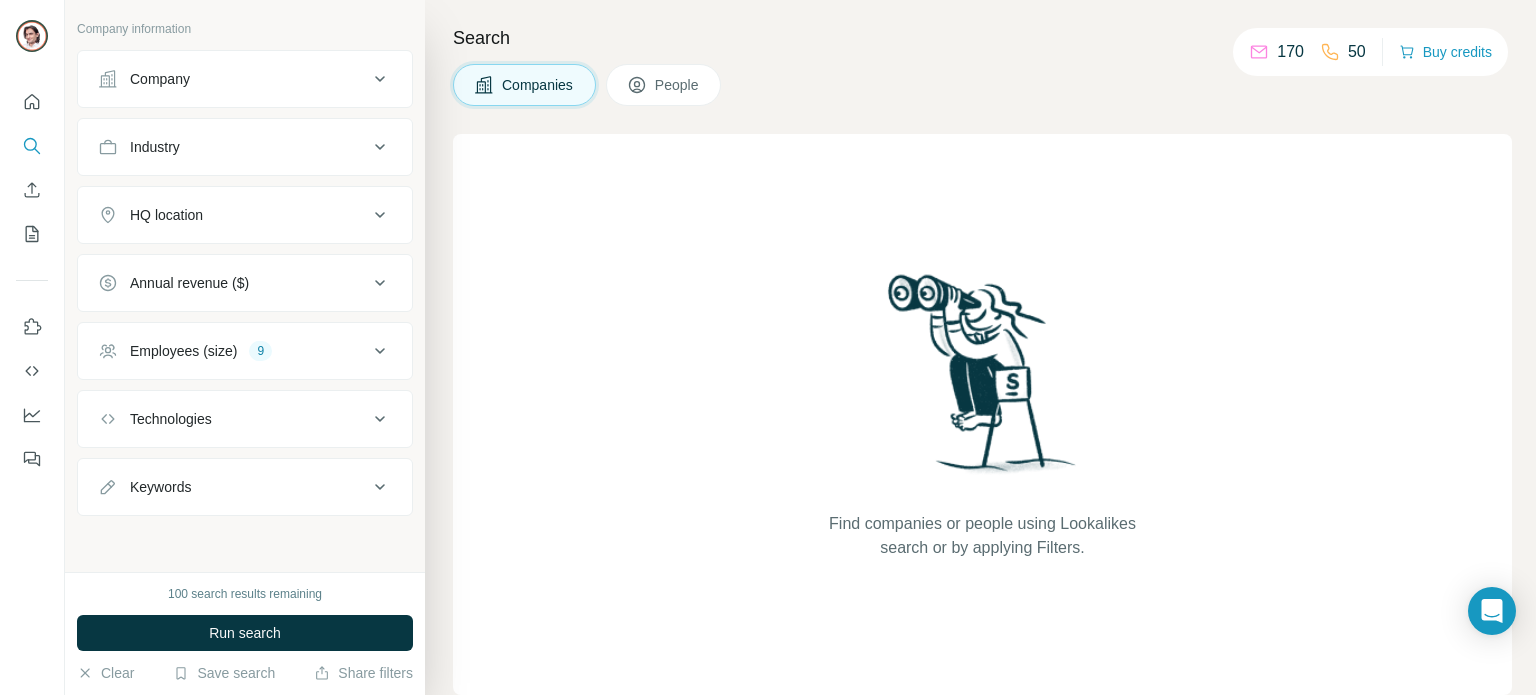 scroll, scrollTop: 677, scrollLeft: 0, axis: vertical 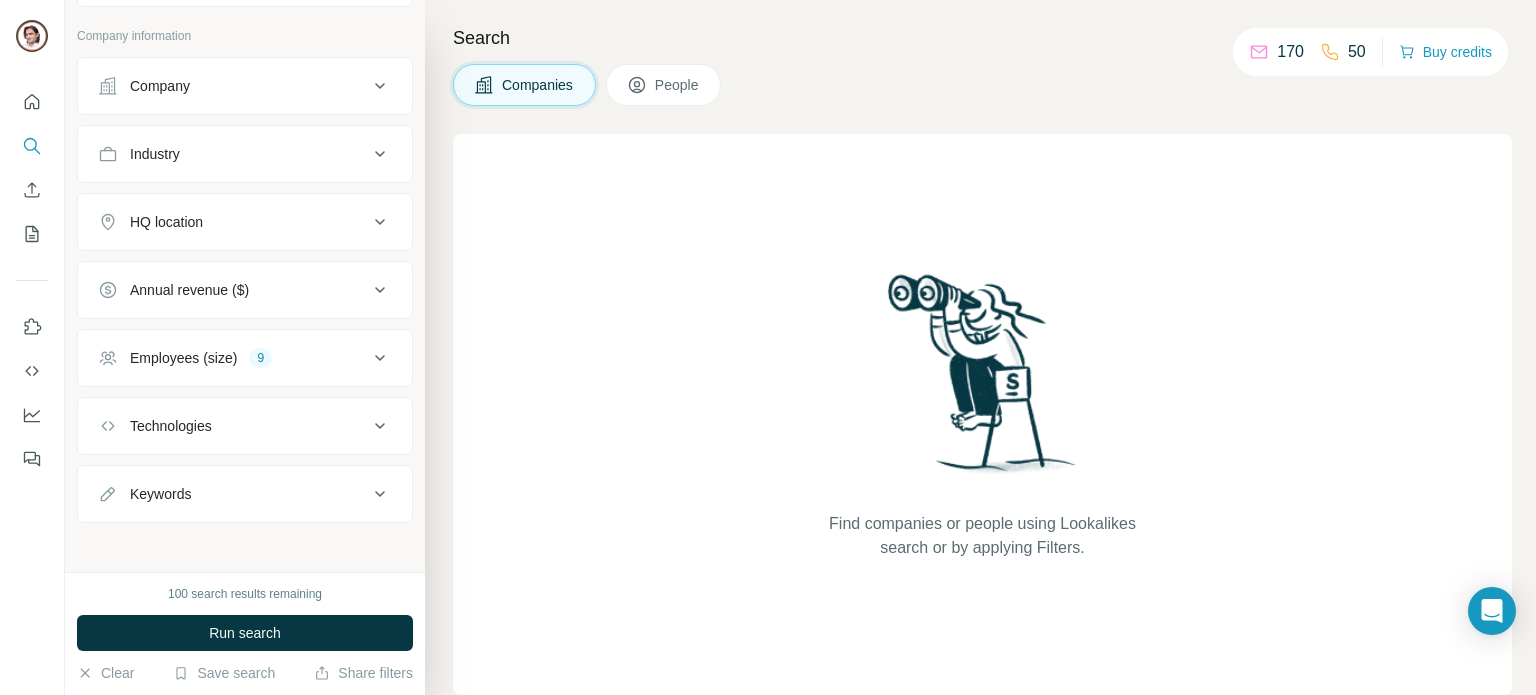 click 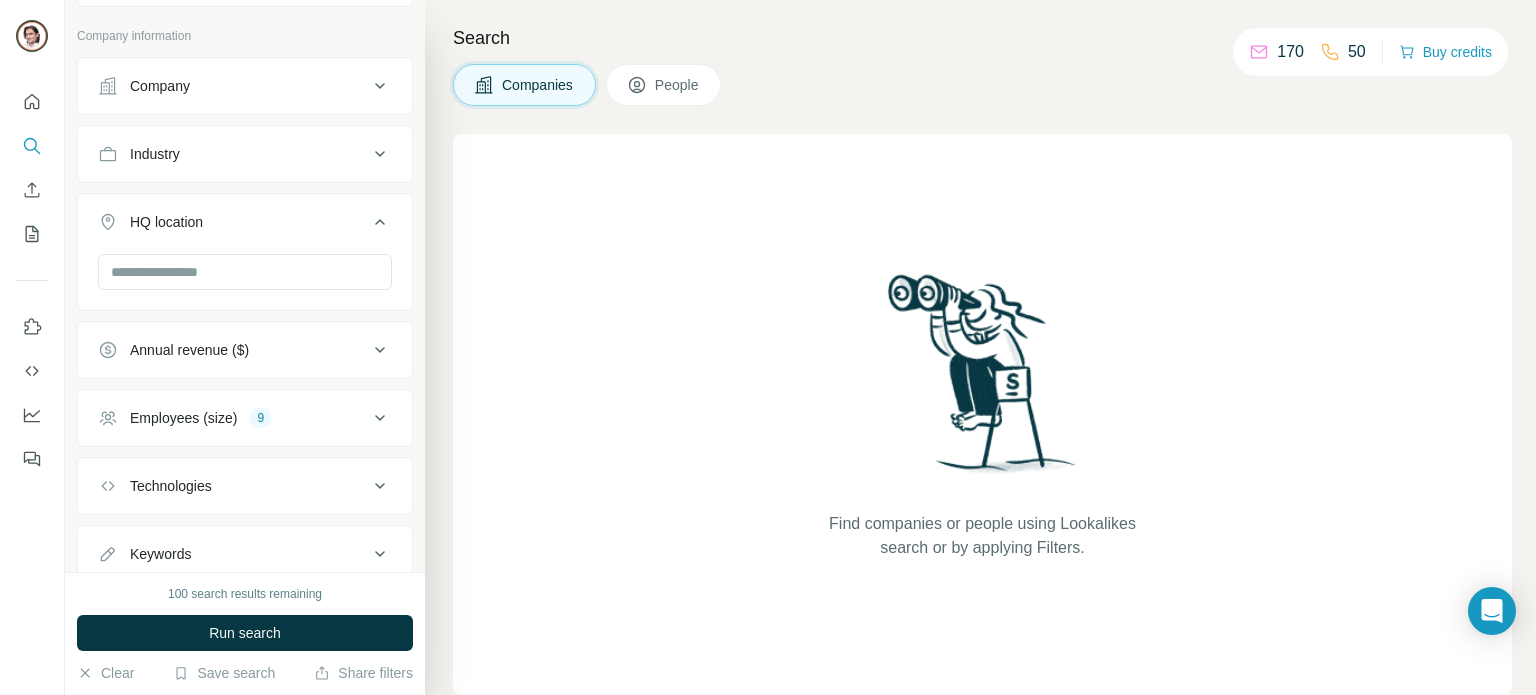 click 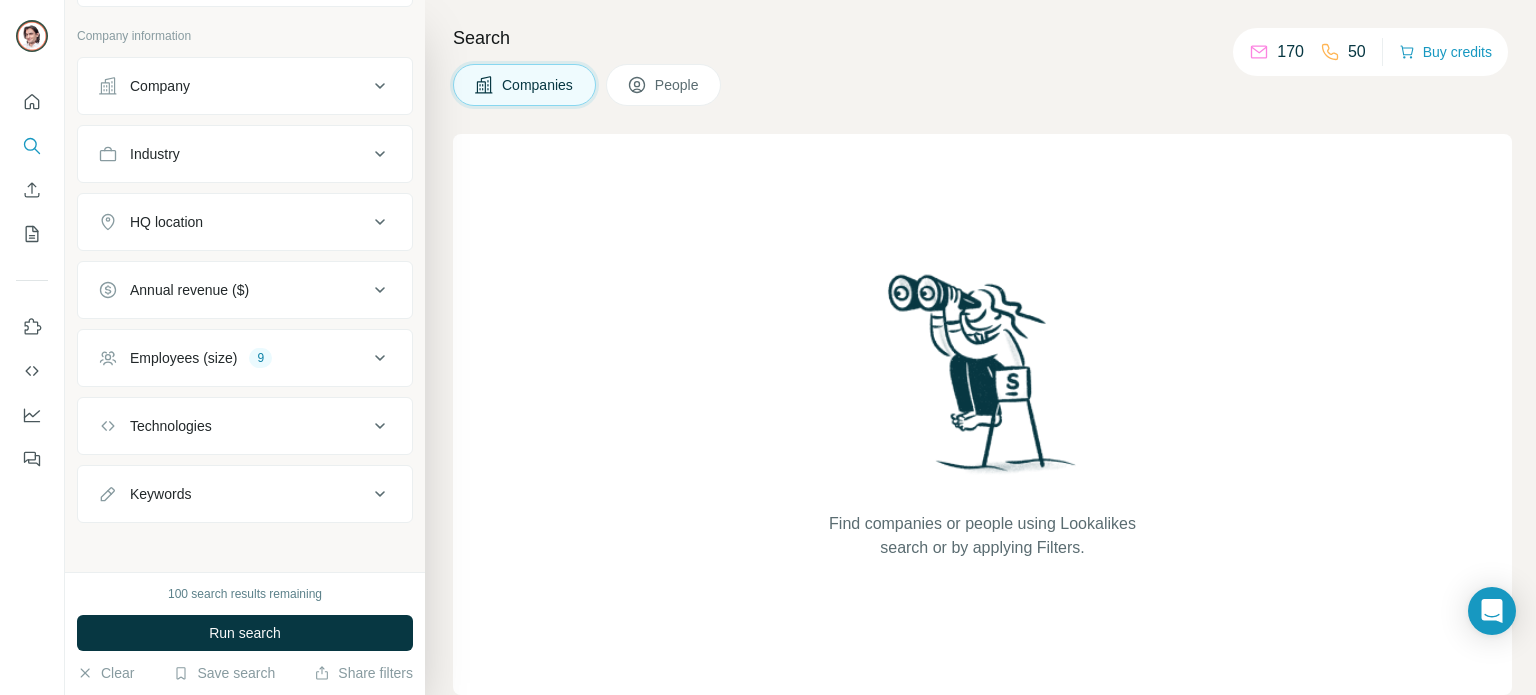 click 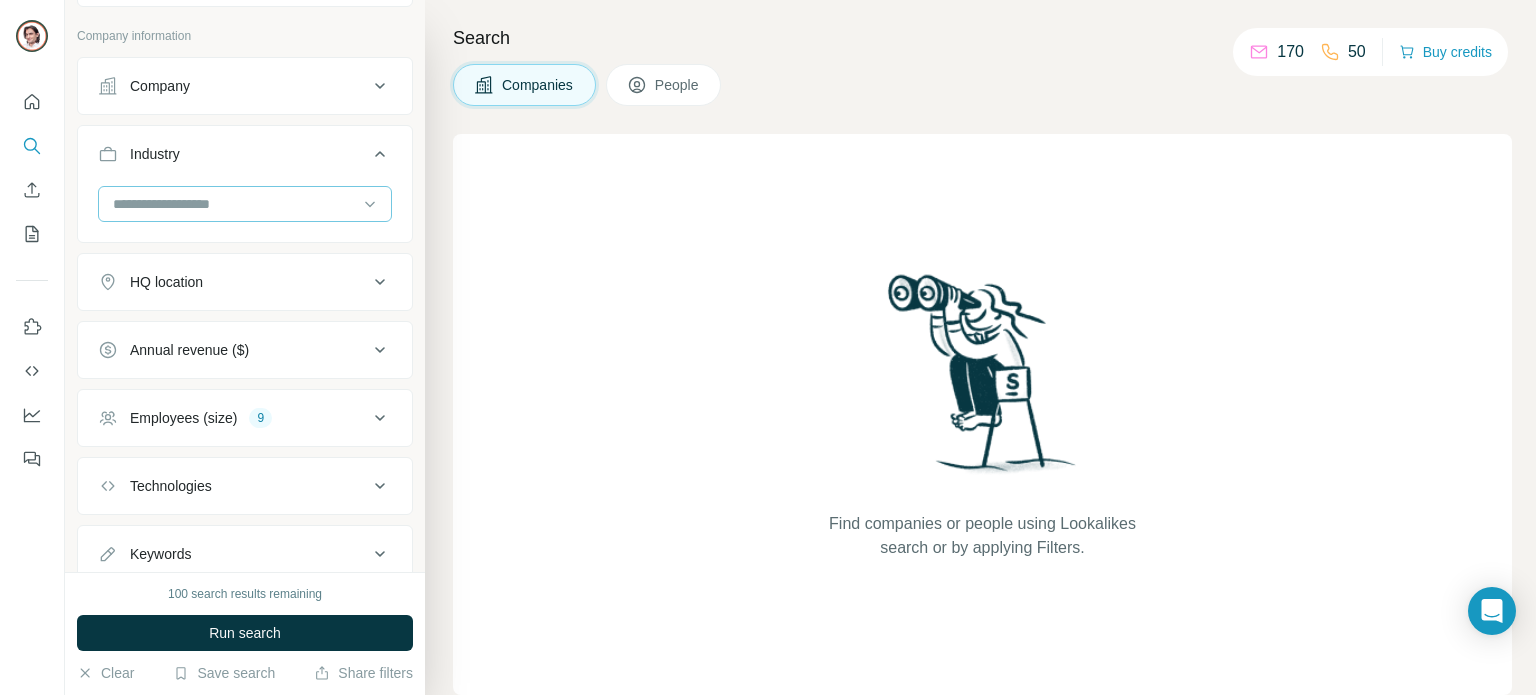 click at bounding box center (234, 204) 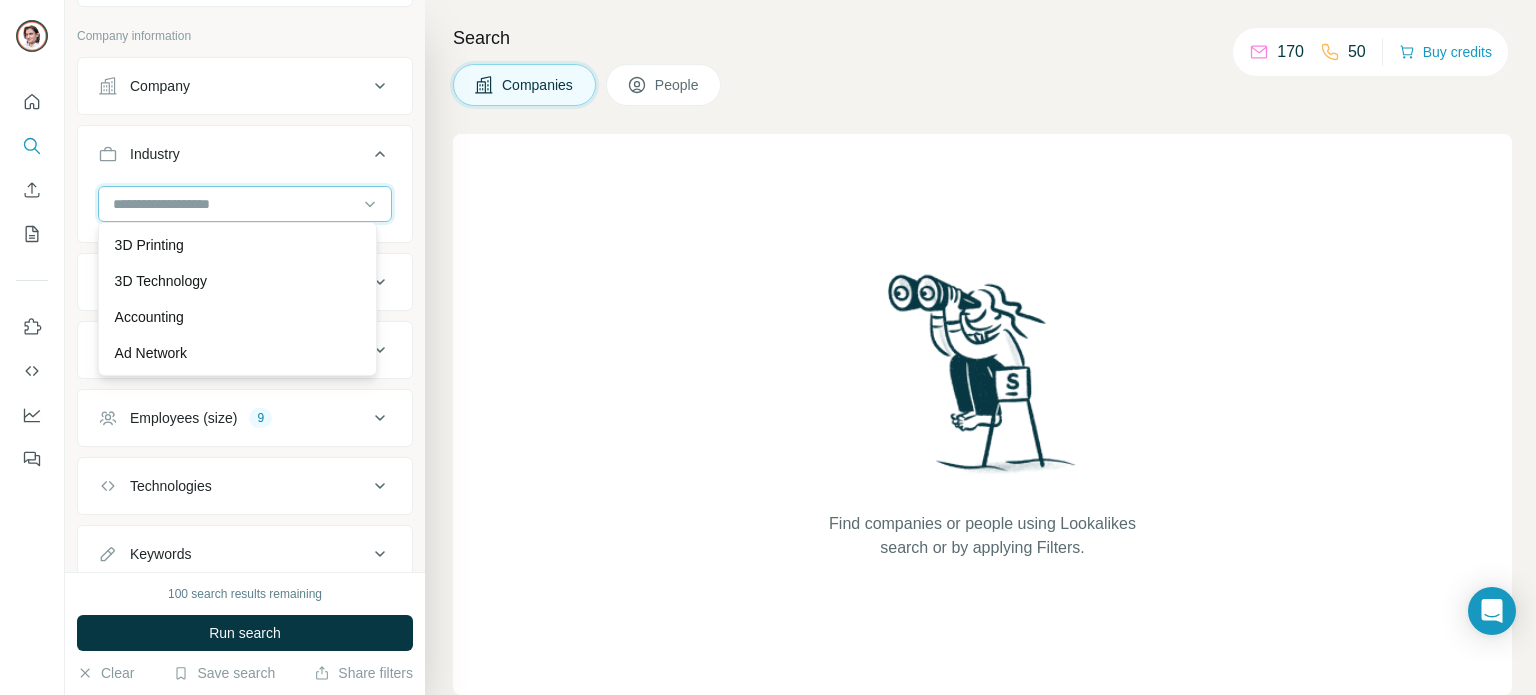 click at bounding box center [234, 204] 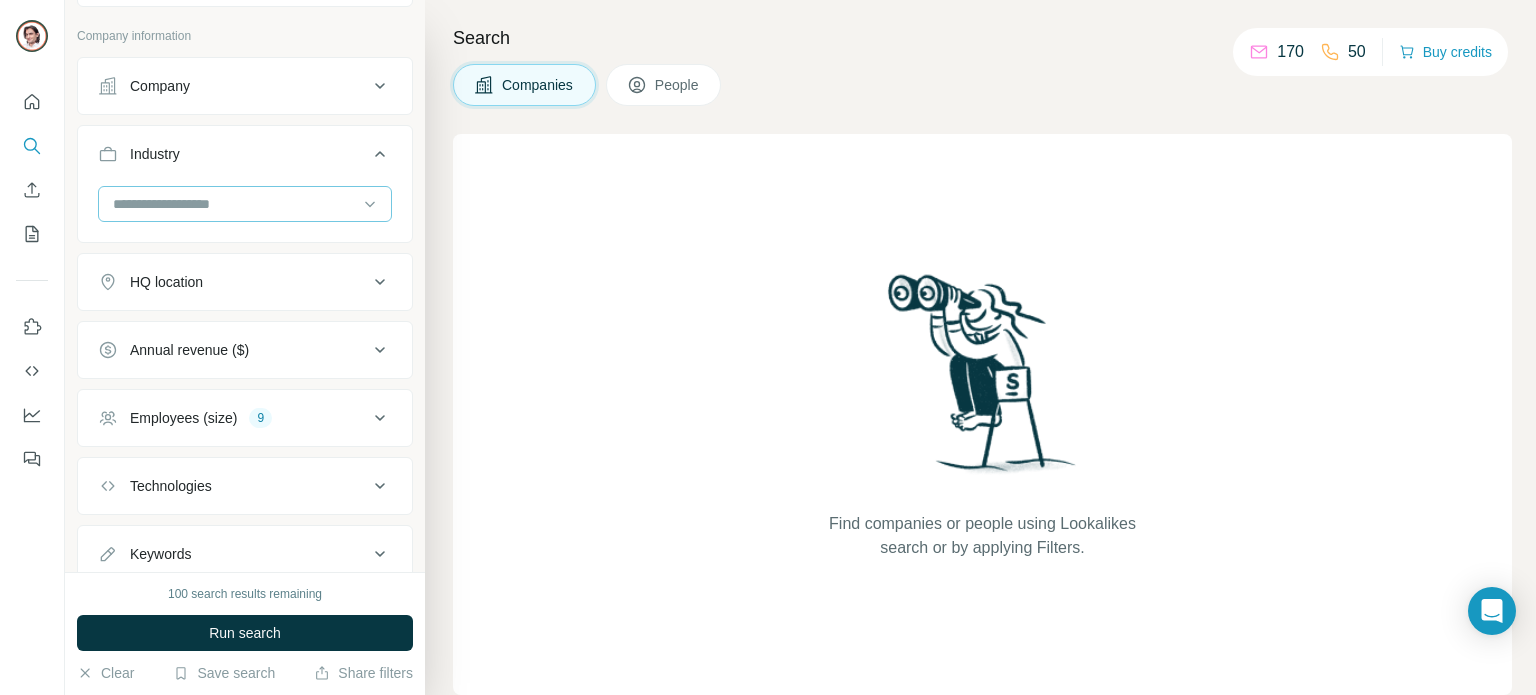 click at bounding box center (234, 204) 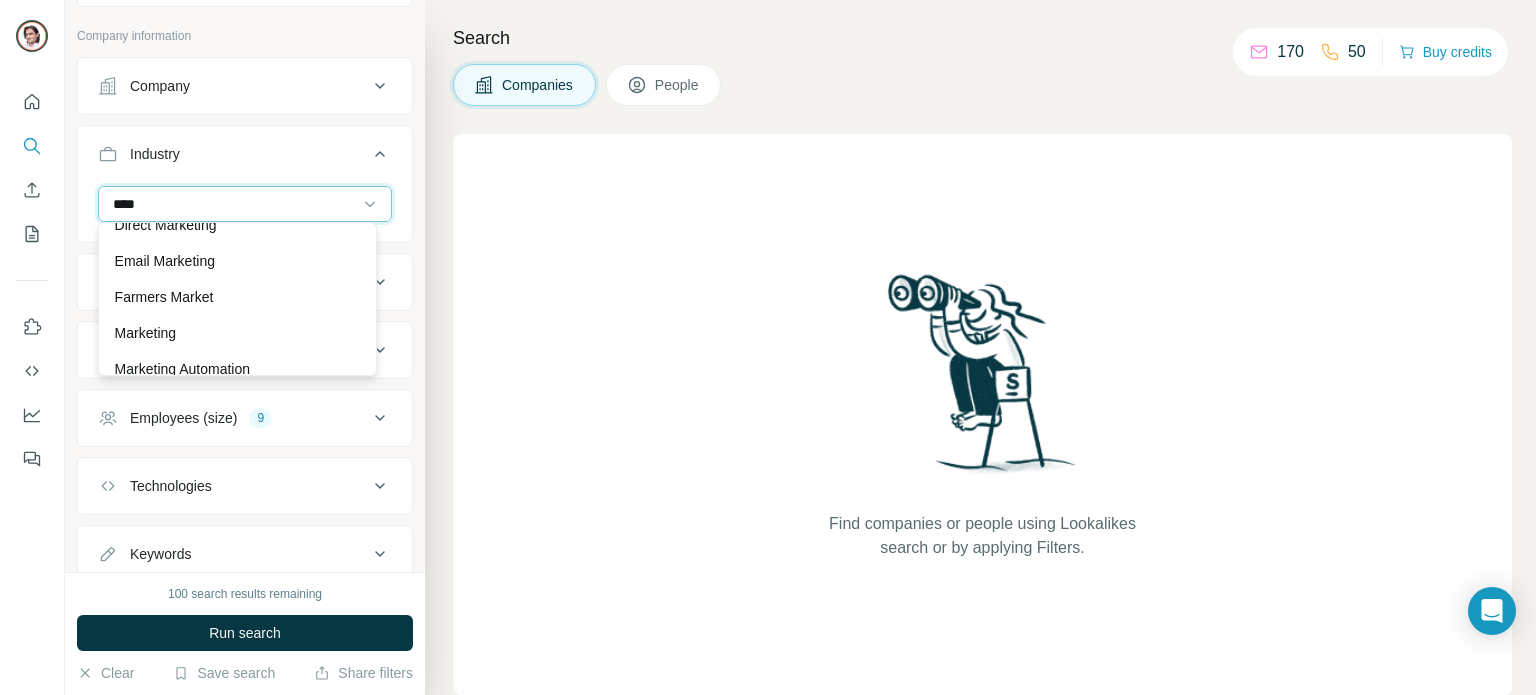 scroll, scrollTop: 300, scrollLeft: 0, axis: vertical 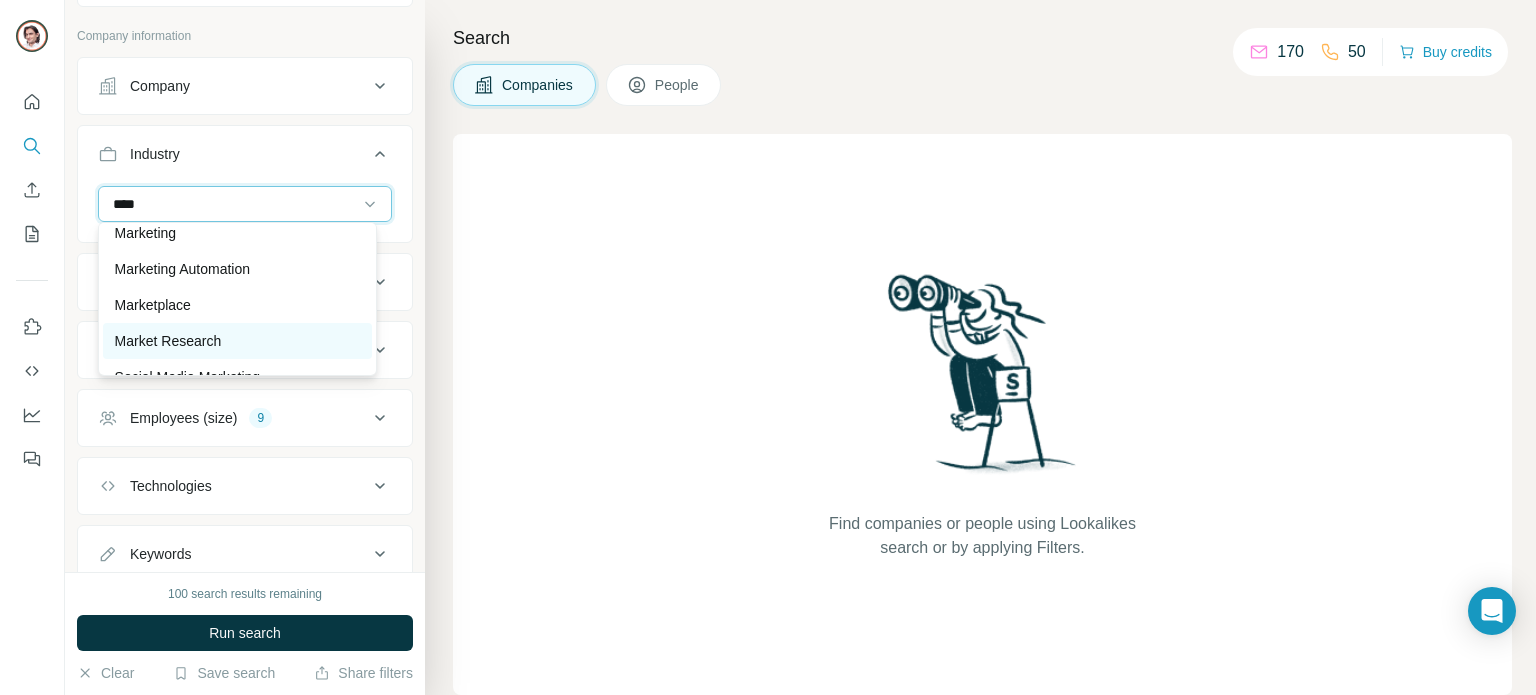 type on "****" 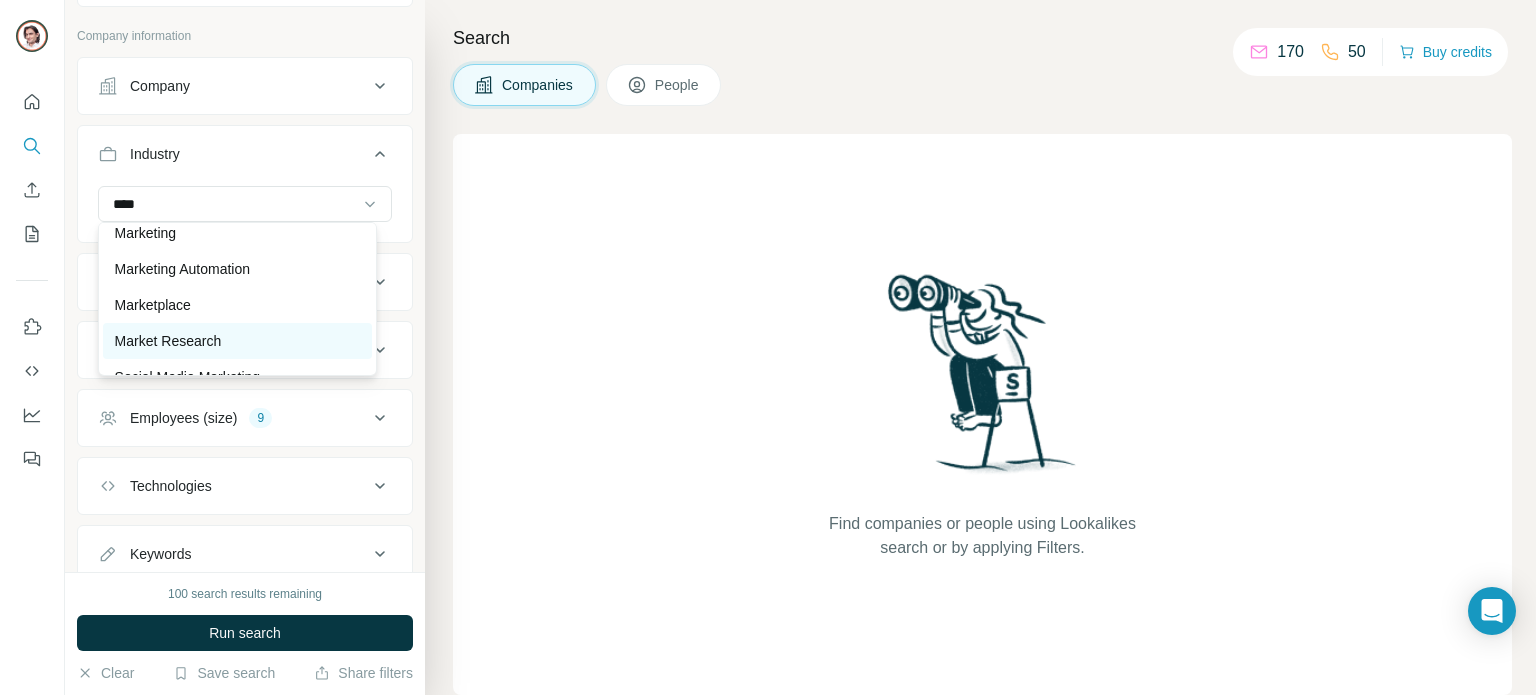 click on "Market Research" at bounding box center [237, 341] 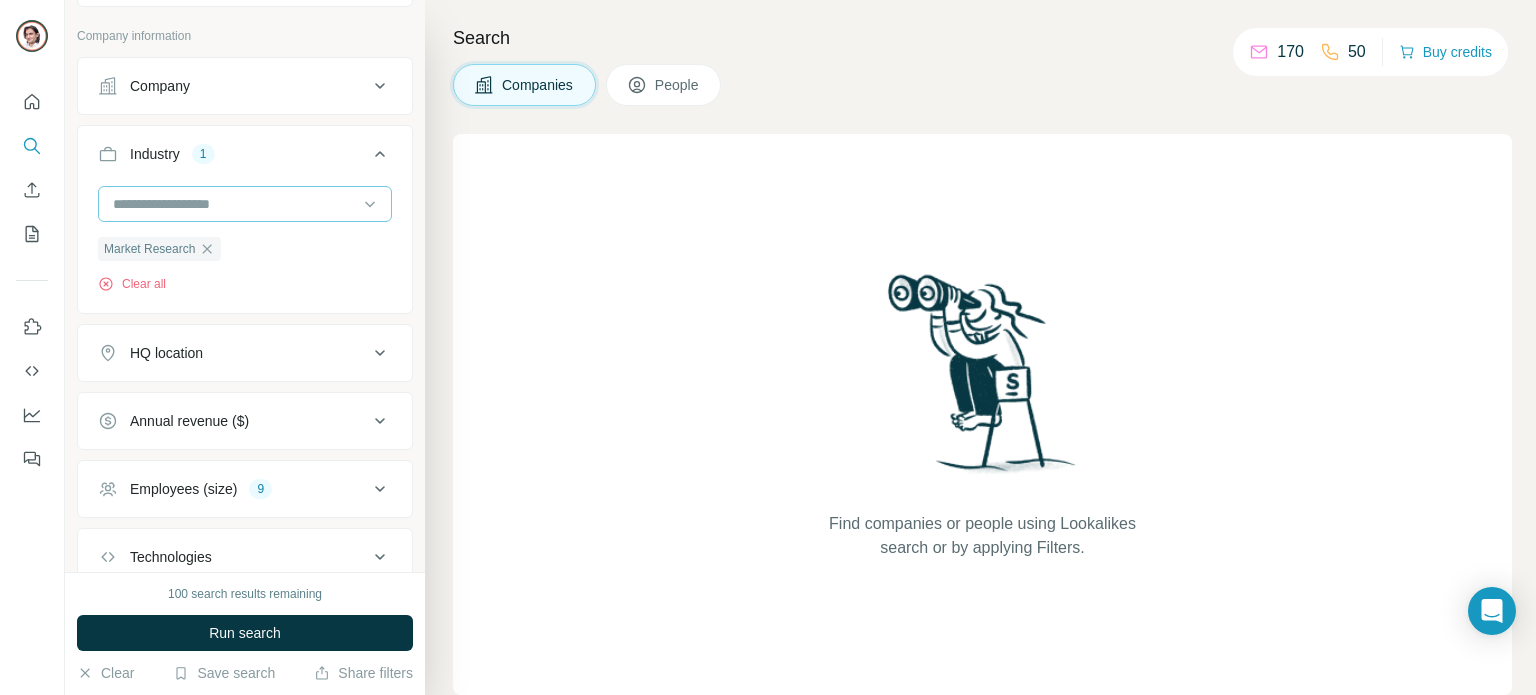 click at bounding box center [234, 204] 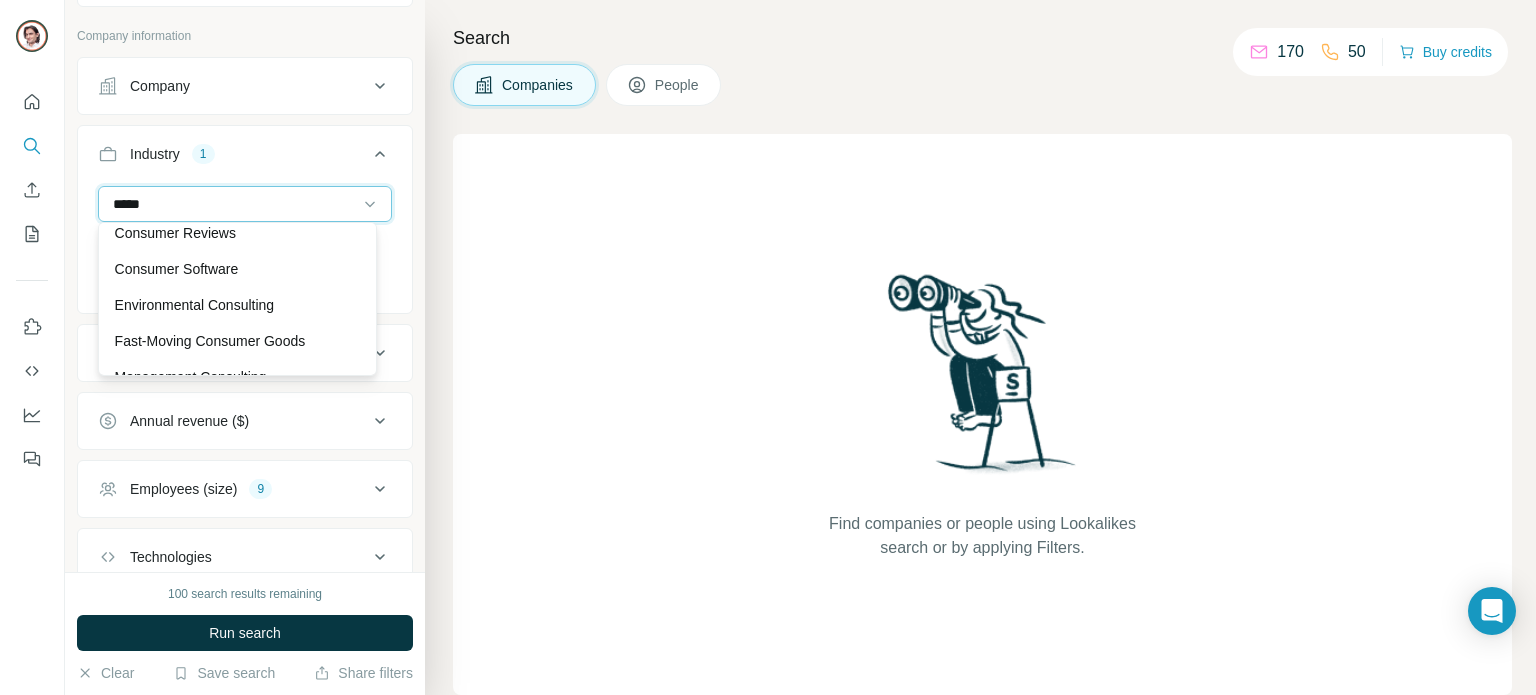 scroll, scrollTop: 0, scrollLeft: 0, axis: both 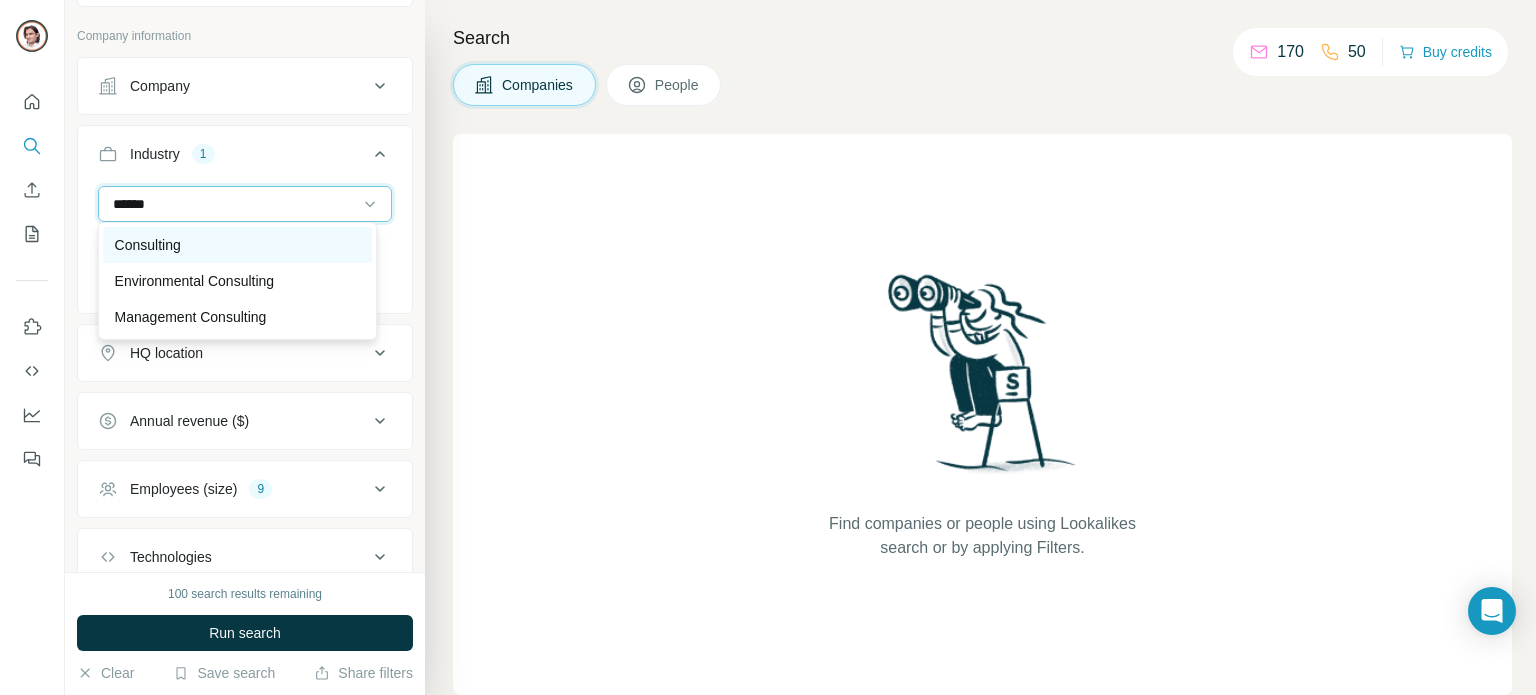 type on "******" 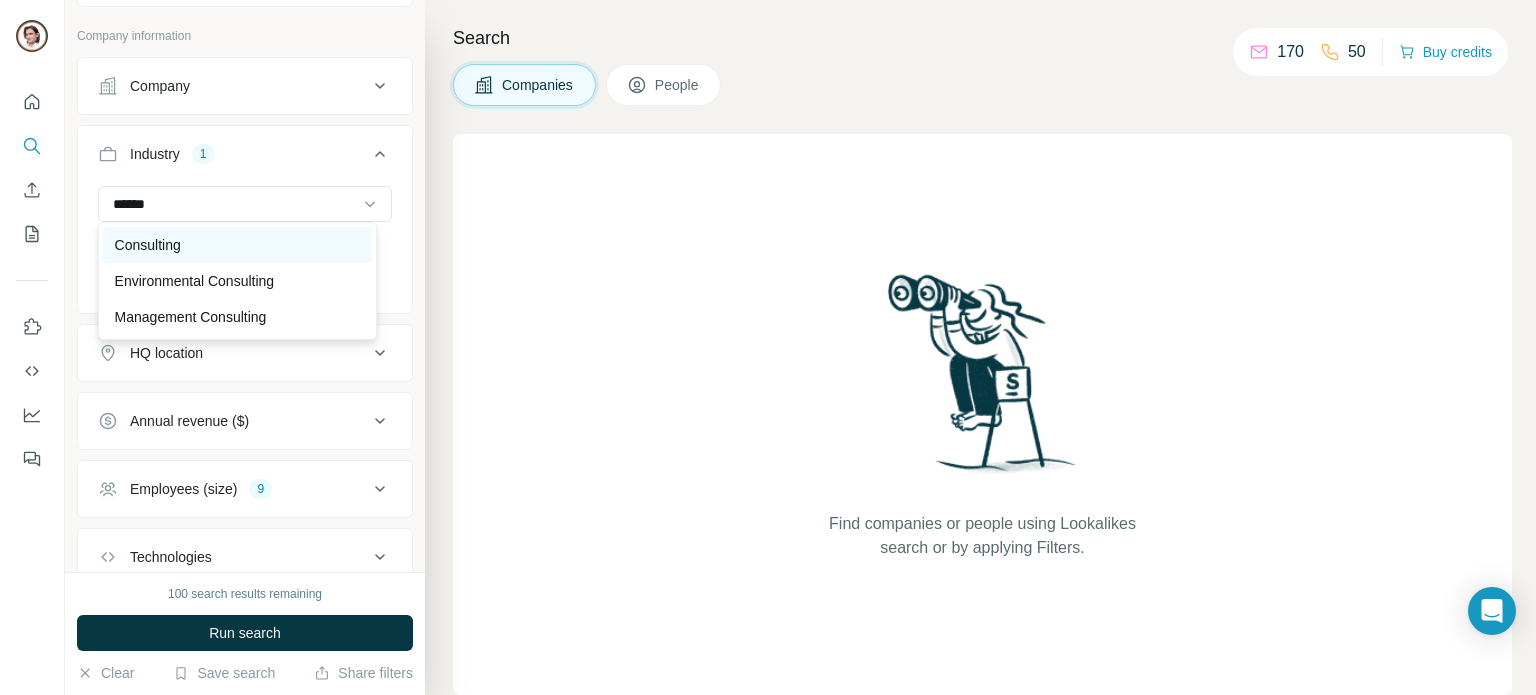 click on "Consulting" at bounding box center (237, 245) 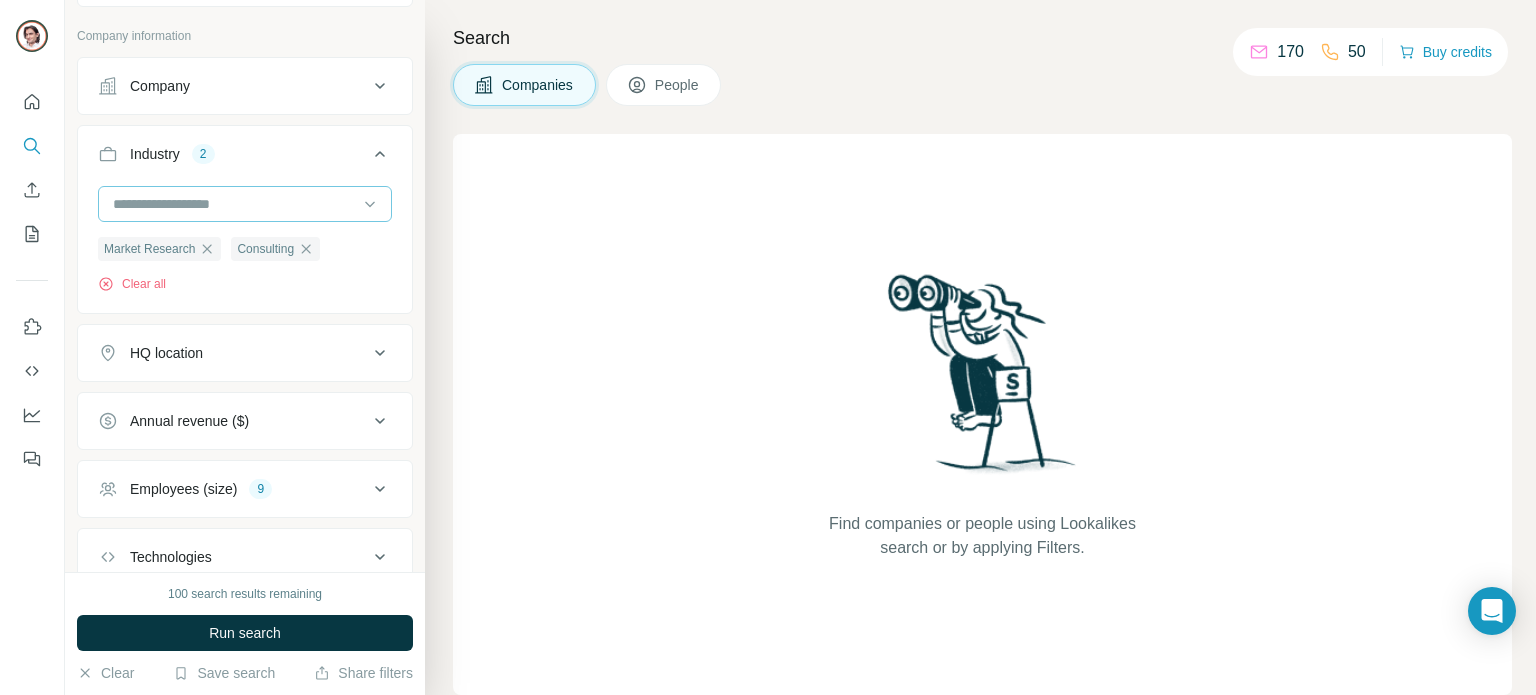 click at bounding box center [234, 204] 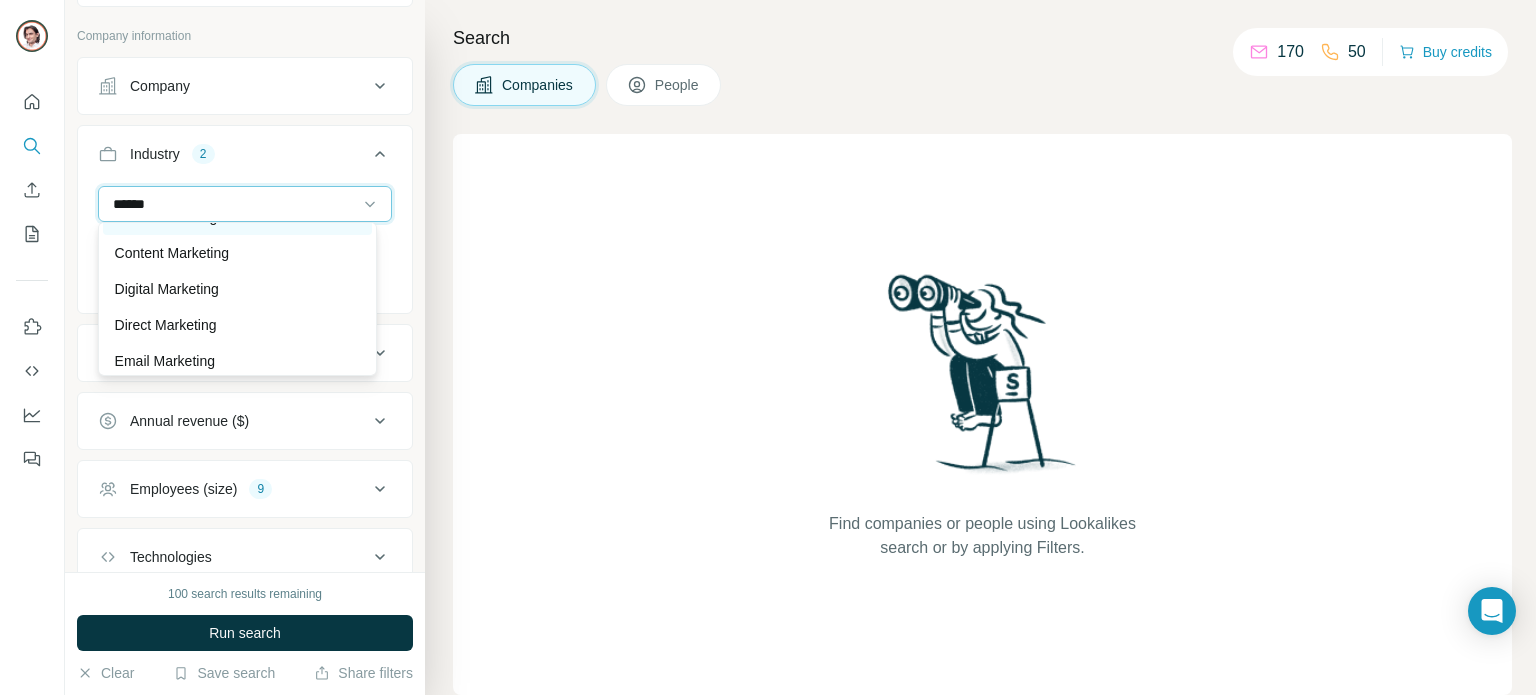 scroll, scrollTop: 200, scrollLeft: 0, axis: vertical 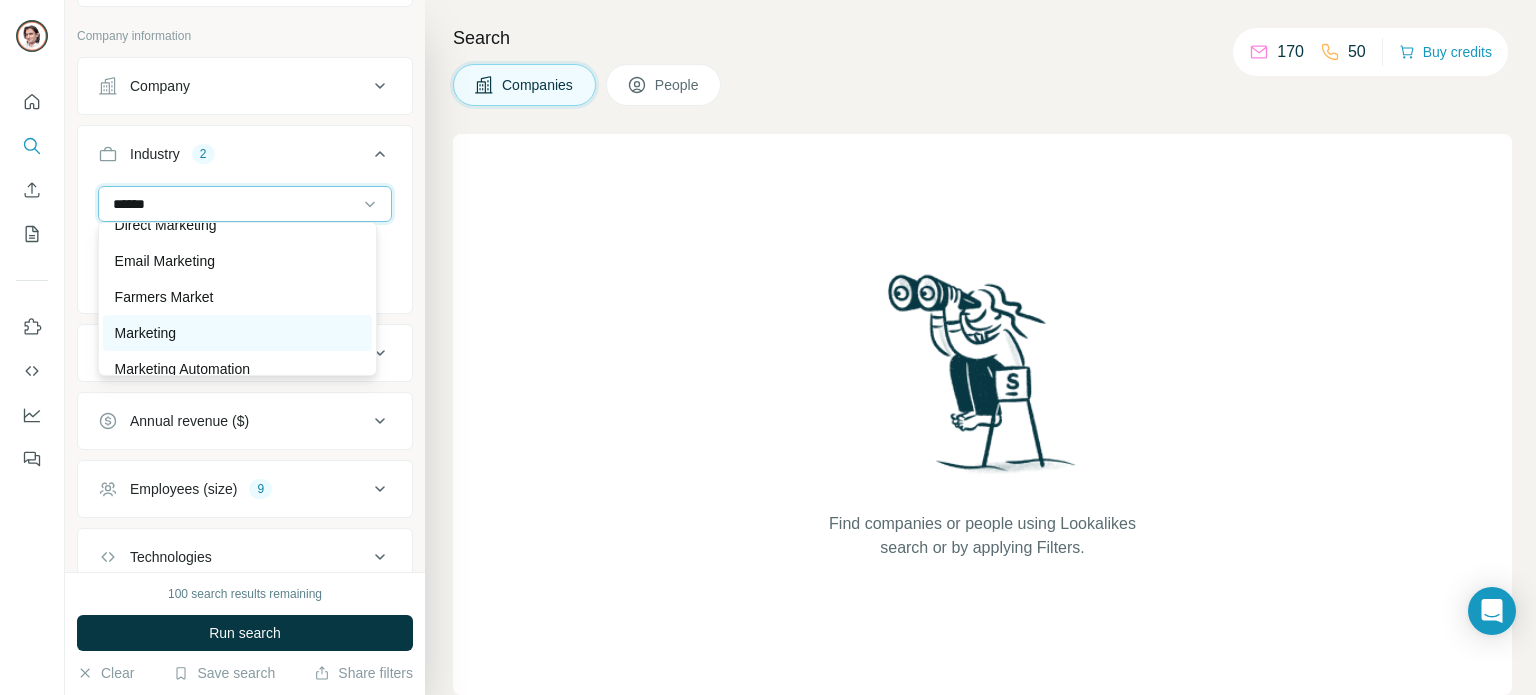 type on "******" 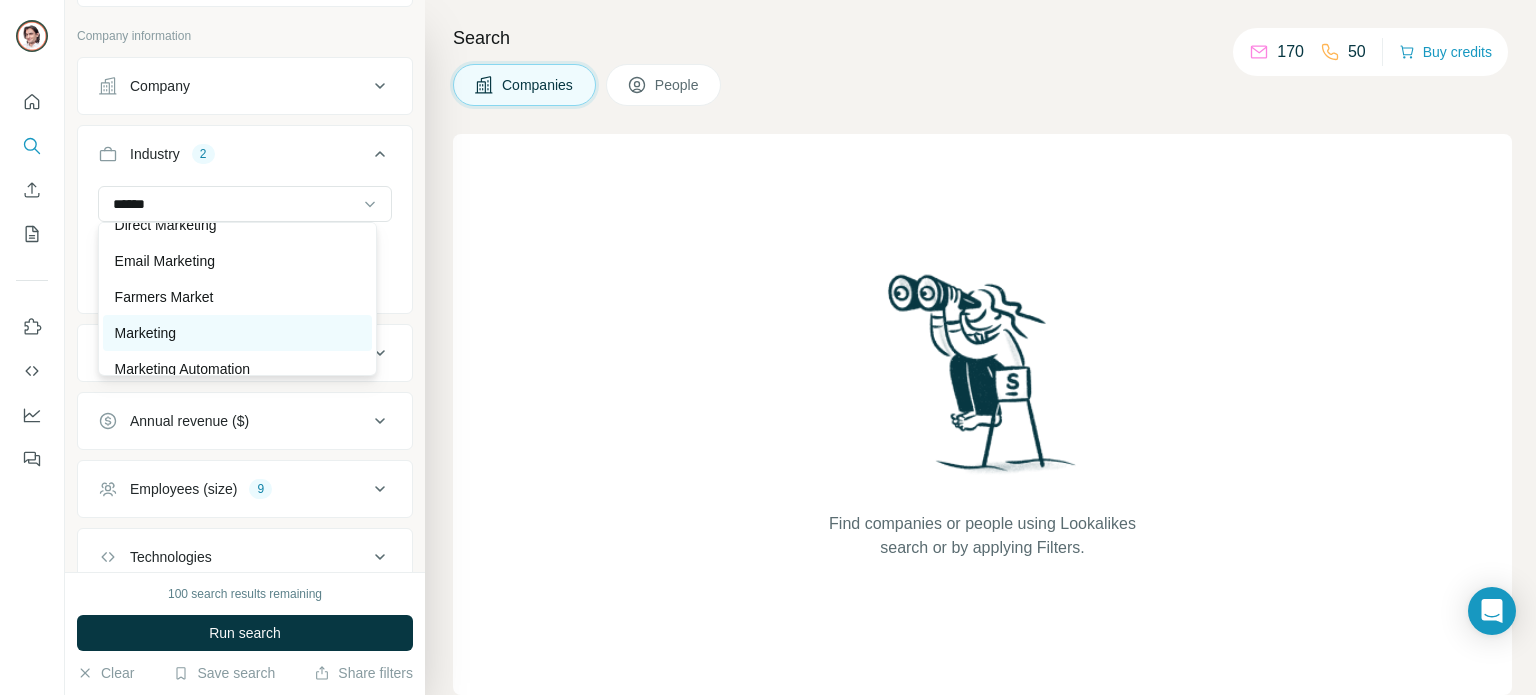 click on "Marketing" at bounding box center [237, 333] 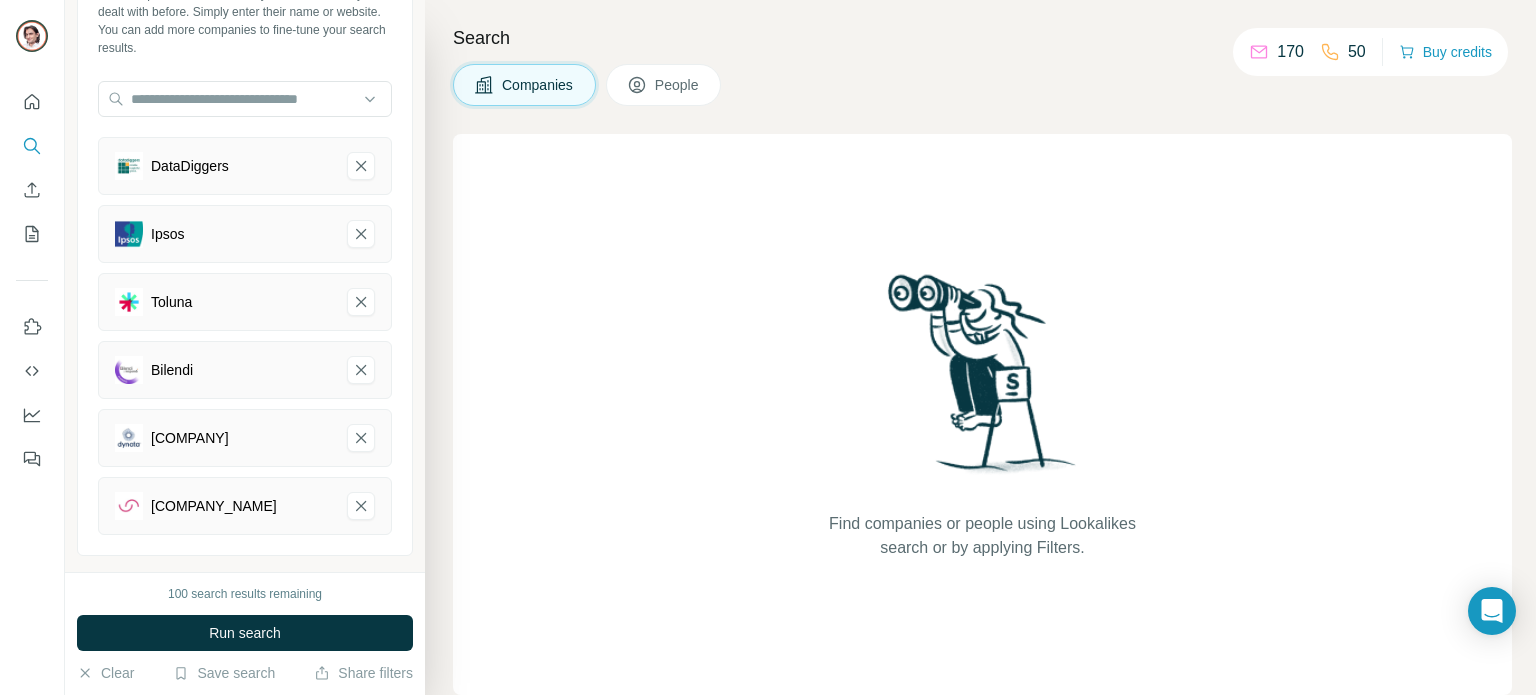 scroll, scrollTop: 0, scrollLeft: 0, axis: both 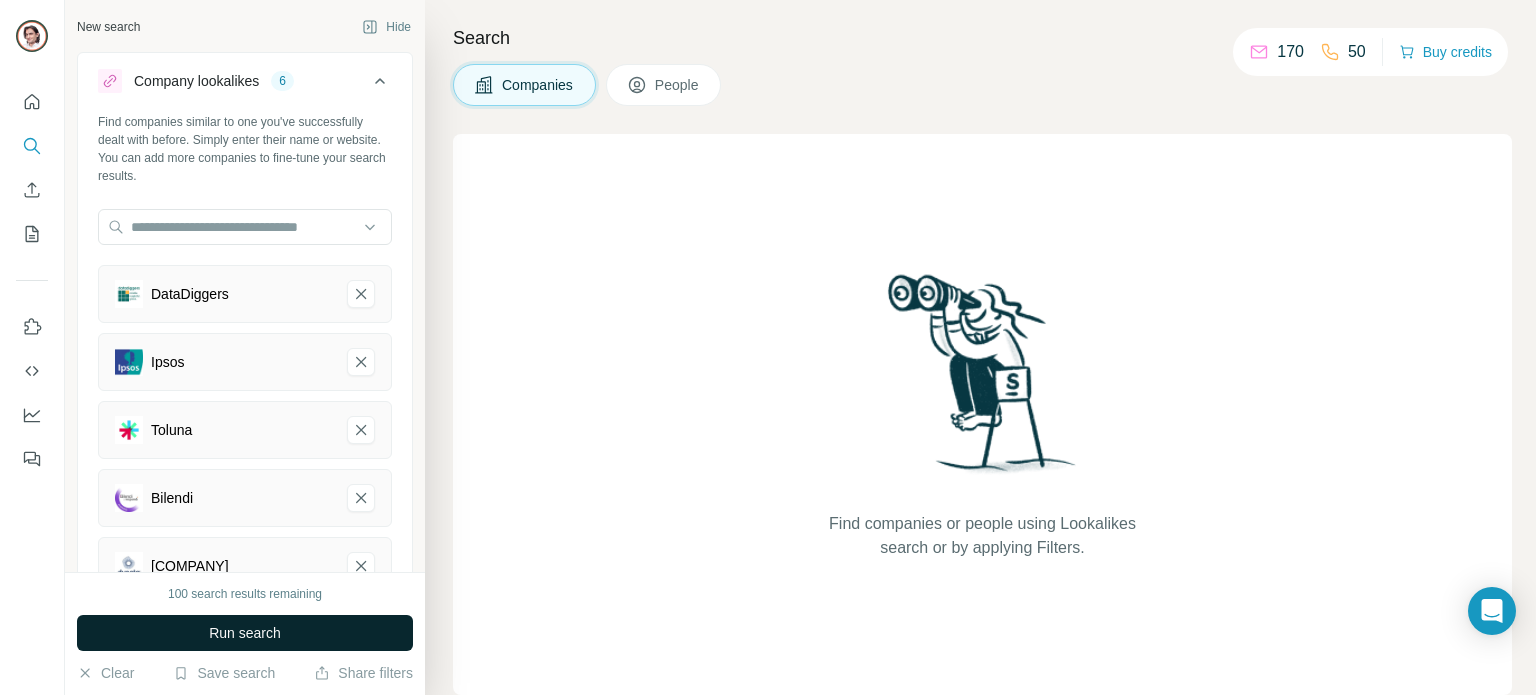 click on "Run search" at bounding box center (245, 633) 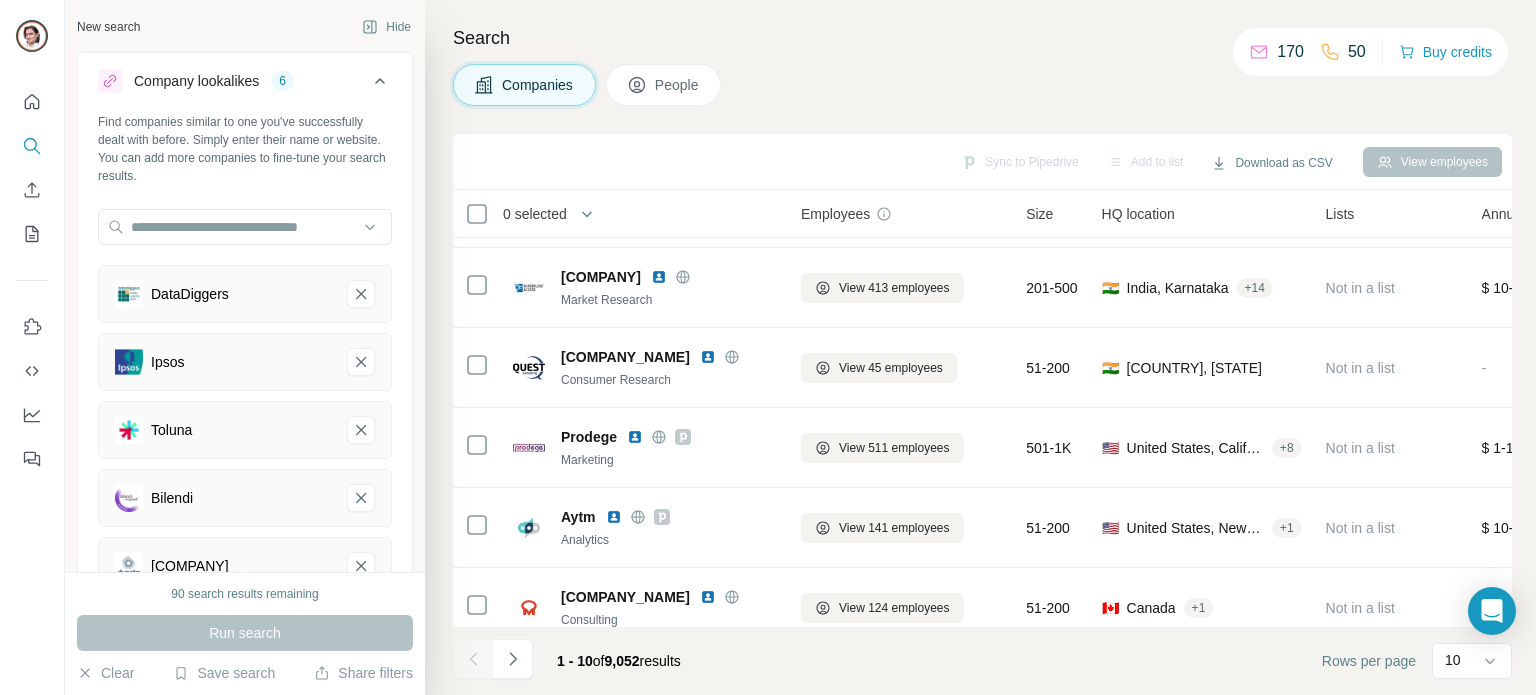 scroll, scrollTop: 0, scrollLeft: 0, axis: both 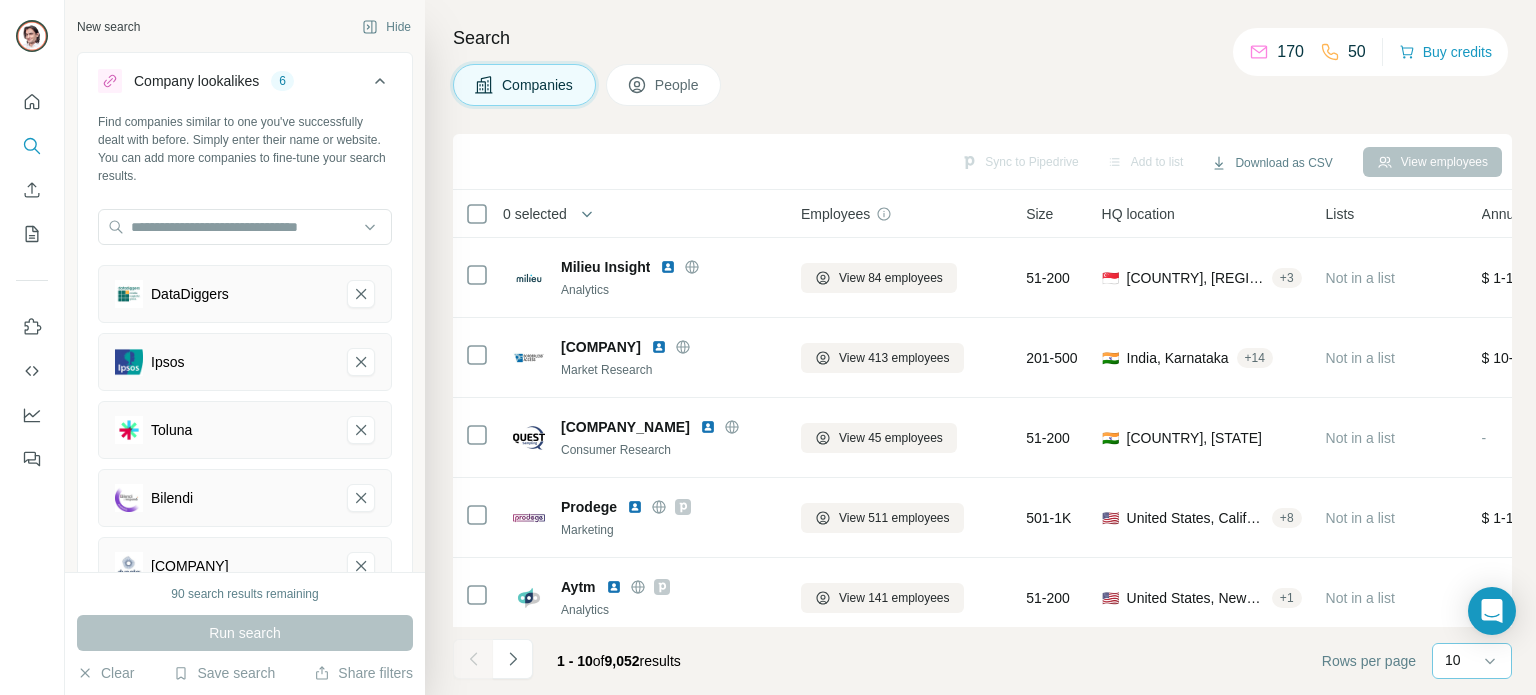 click on "10" at bounding box center [1470, 661] 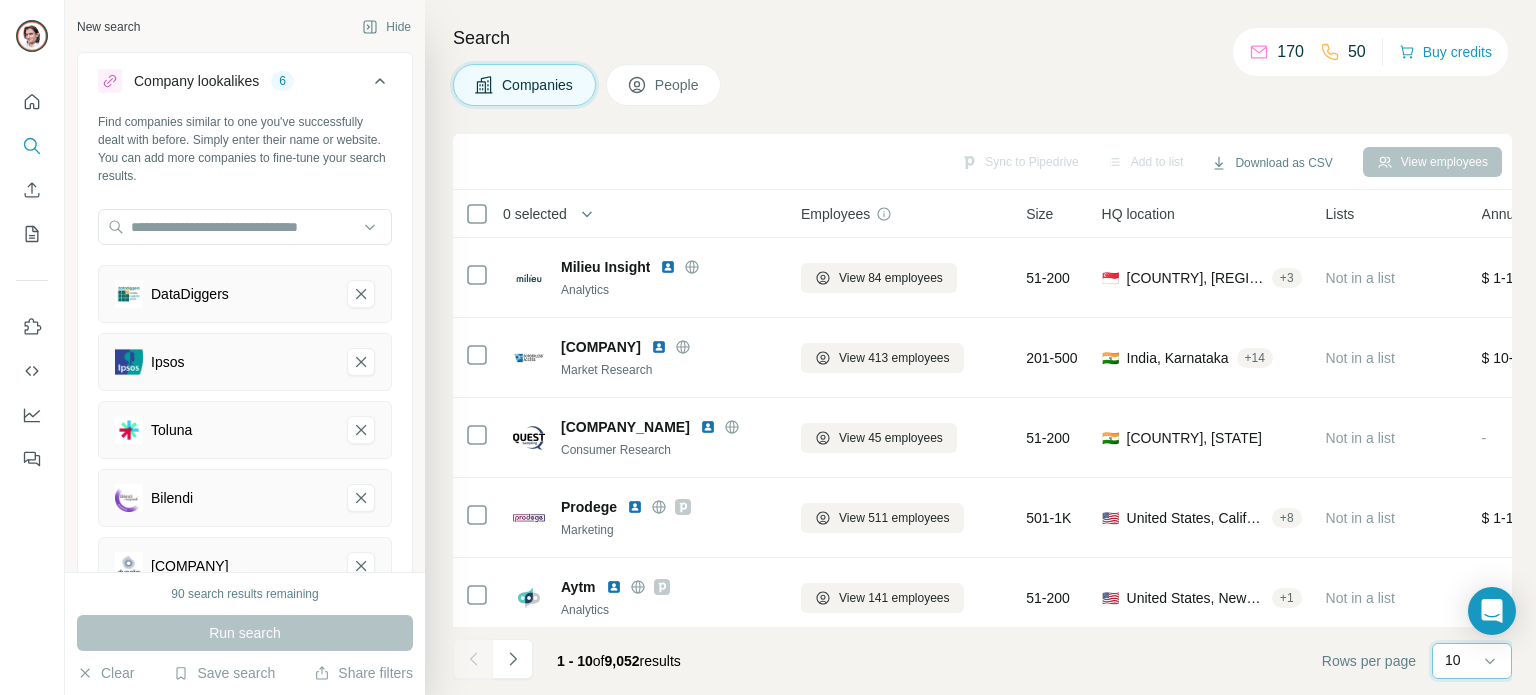 scroll, scrollTop: 0, scrollLeft: 0, axis: both 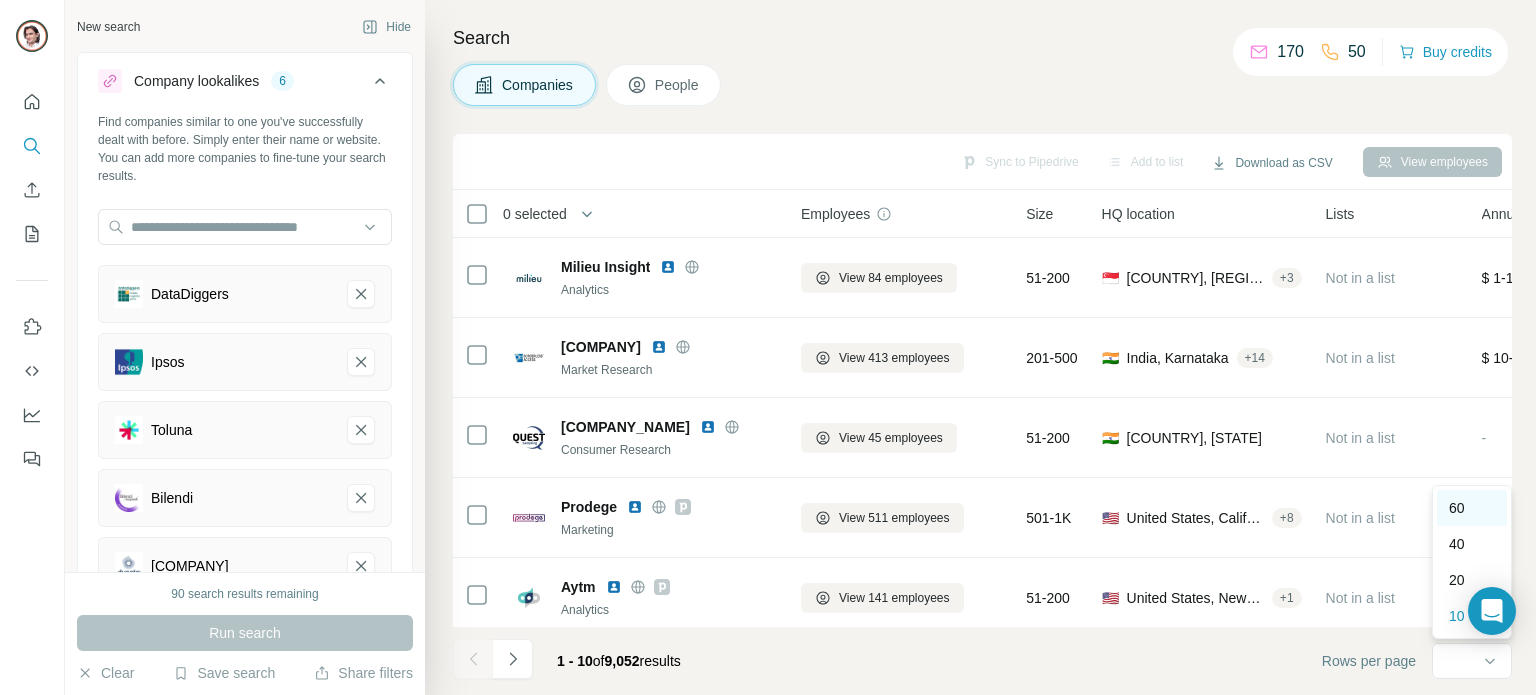 click on "60" at bounding box center (1457, 508) 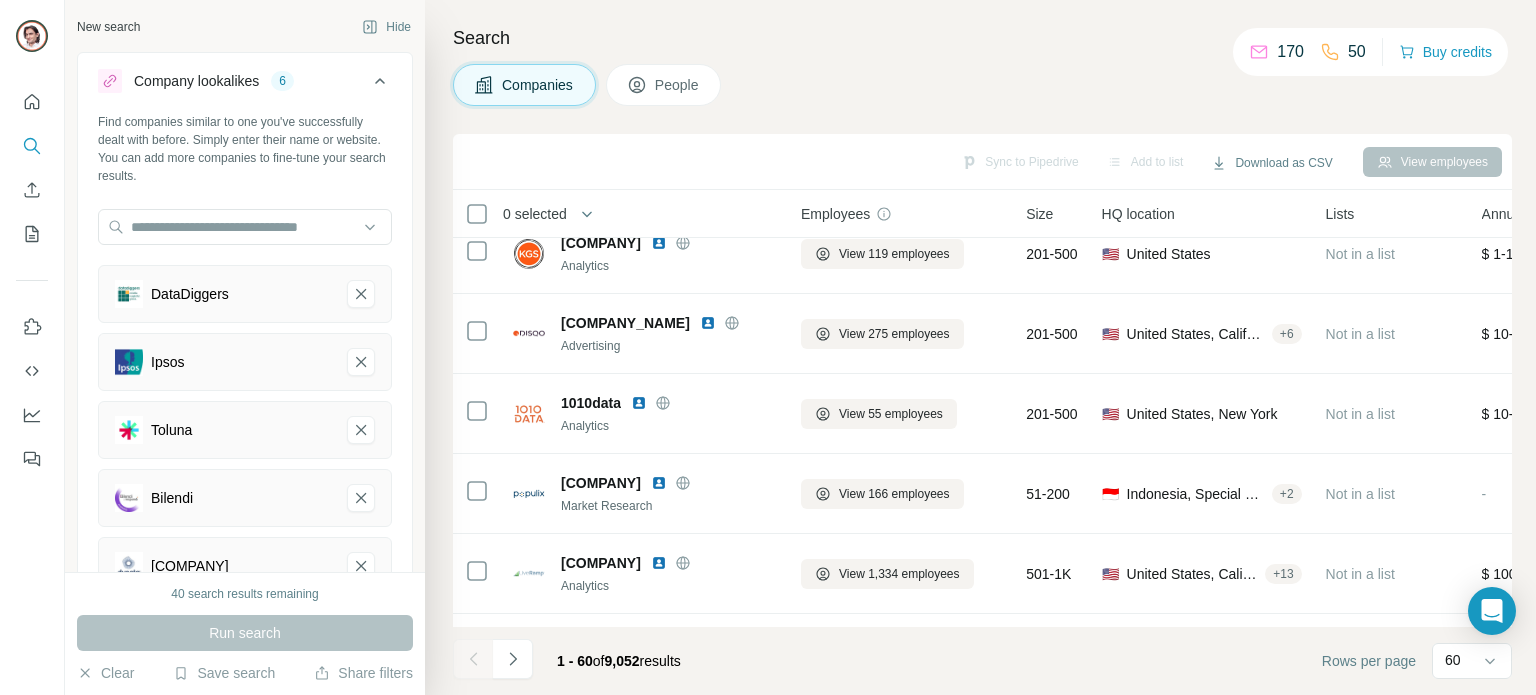 scroll, scrollTop: 4420, scrollLeft: 0, axis: vertical 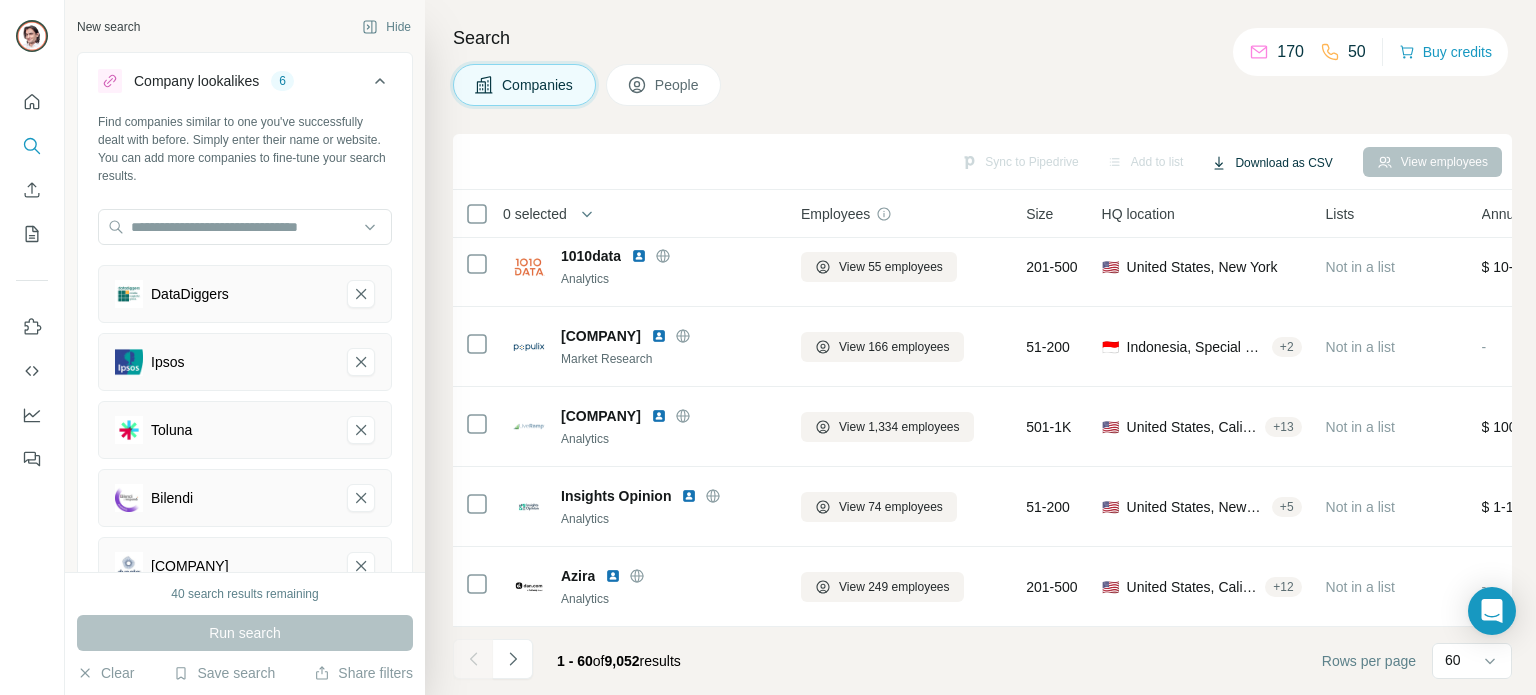 click on "Download as CSV" at bounding box center [1271, 163] 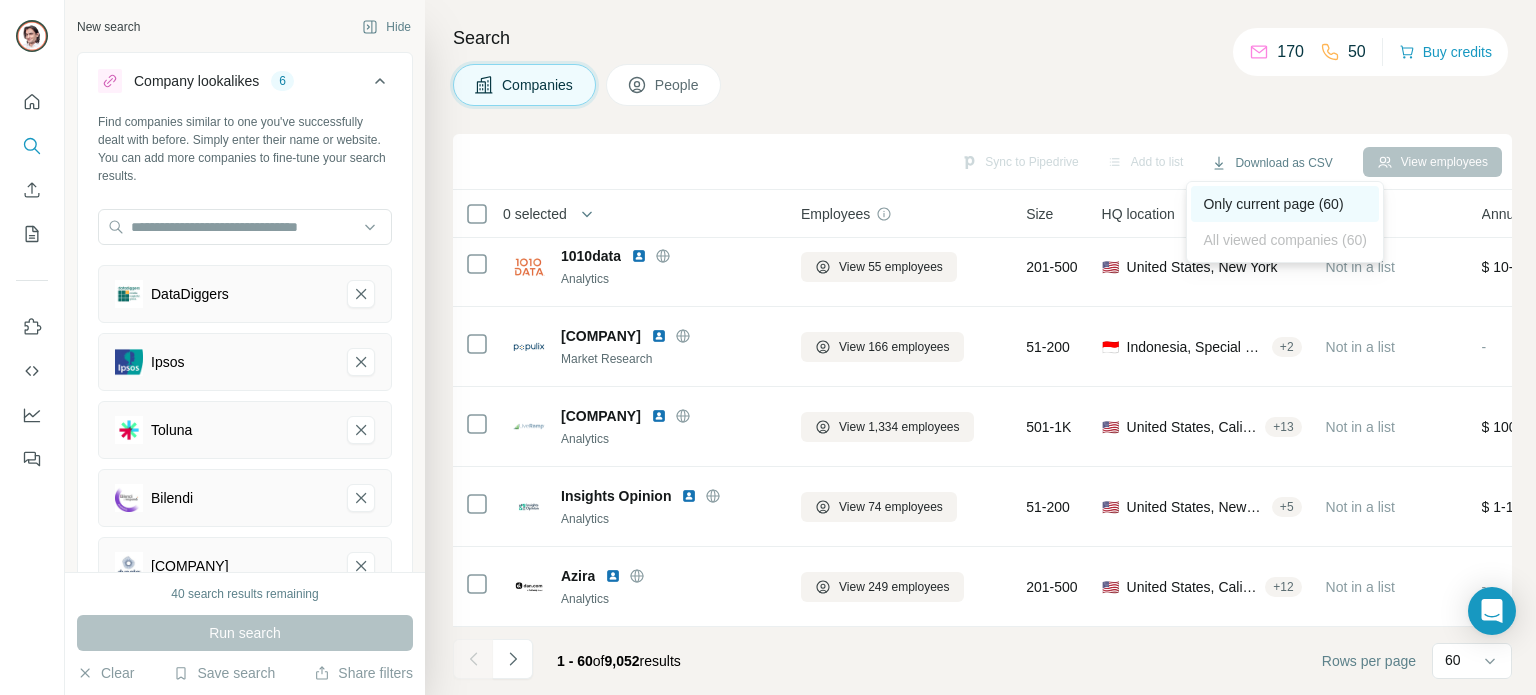 click on "Only current page (60)" at bounding box center (1284, 204) 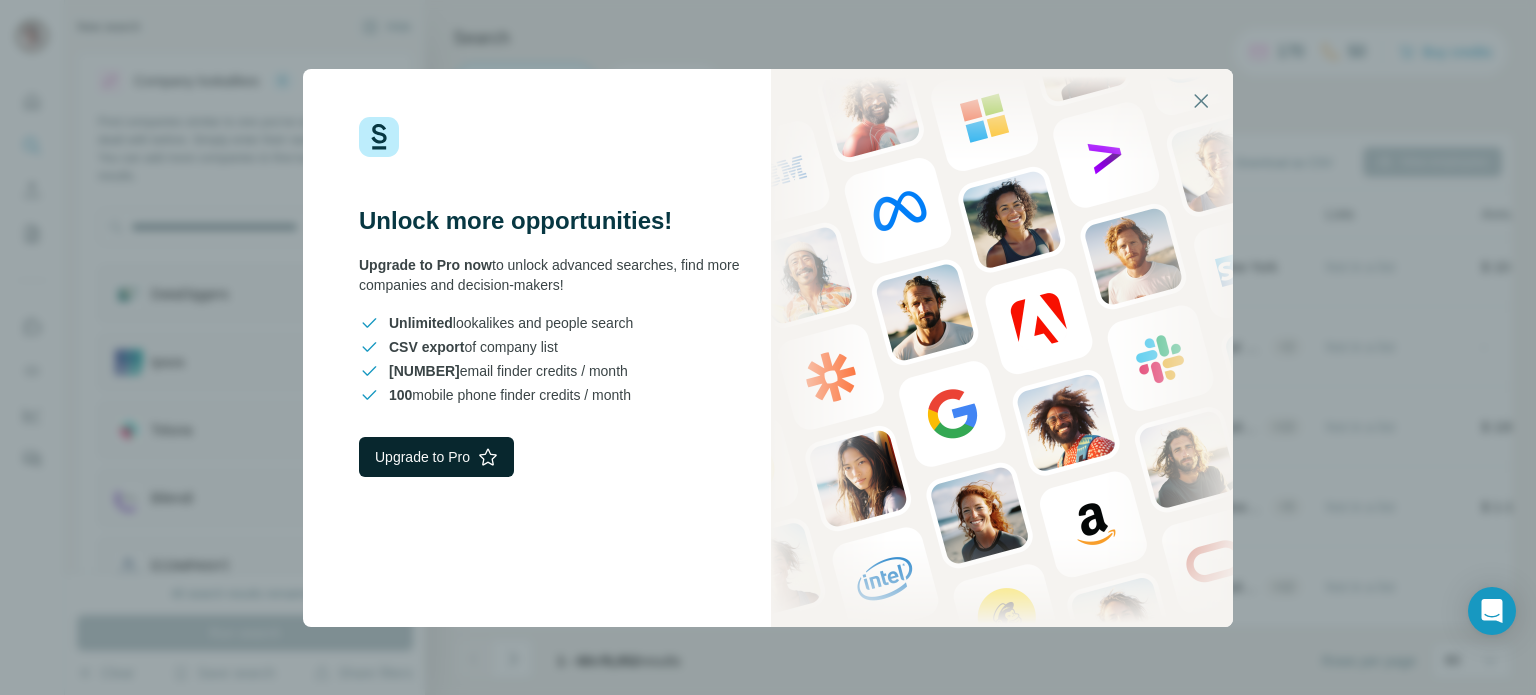 click on "Upgrade to Pro" at bounding box center (436, 457) 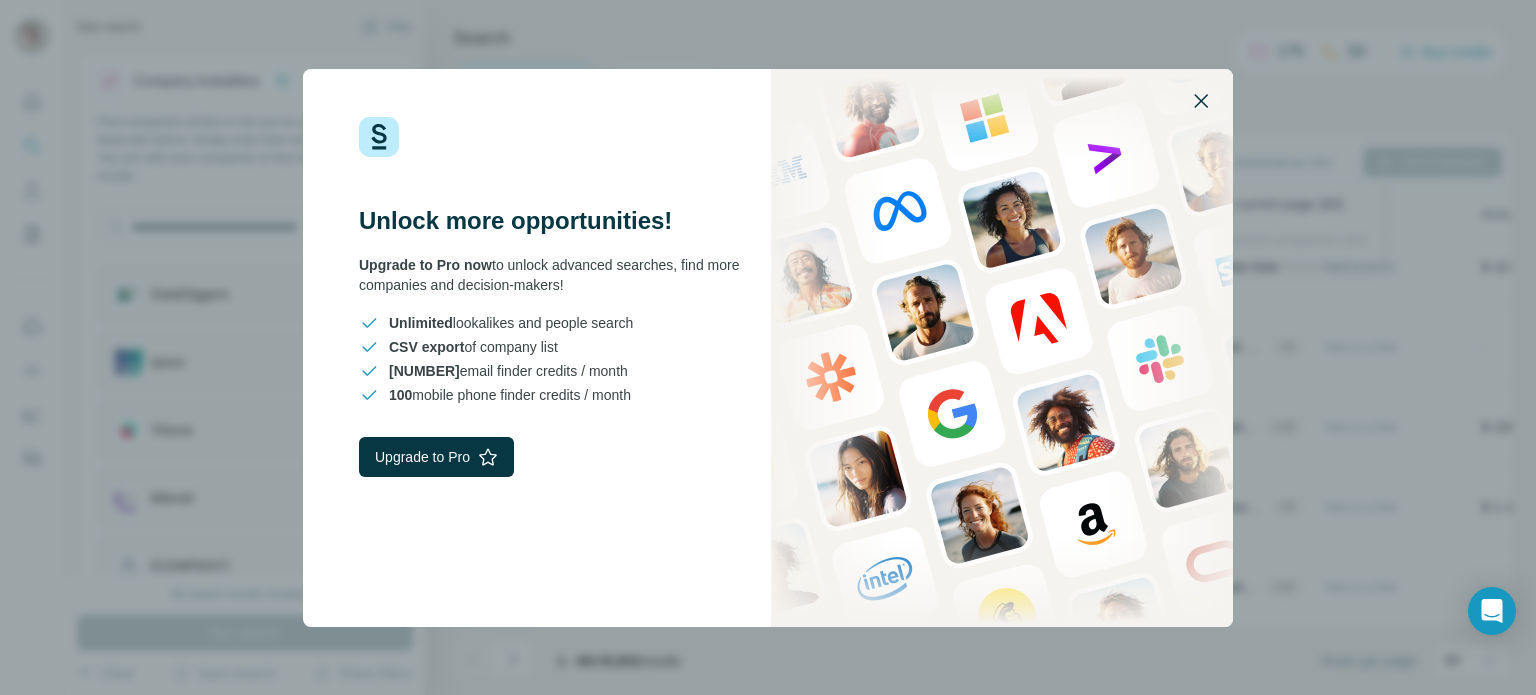 click 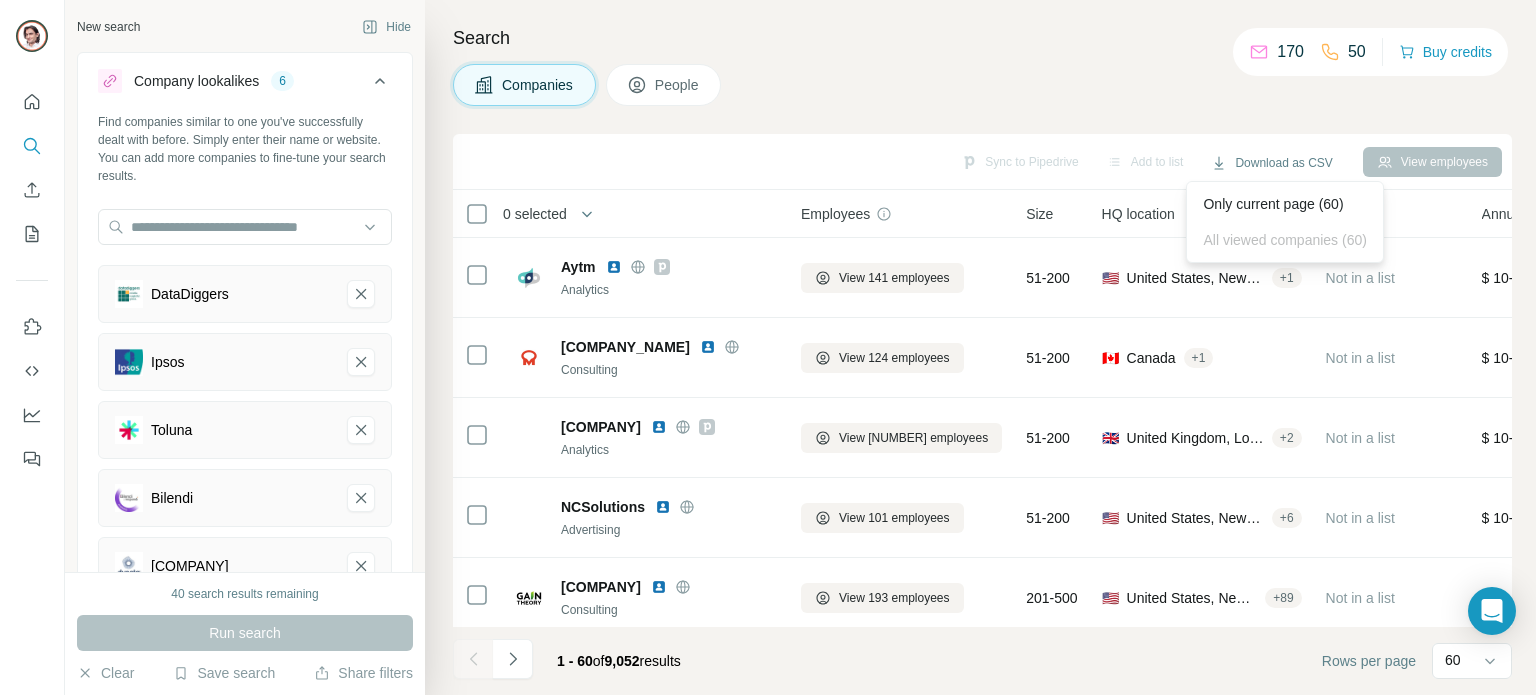 scroll, scrollTop: 0, scrollLeft: 0, axis: both 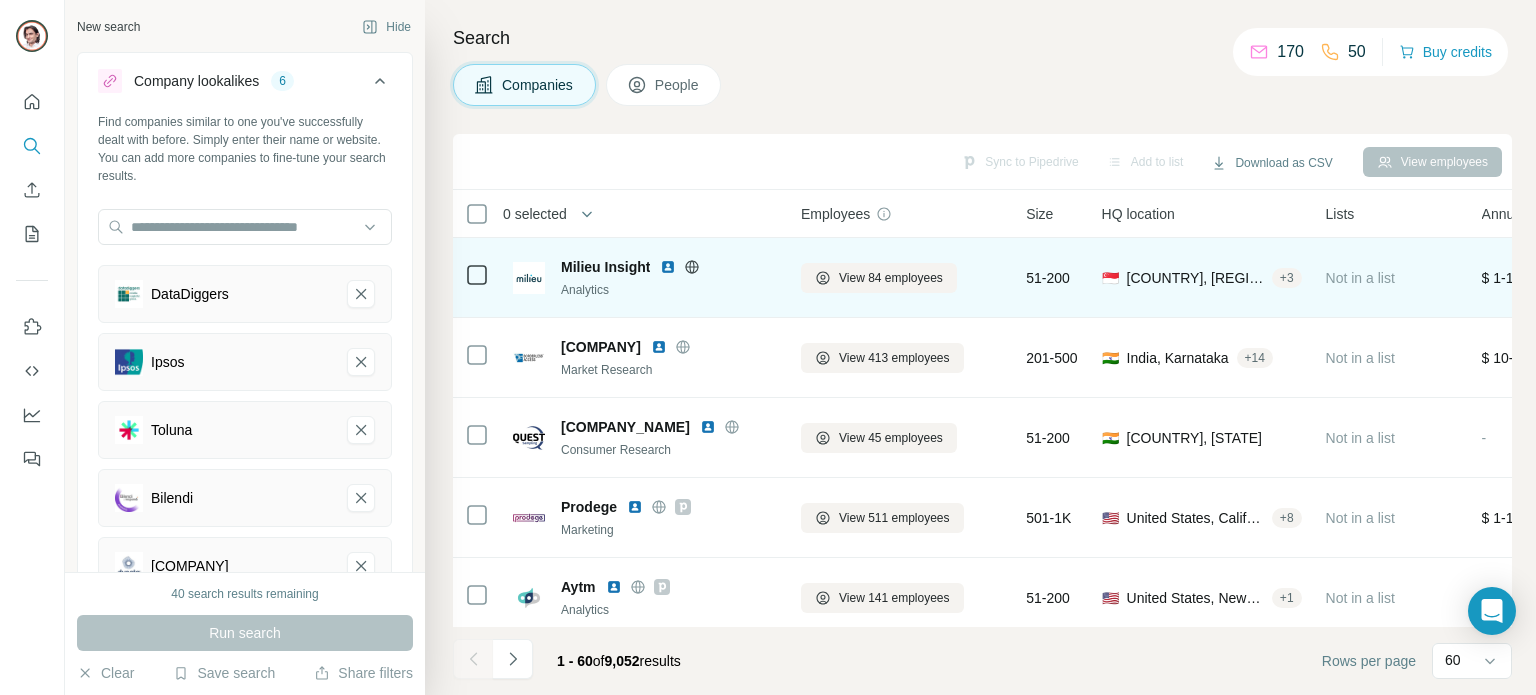 click at bounding box center (668, 267) 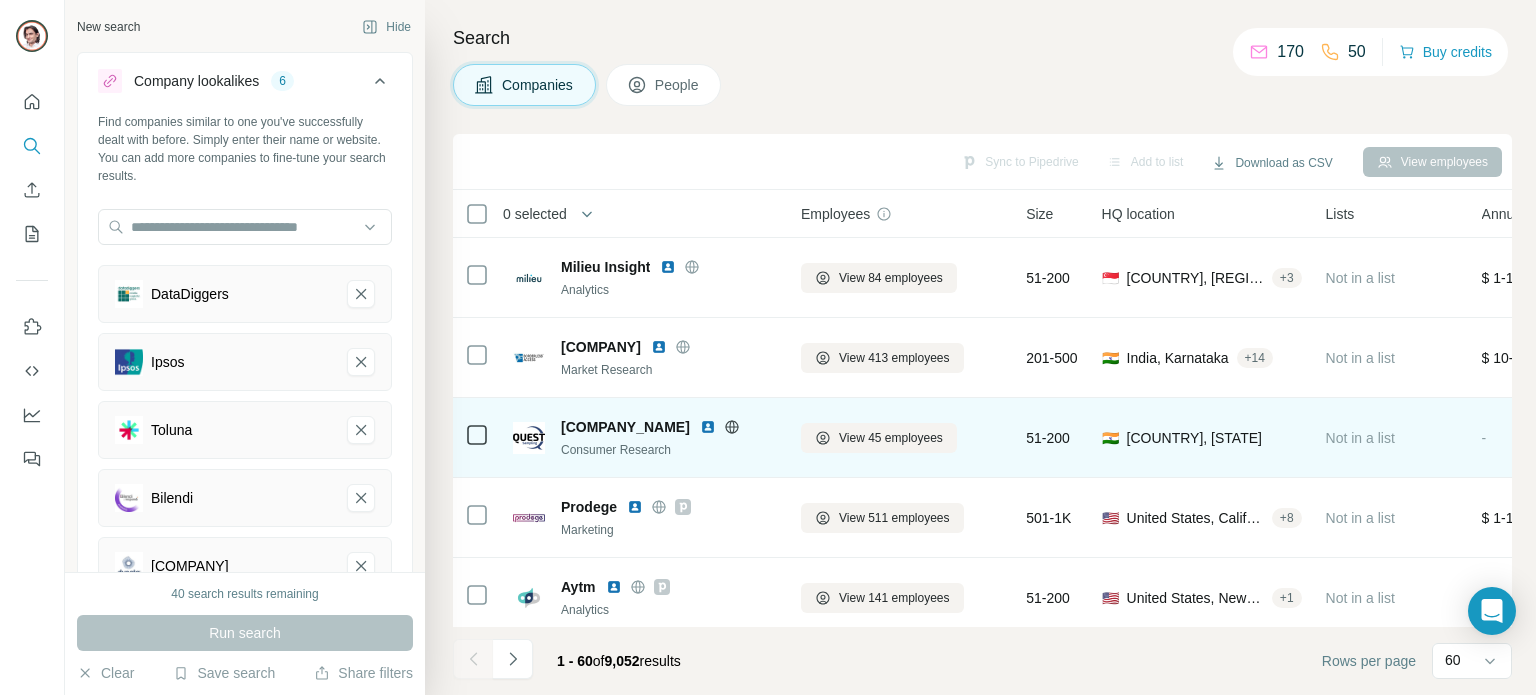 click at bounding box center [708, 427] 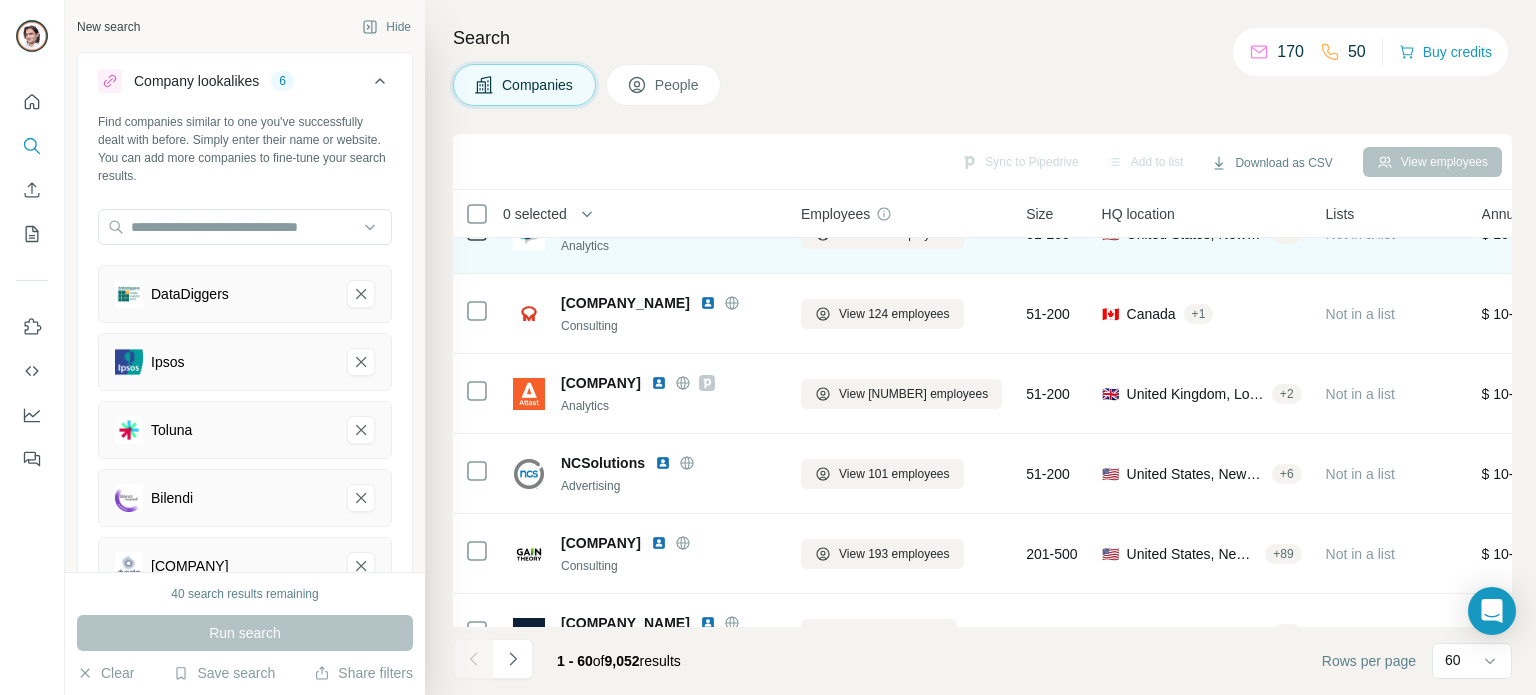 scroll, scrollTop: 400, scrollLeft: 0, axis: vertical 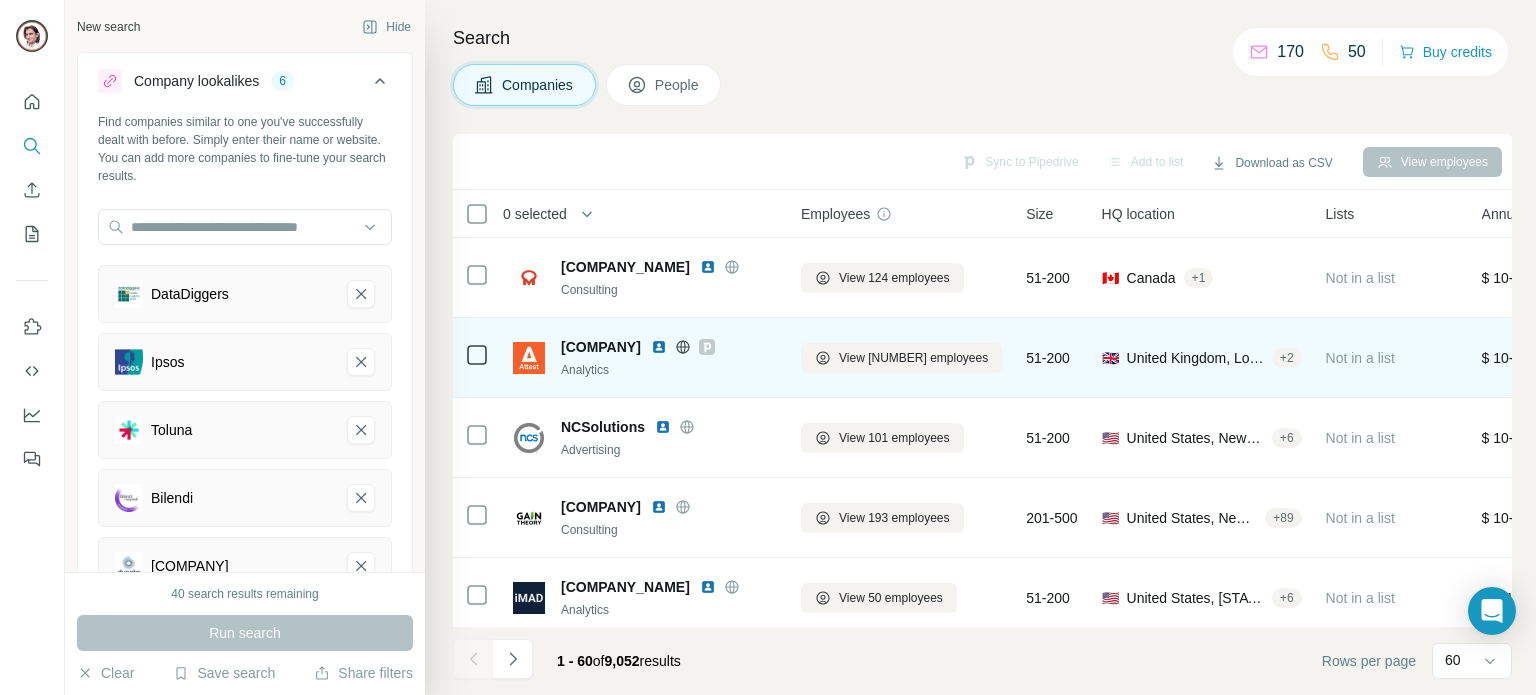 click at bounding box center [659, 347] 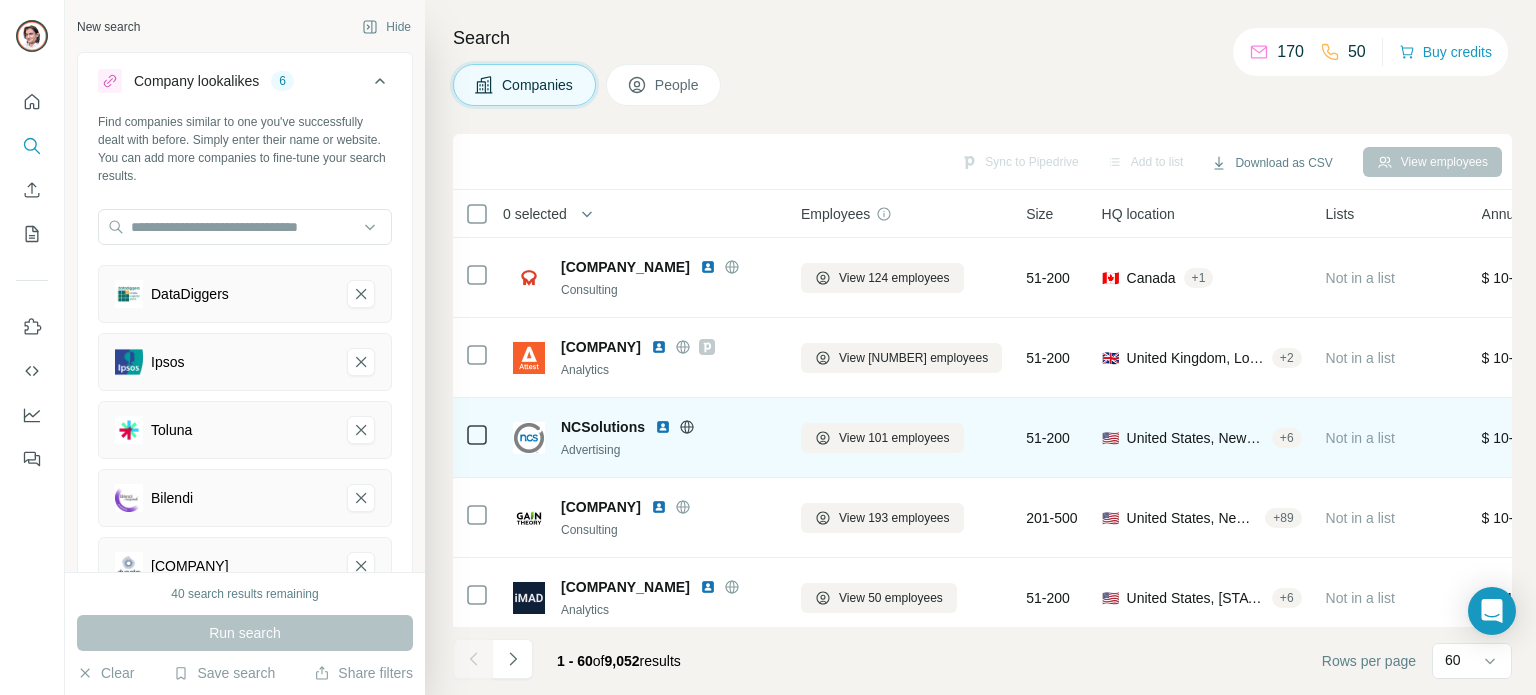click at bounding box center [663, 427] 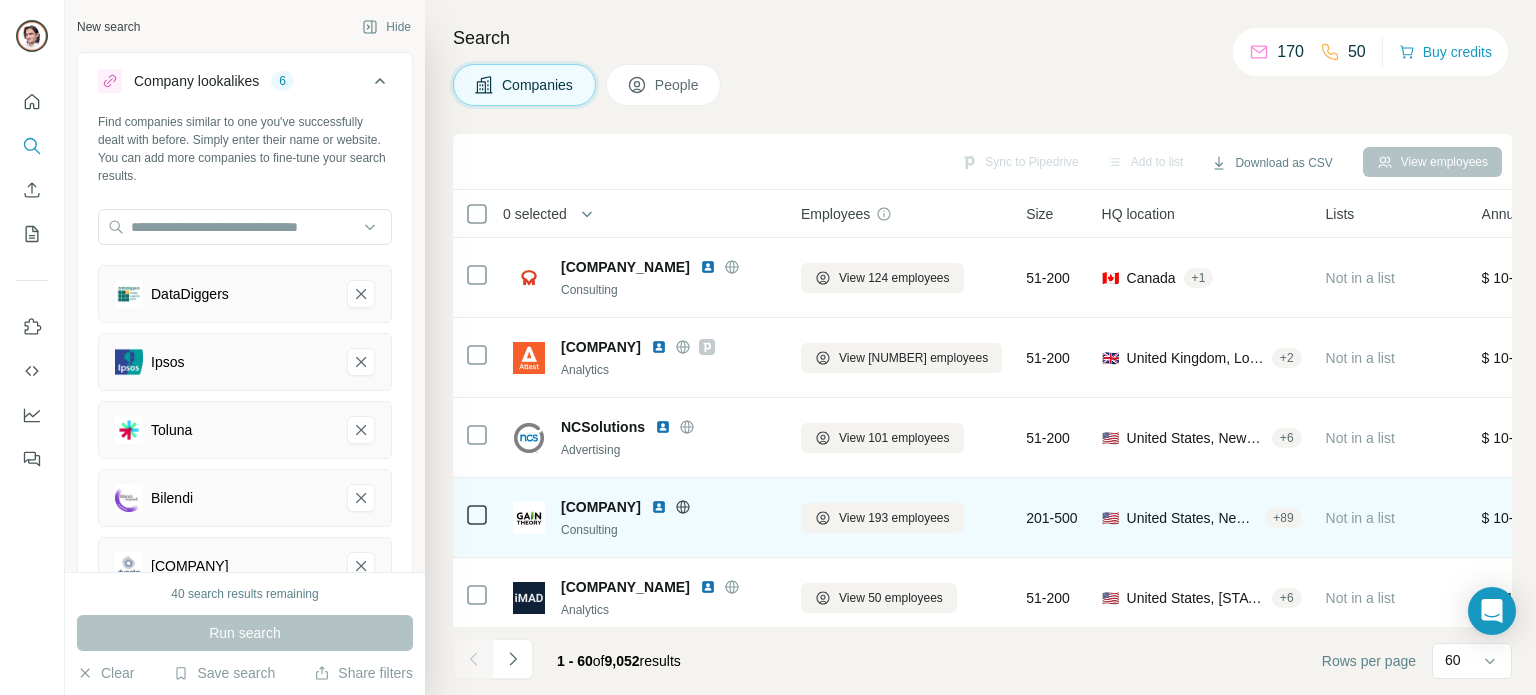 click at bounding box center (659, 507) 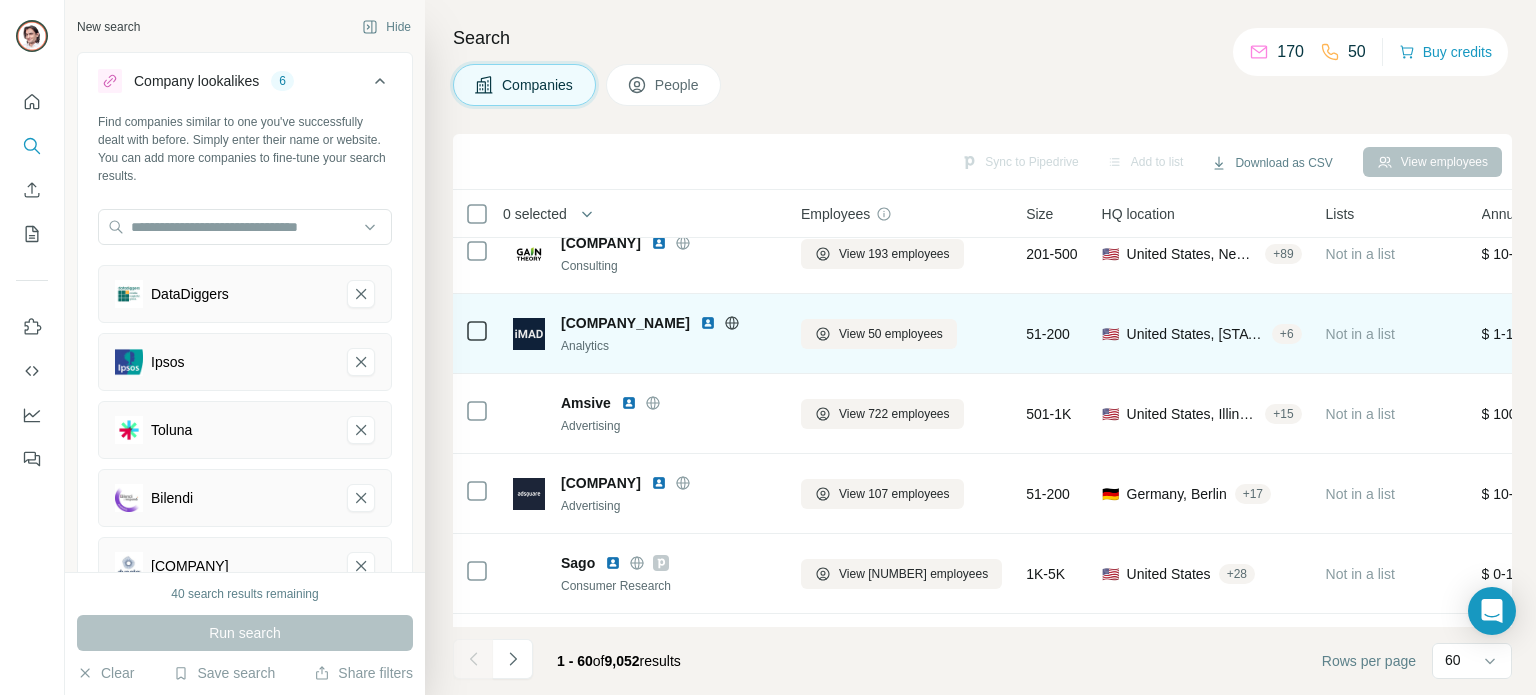 scroll, scrollTop: 700, scrollLeft: 0, axis: vertical 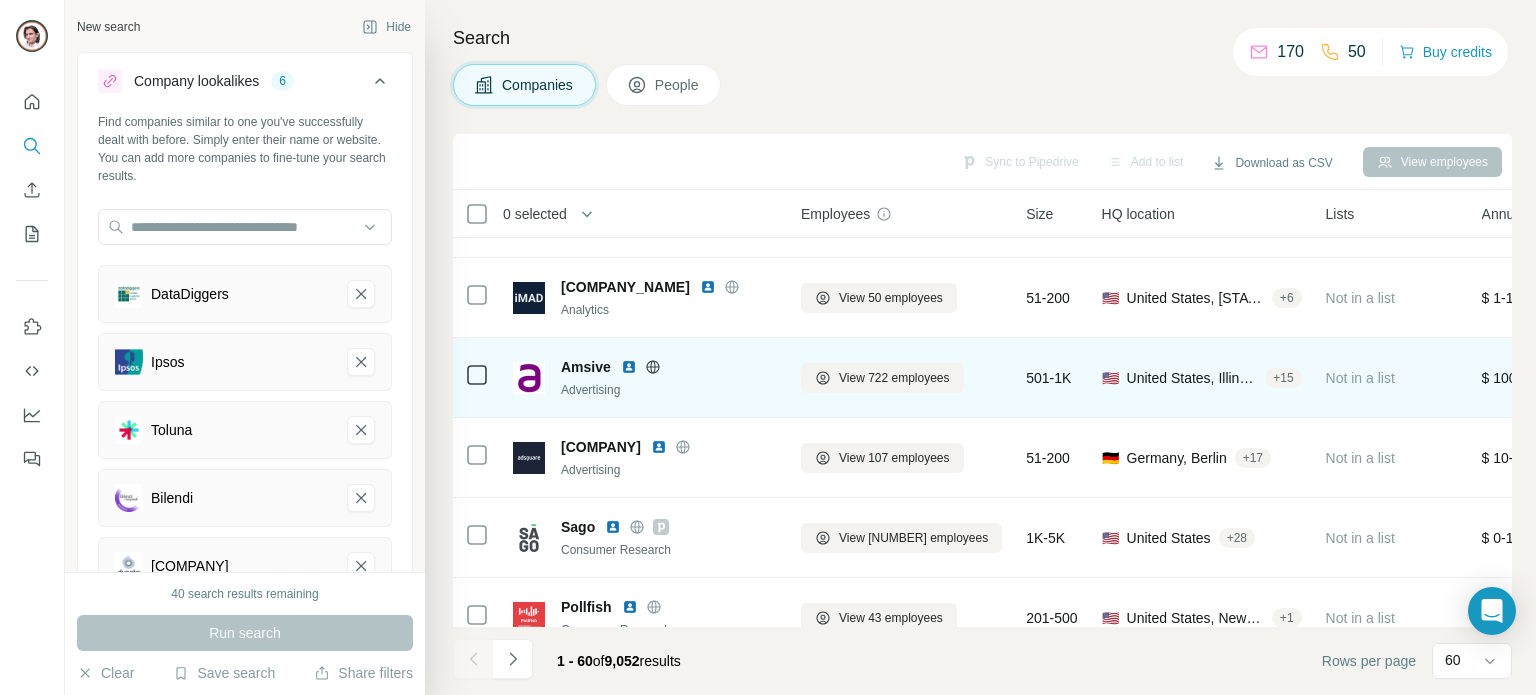 click at bounding box center [629, 367] 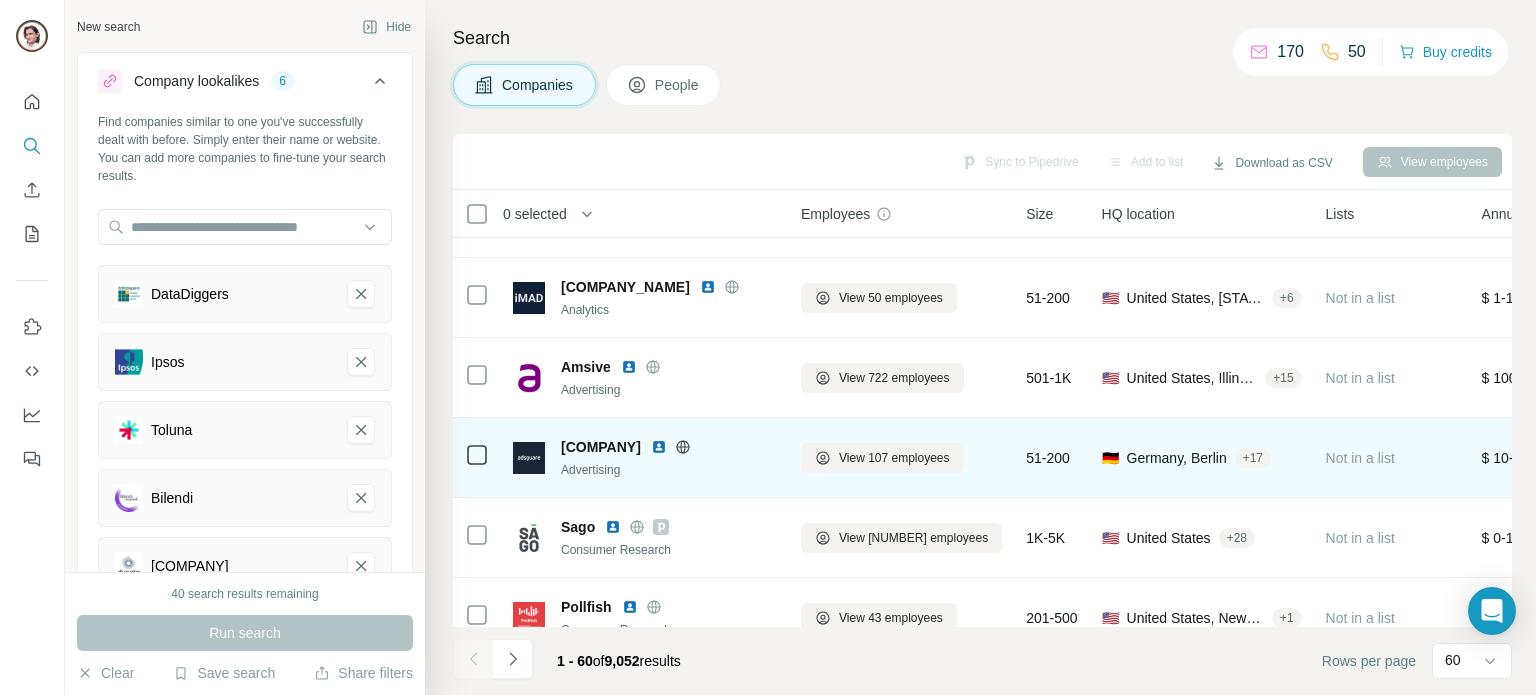 click at bounding box center (659, 447) 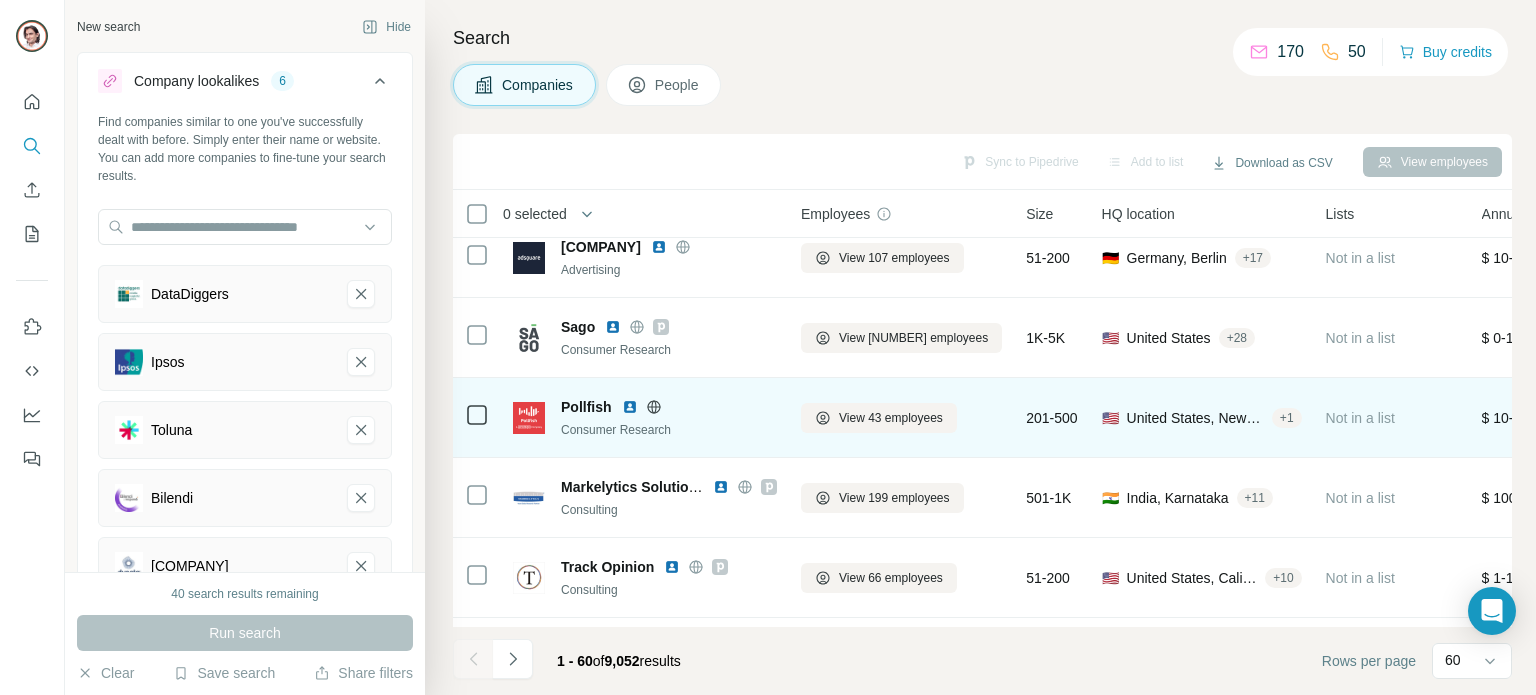 scroll, scrollTop: 1000, scrollLeft: 0, axis: vertical 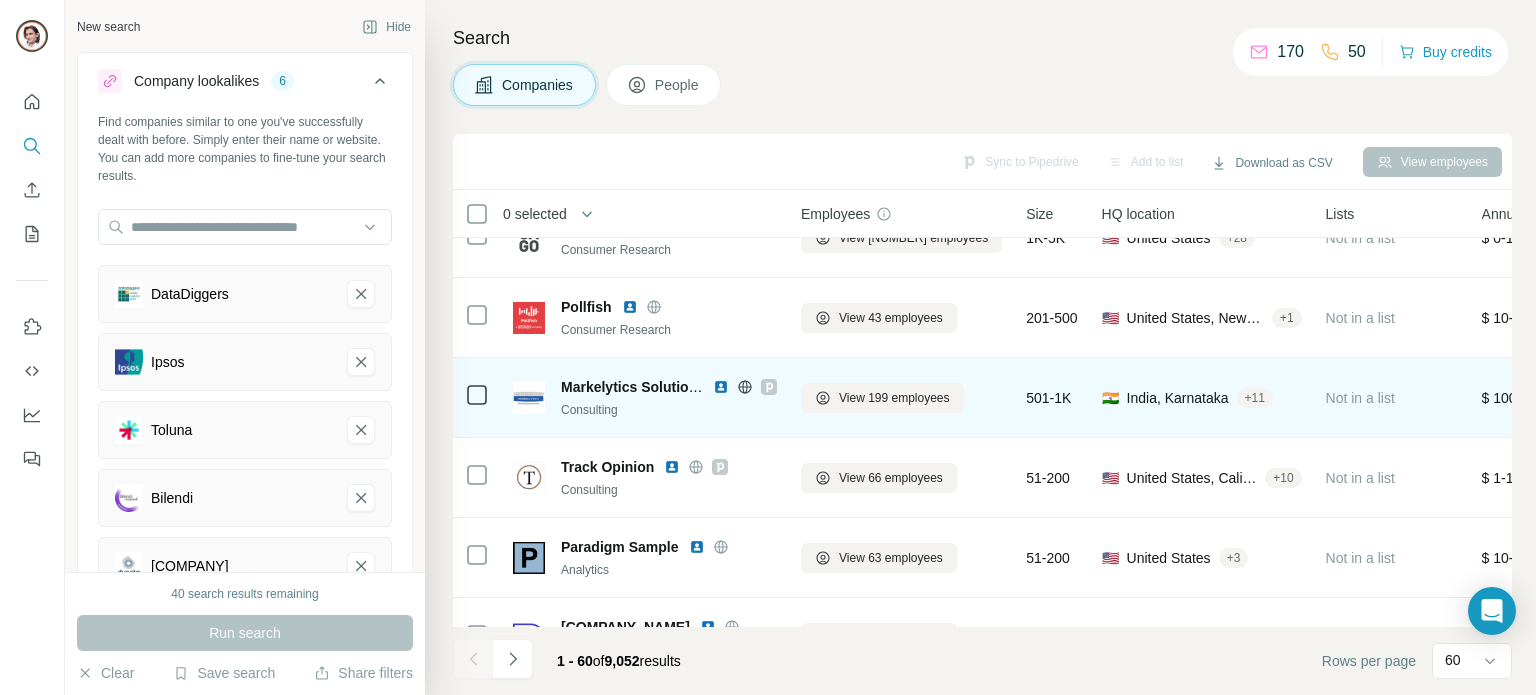 click at bounding box center (721, 387) 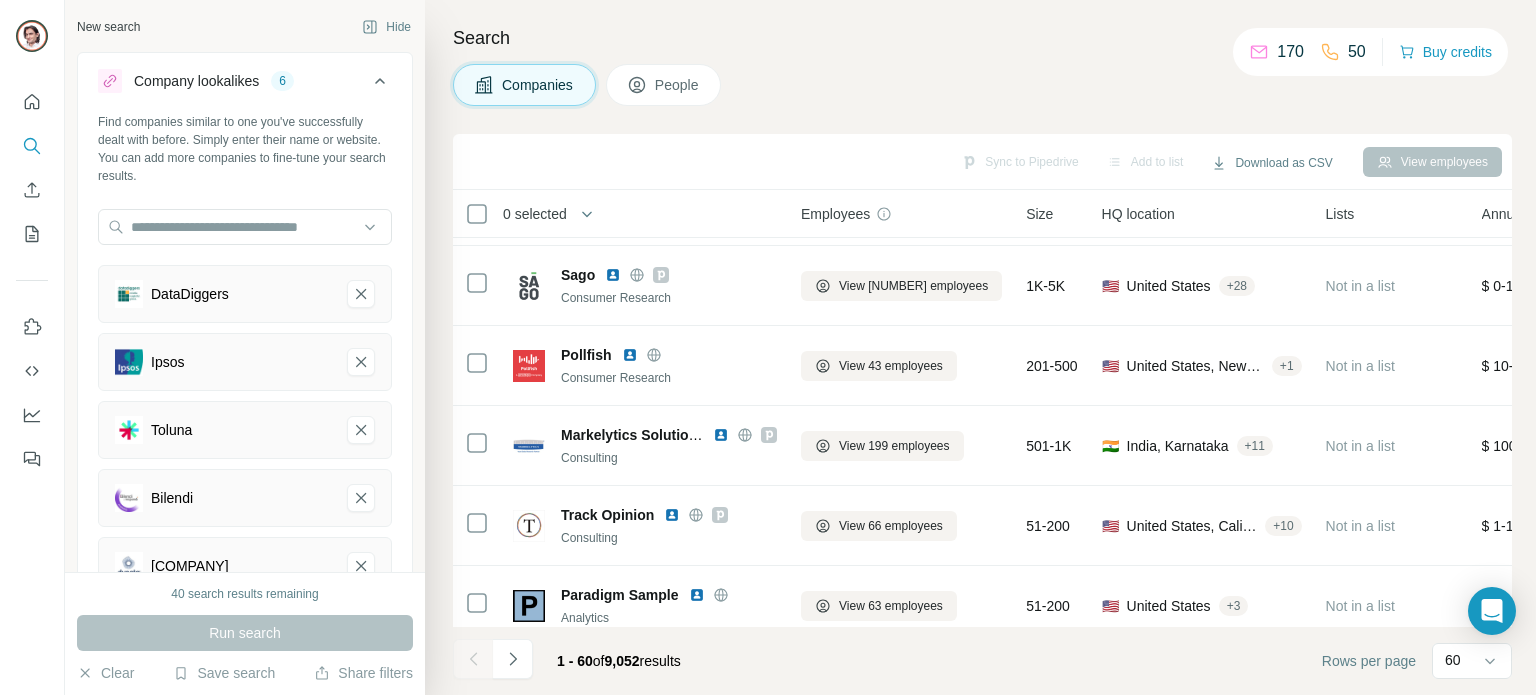 scroll, scrollTop: 1000, scrollLeft: 0, axis: vertical 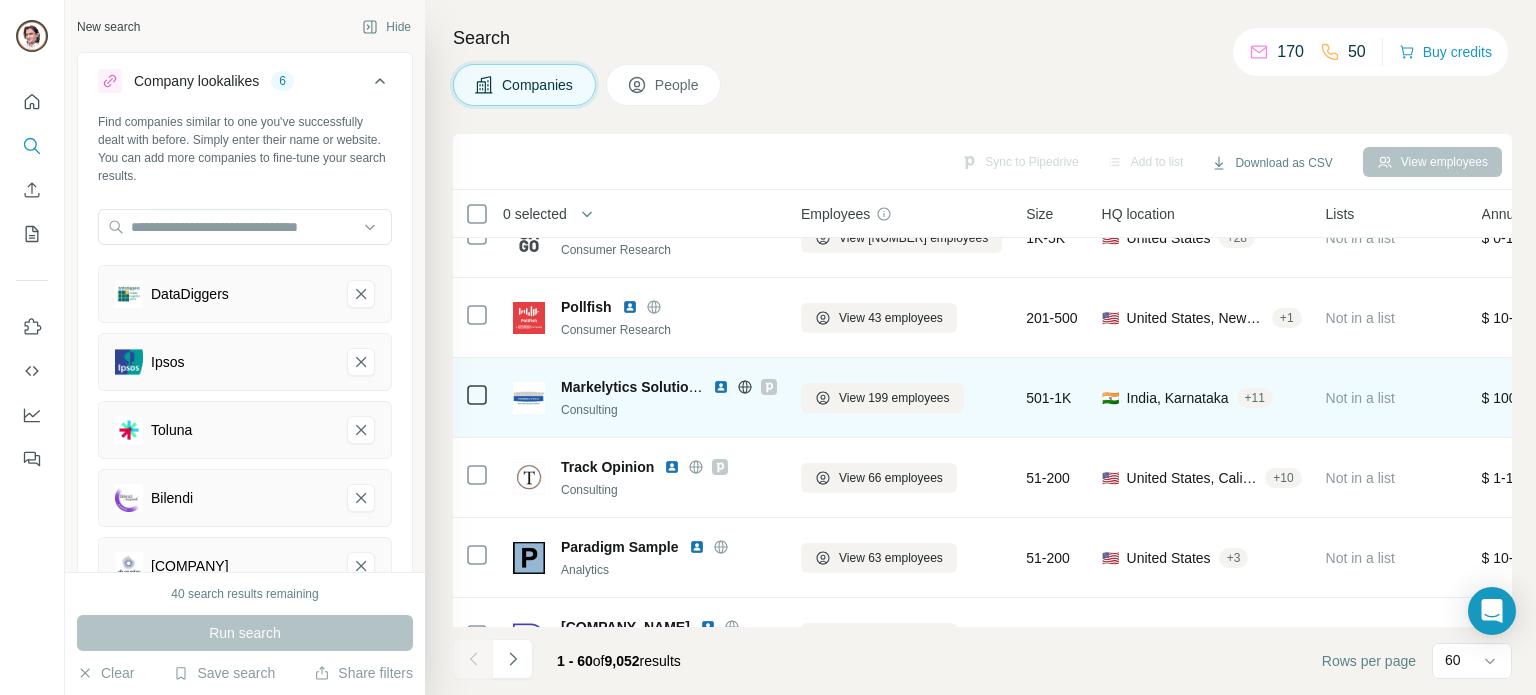 click at bounding box center [721, 387] 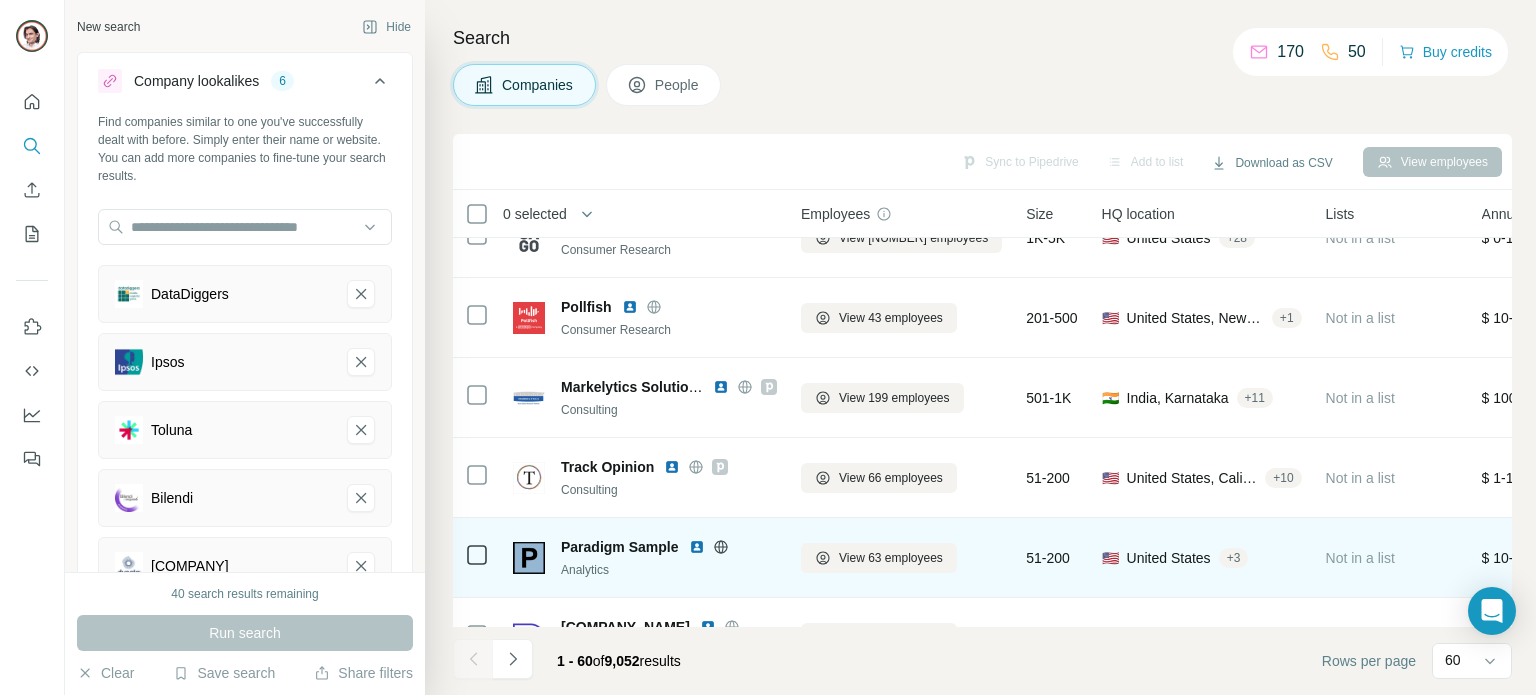 click at bounding box center [697, 547] 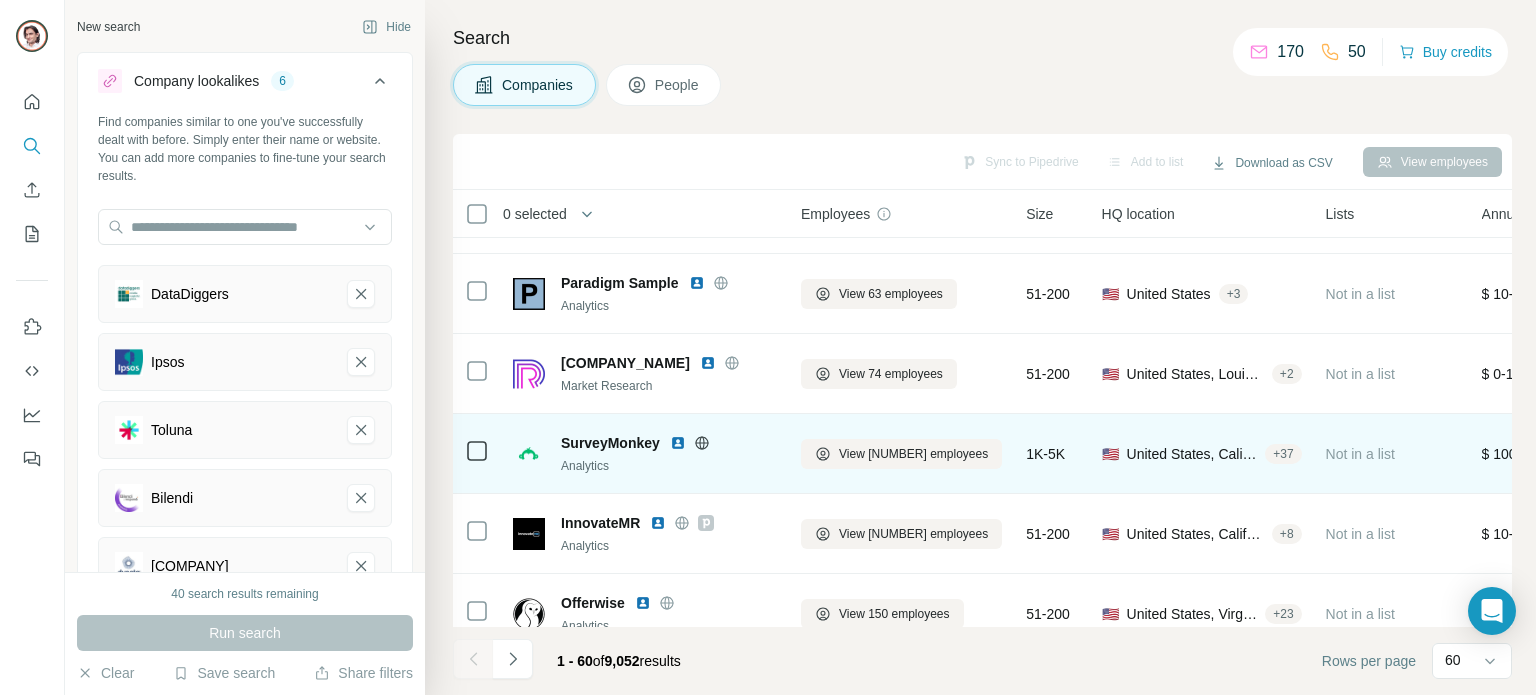 scroll, scrollTop: 1300, scrollLeft: 0, axis: vertical 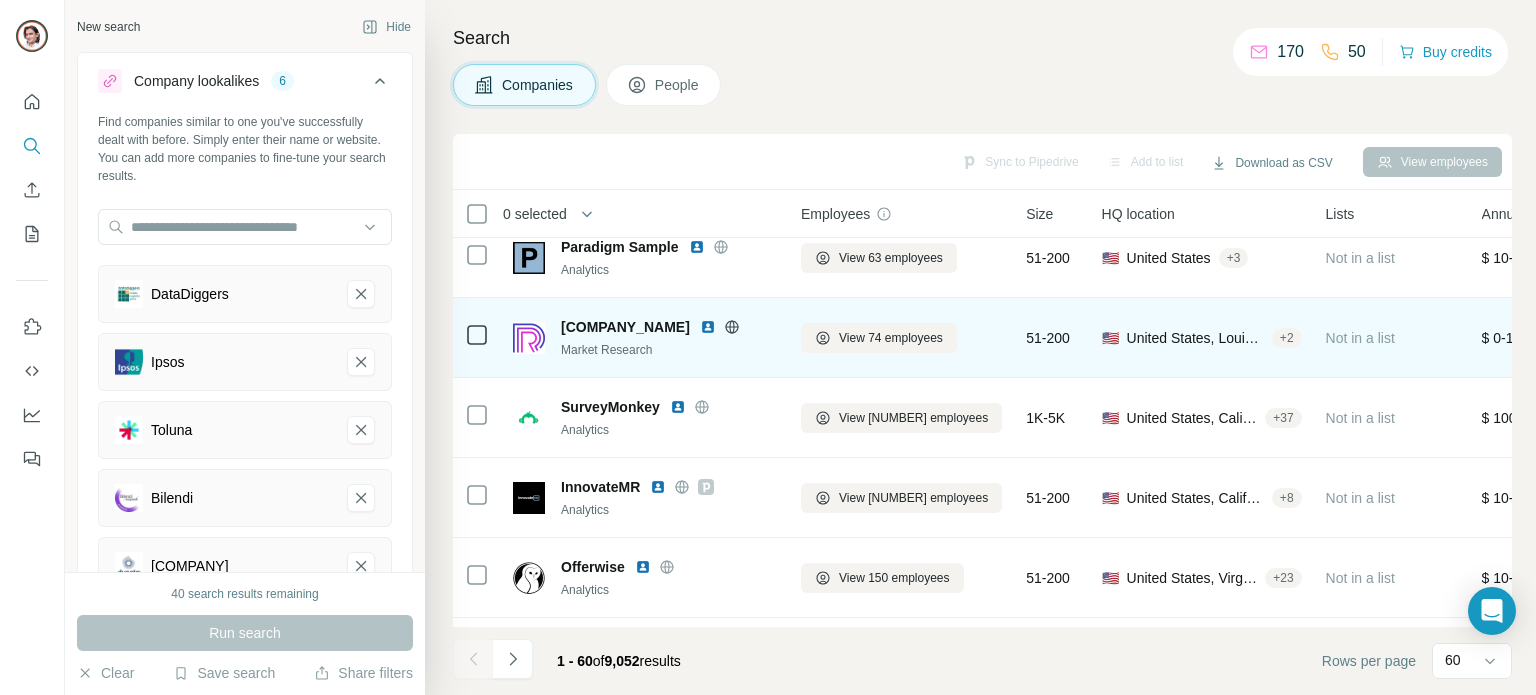 click at bounding box center (708, 327) 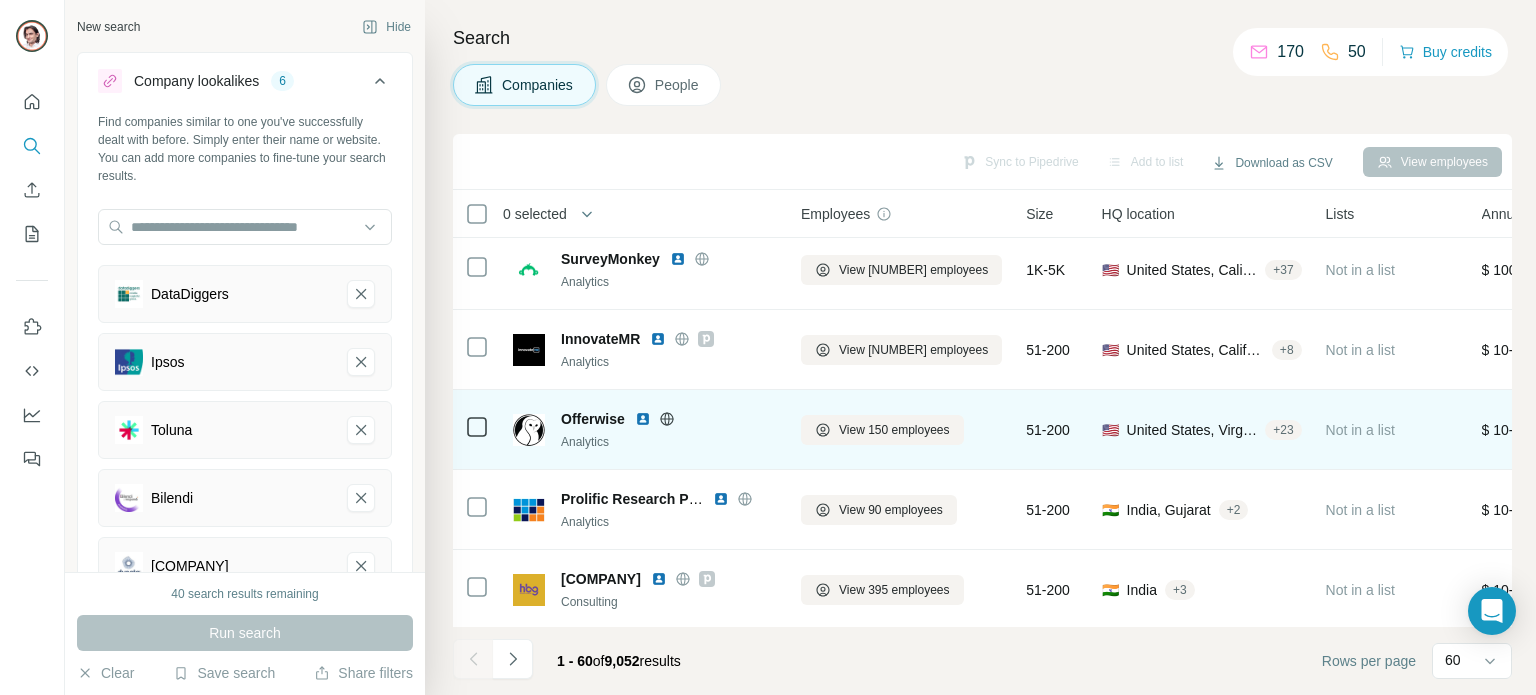 scroll, scrollTop: 1500, scrollLeft: 0, axis: vertical 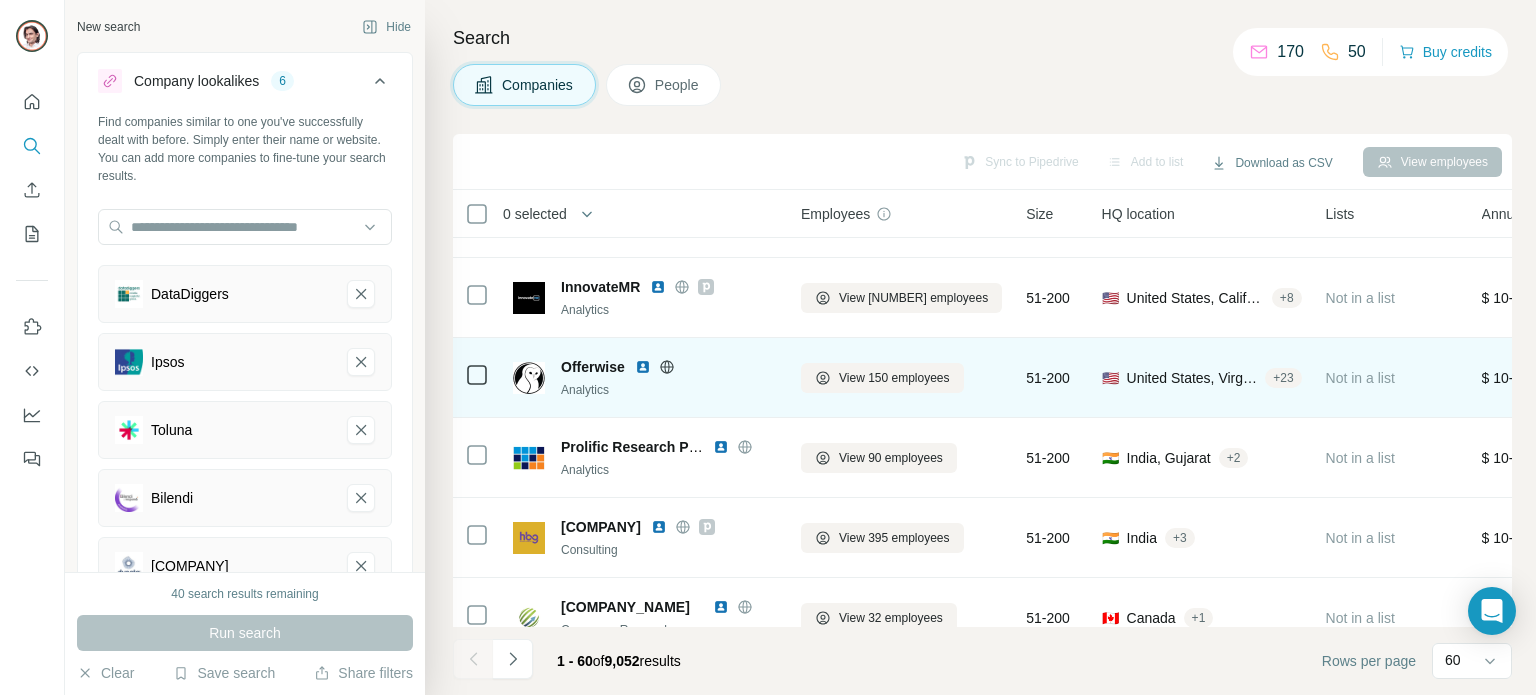 click at bounding box center [643, 367] 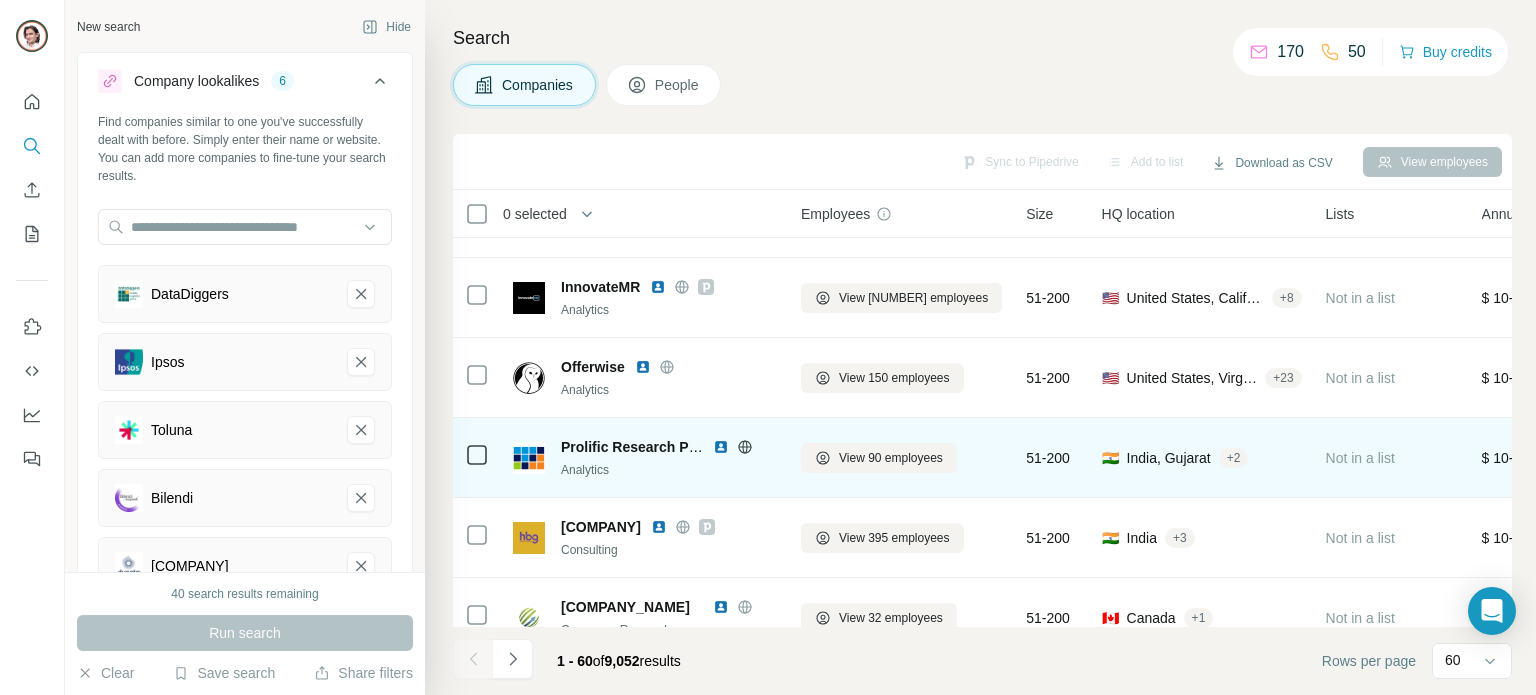 click at bounding box center (721, 447) 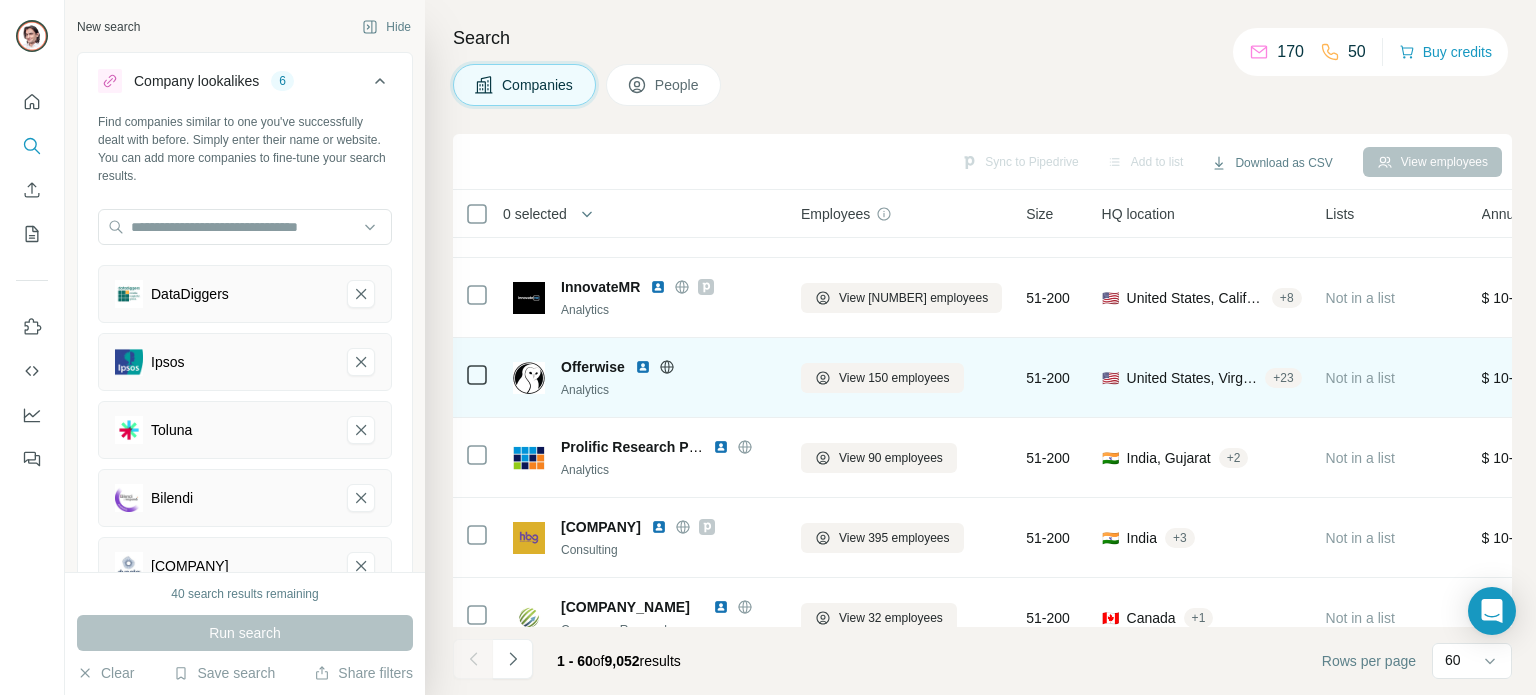 scroll, scrollTop: 1700, scrollLeft: 0, axis: vertical 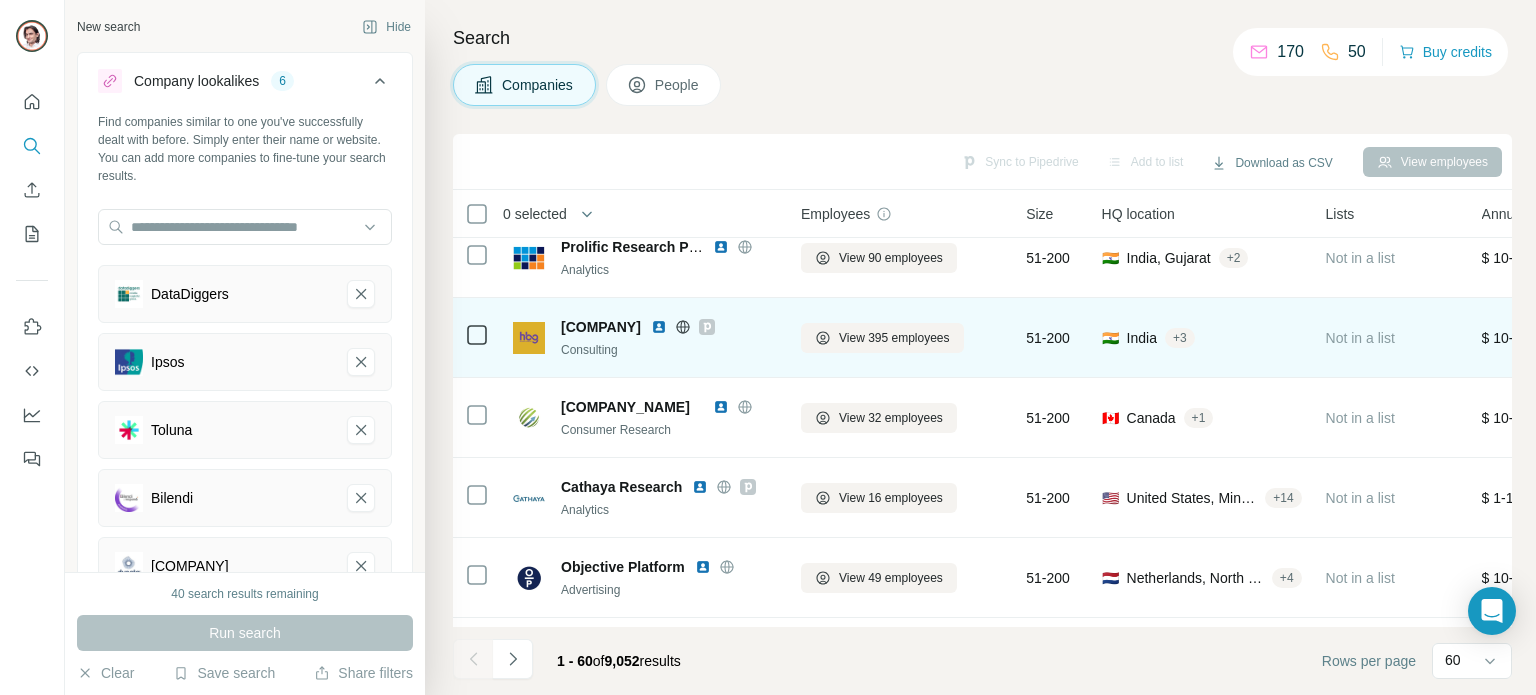 click at bounding box center [659, 327] 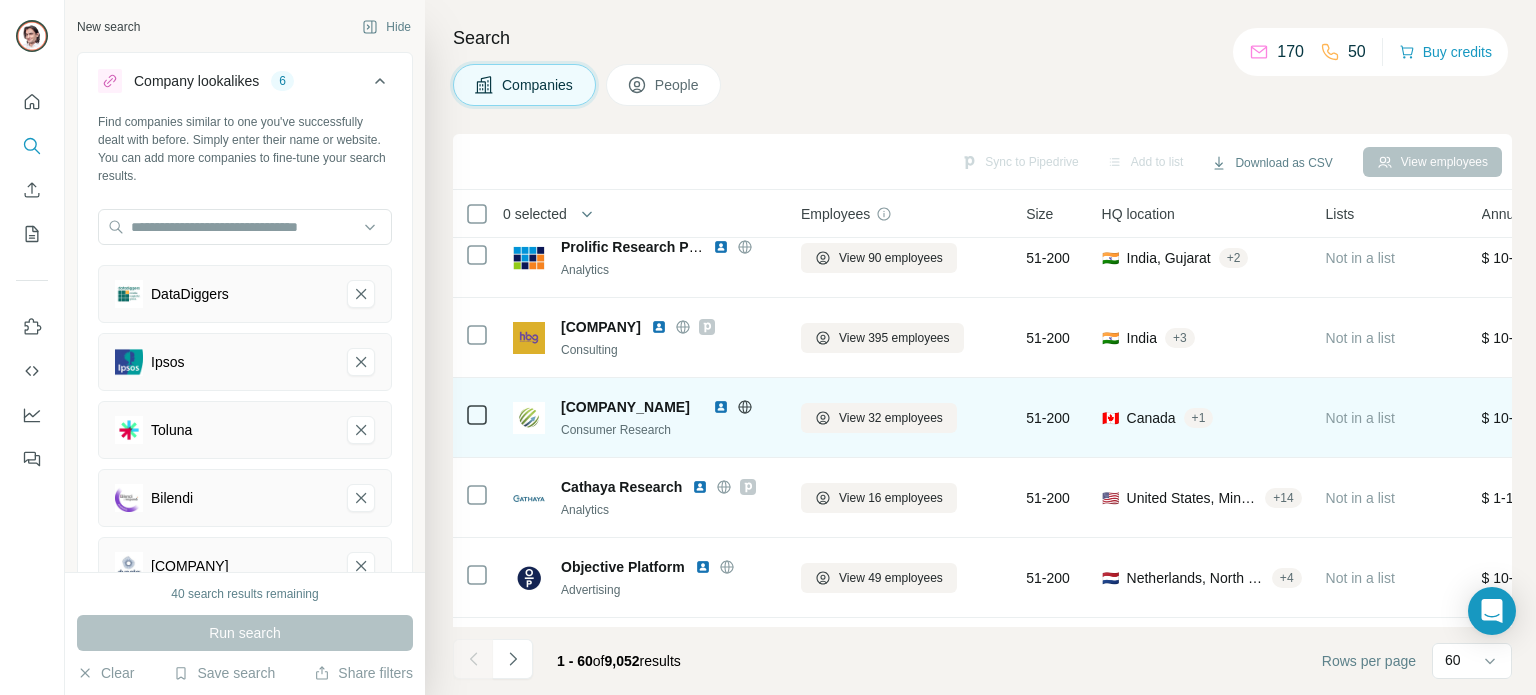 click at bounding box center [721, 407] 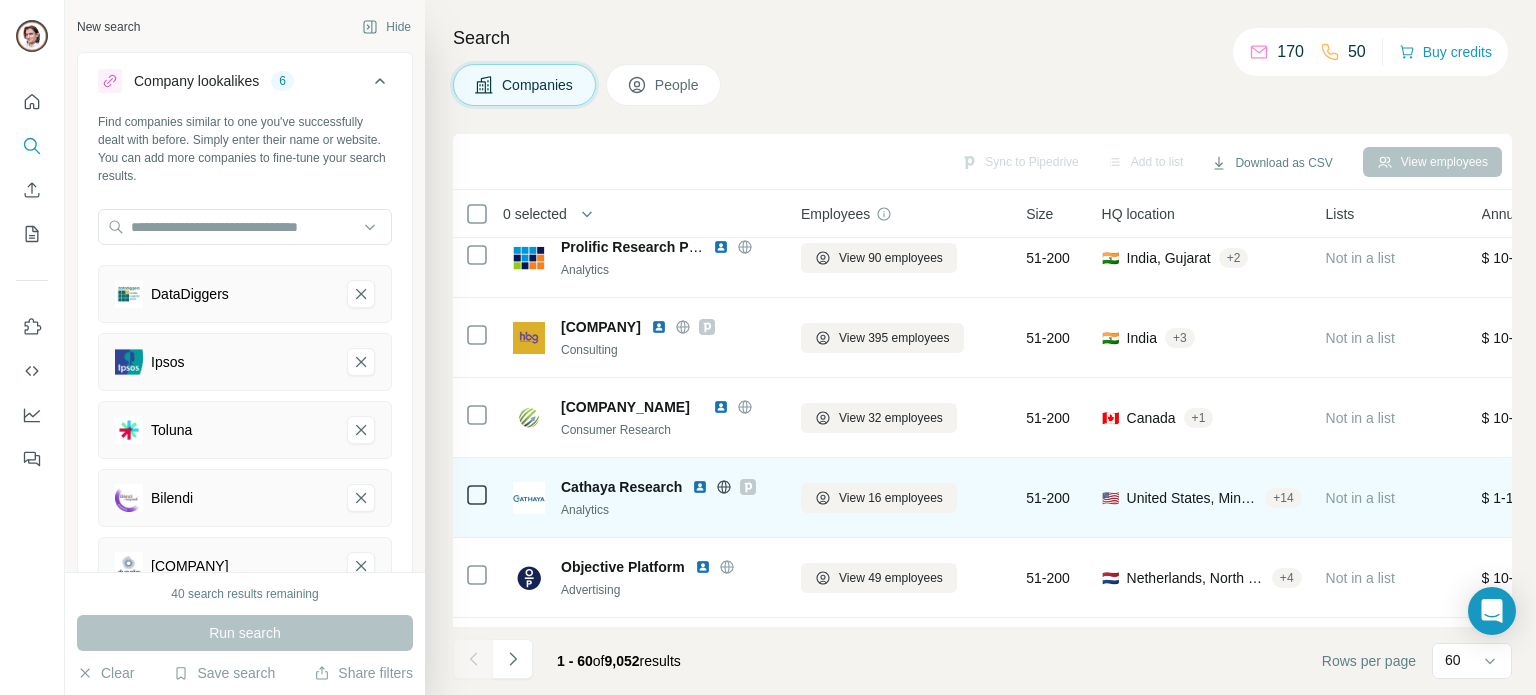 click at bounding box center (700, 487) 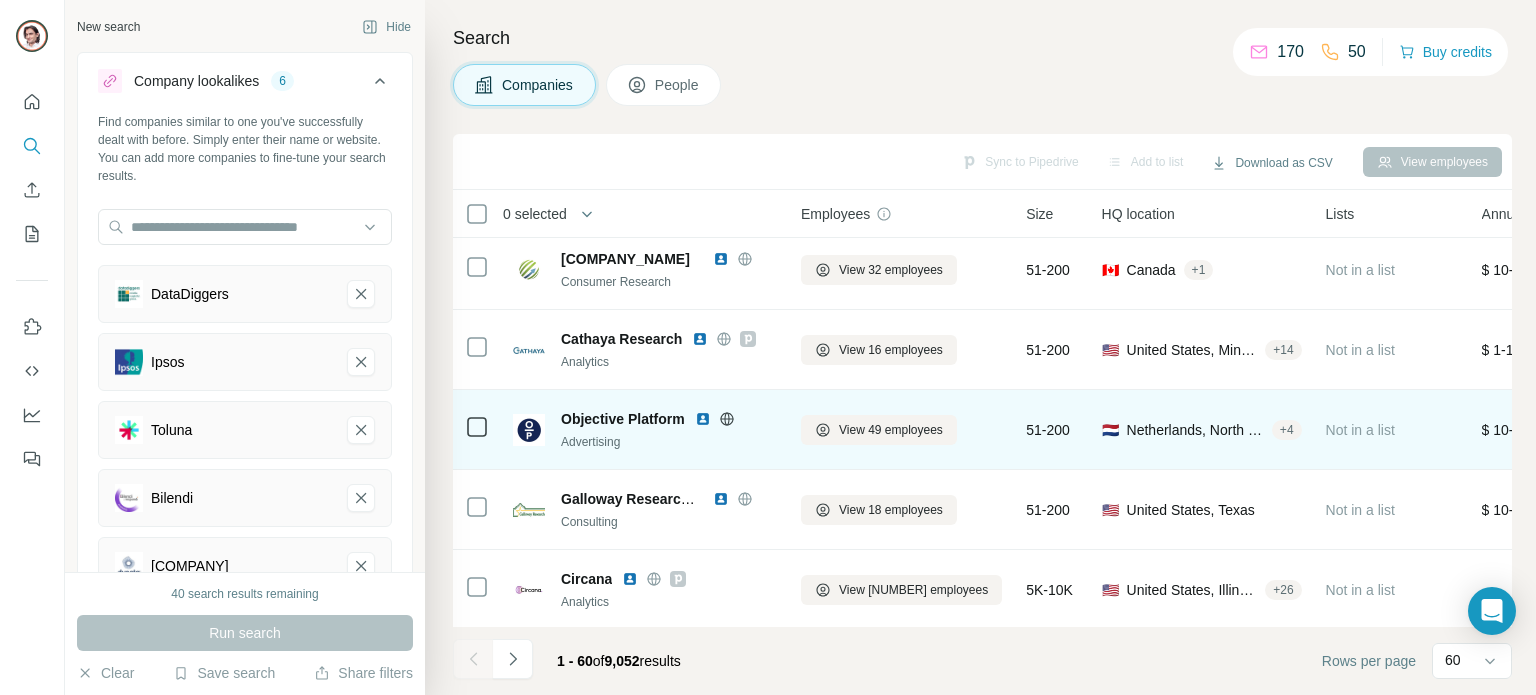 scroll, scrollTop: 1900, scrollLeft: 0, axis: vertical 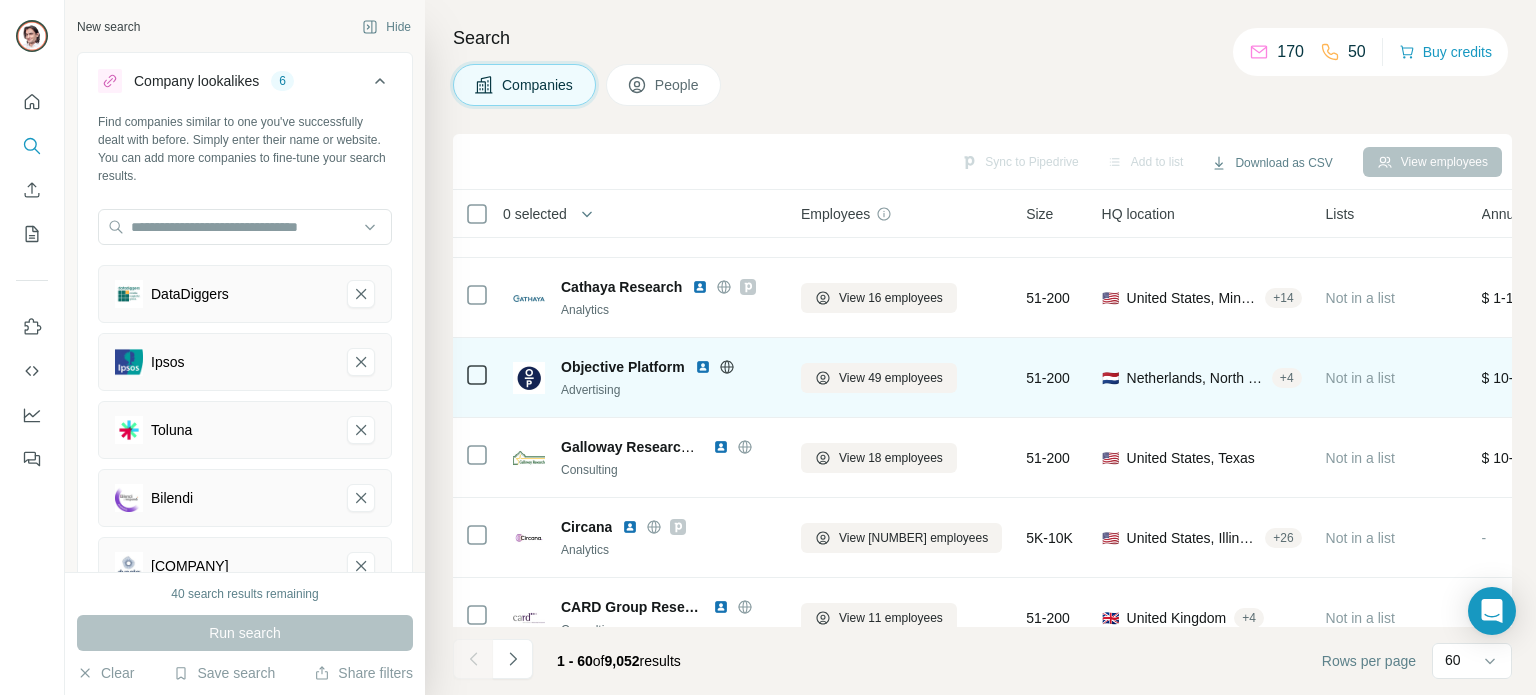 click at bounding box center [703, 367] 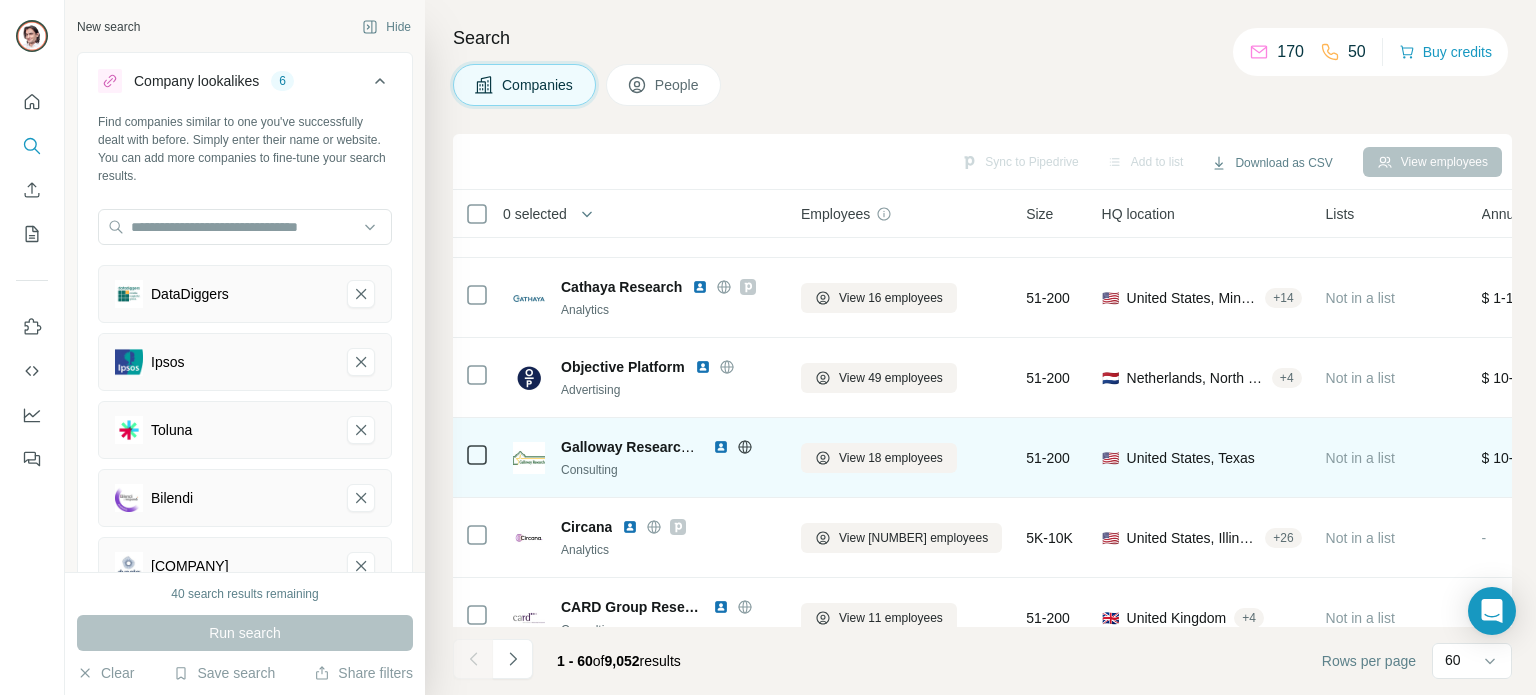 click at bounding box center [721, 447] 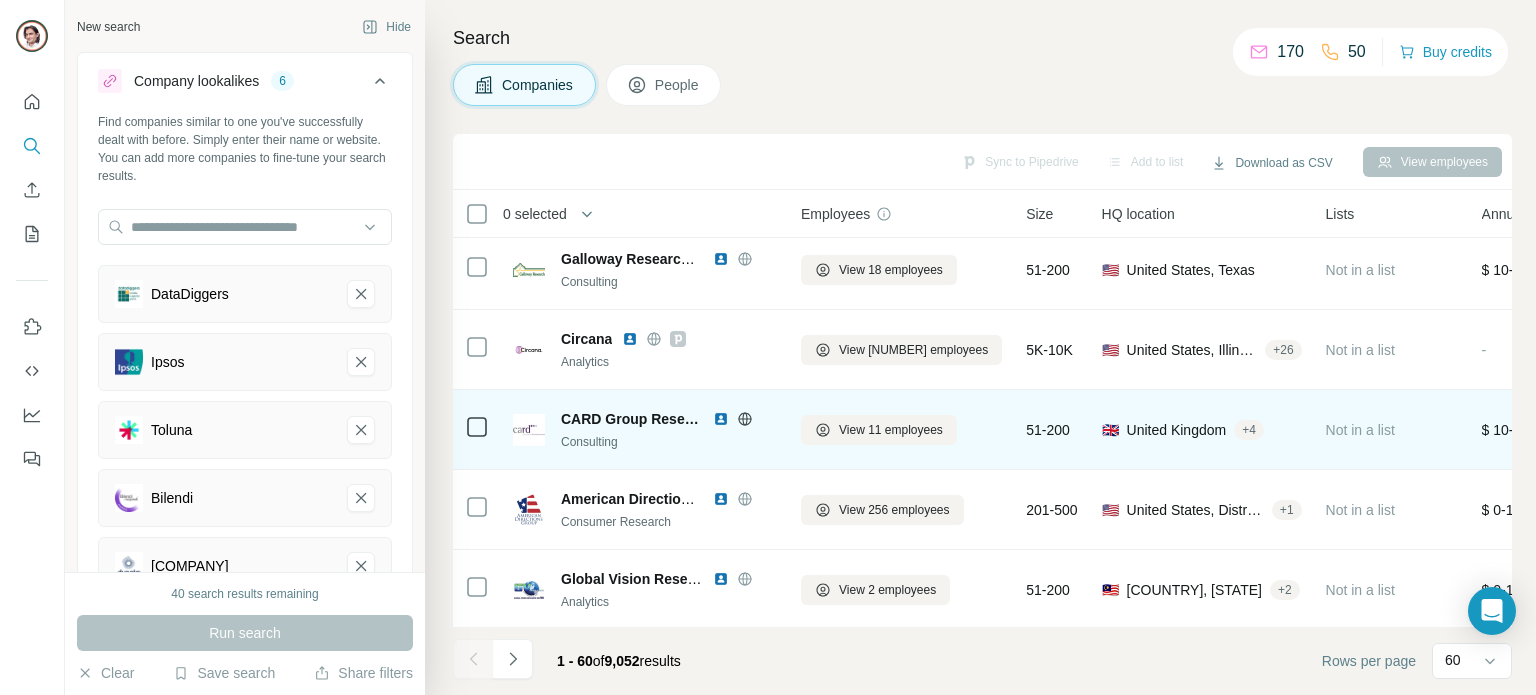 scroll, scrollTop: 2100, scrollLeft: 0, axis: vertical 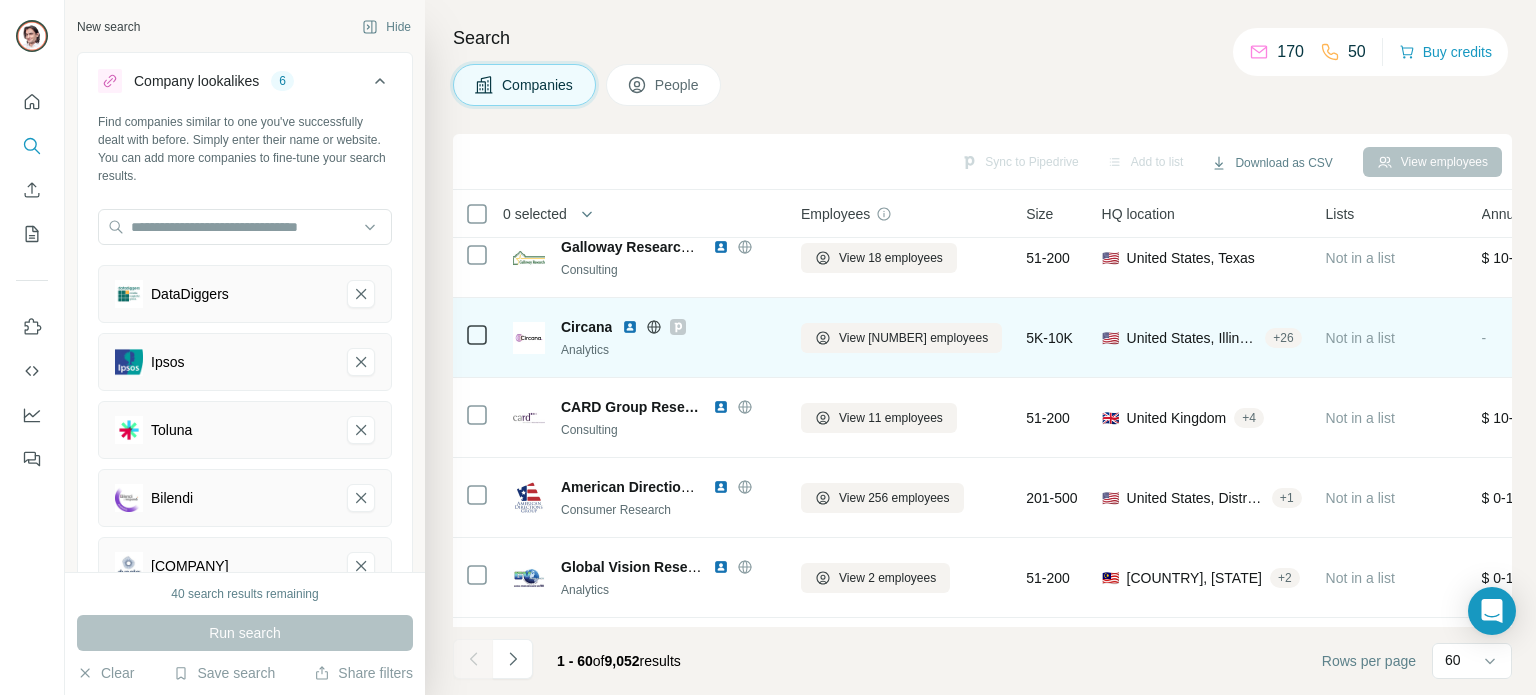click at bounding box center (630, 327) 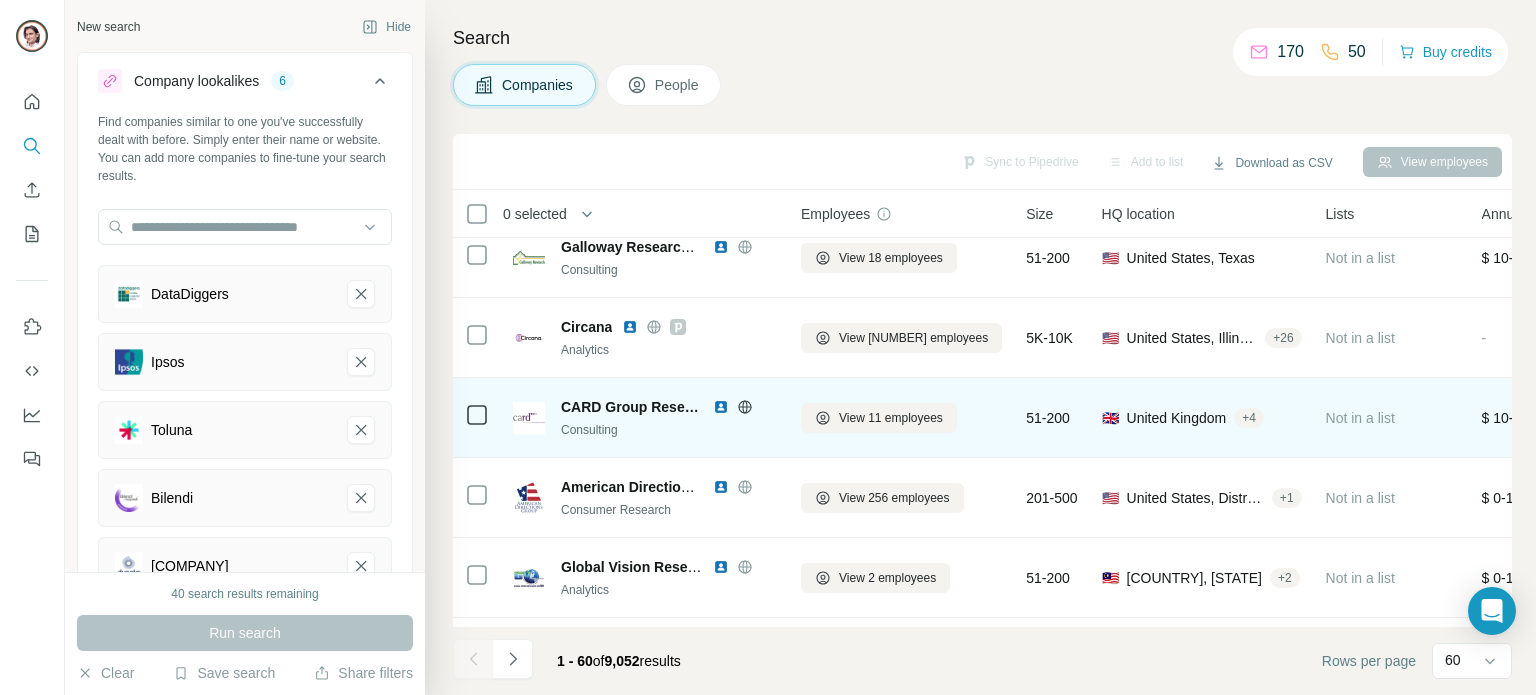 click at bounding box center [721, 407] 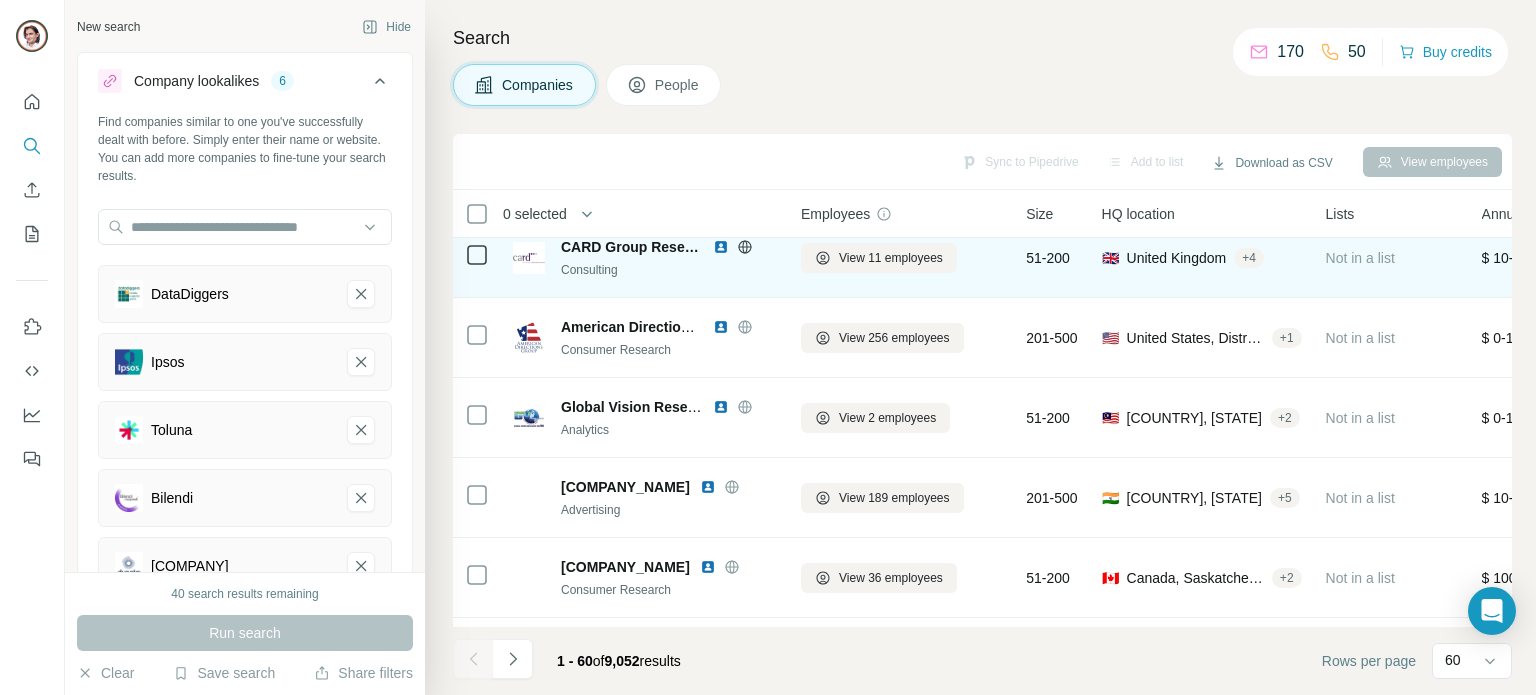 scroll, scrollTop: 2300, scrollLeft: 0, axis: vertical 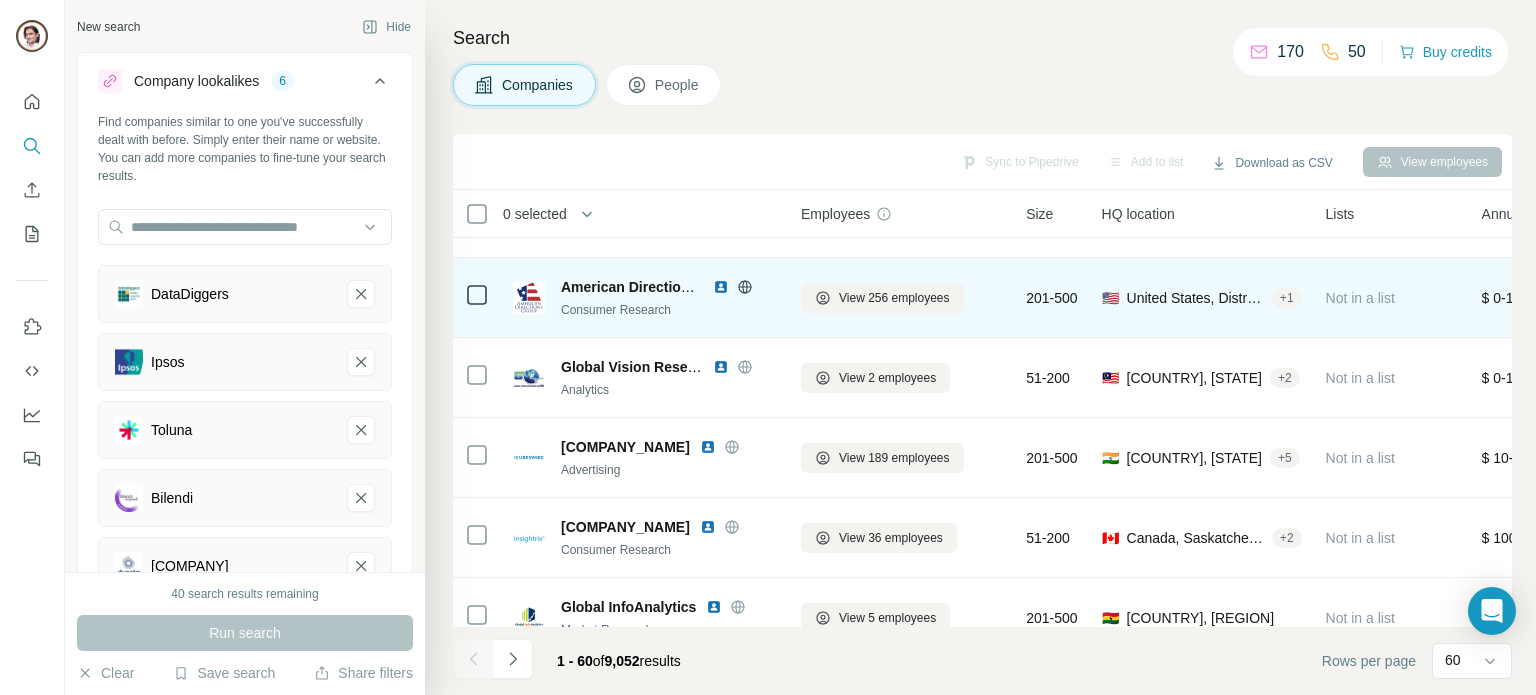 click at bounding box center [721, 287] 